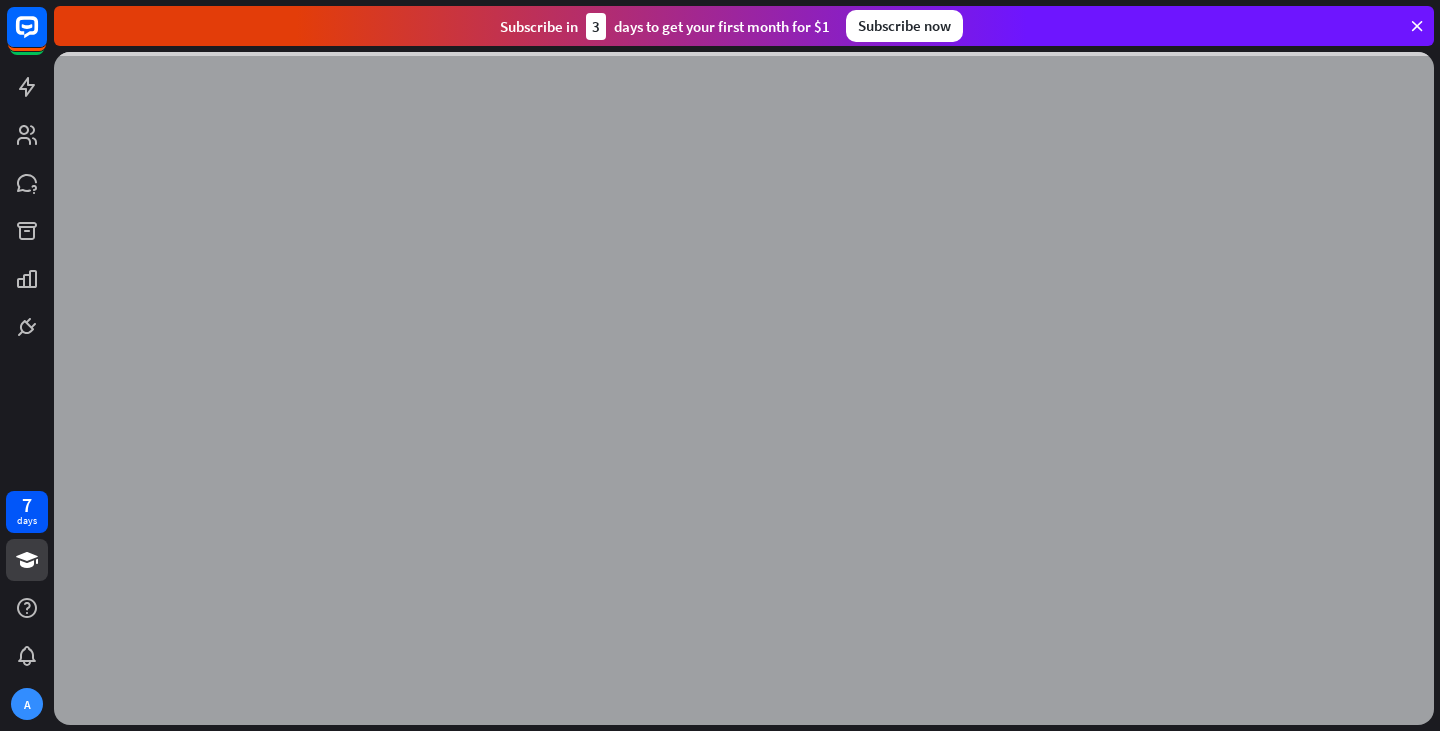 scroll, scrollTop: 0, scrollLeft: 0, axis: both 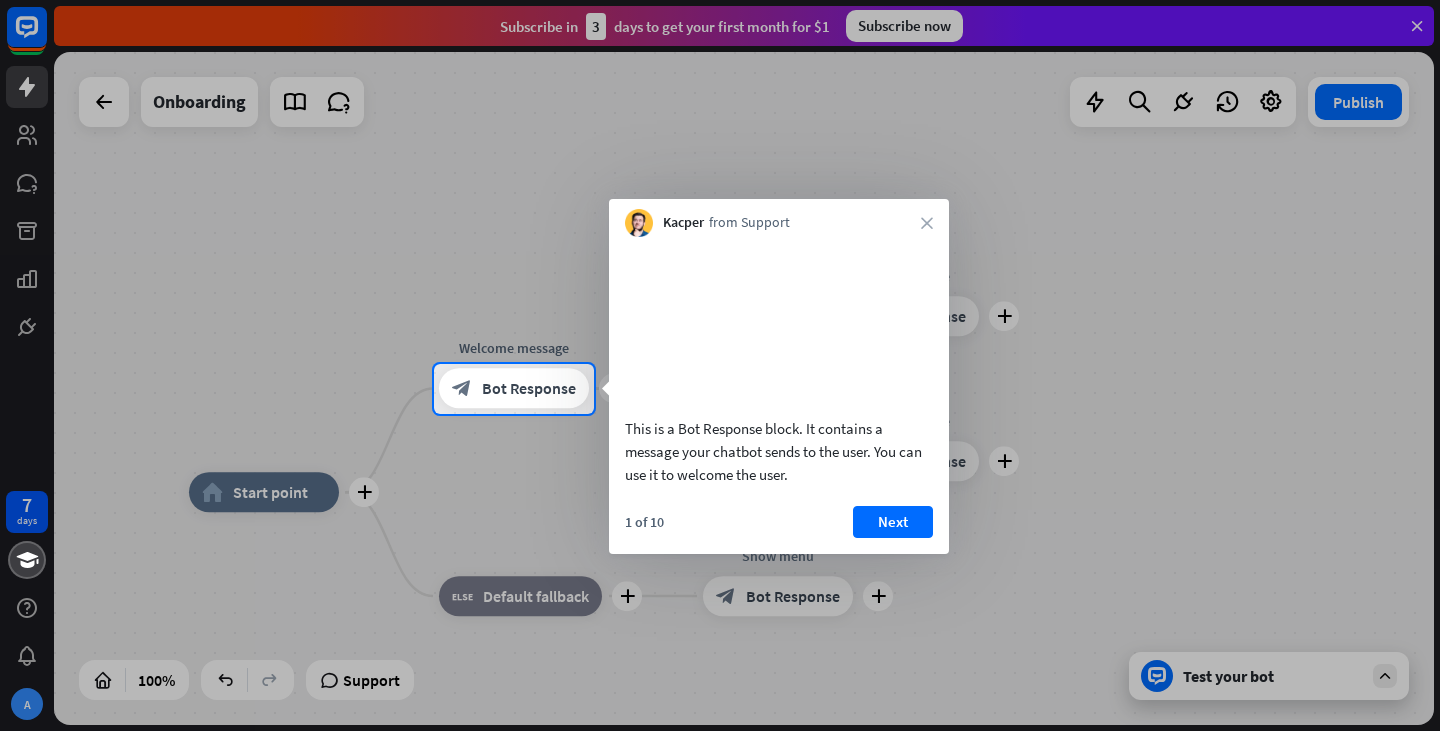 click on "Kacper
from Support
close" at bounding box center (779, 218) 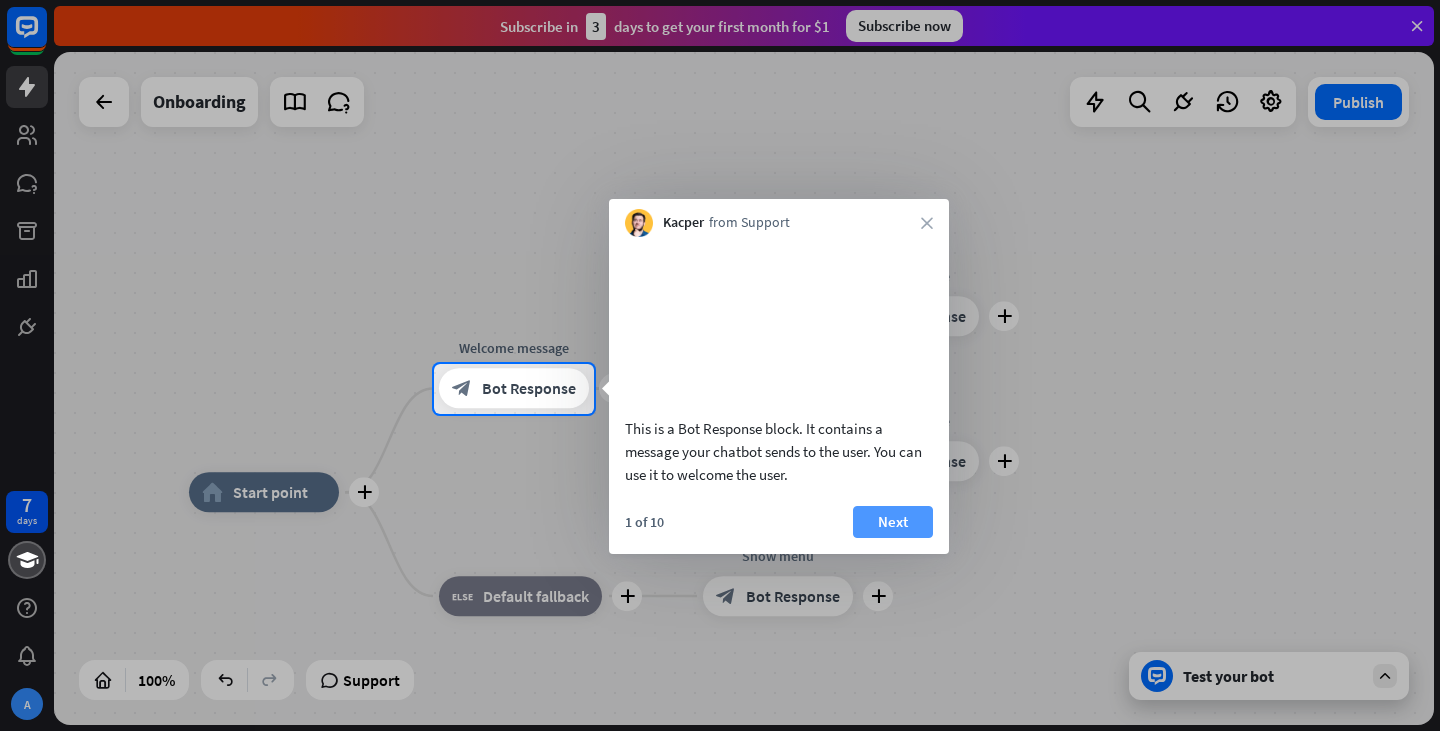 click on "Next" at bounding box center [893, 522] 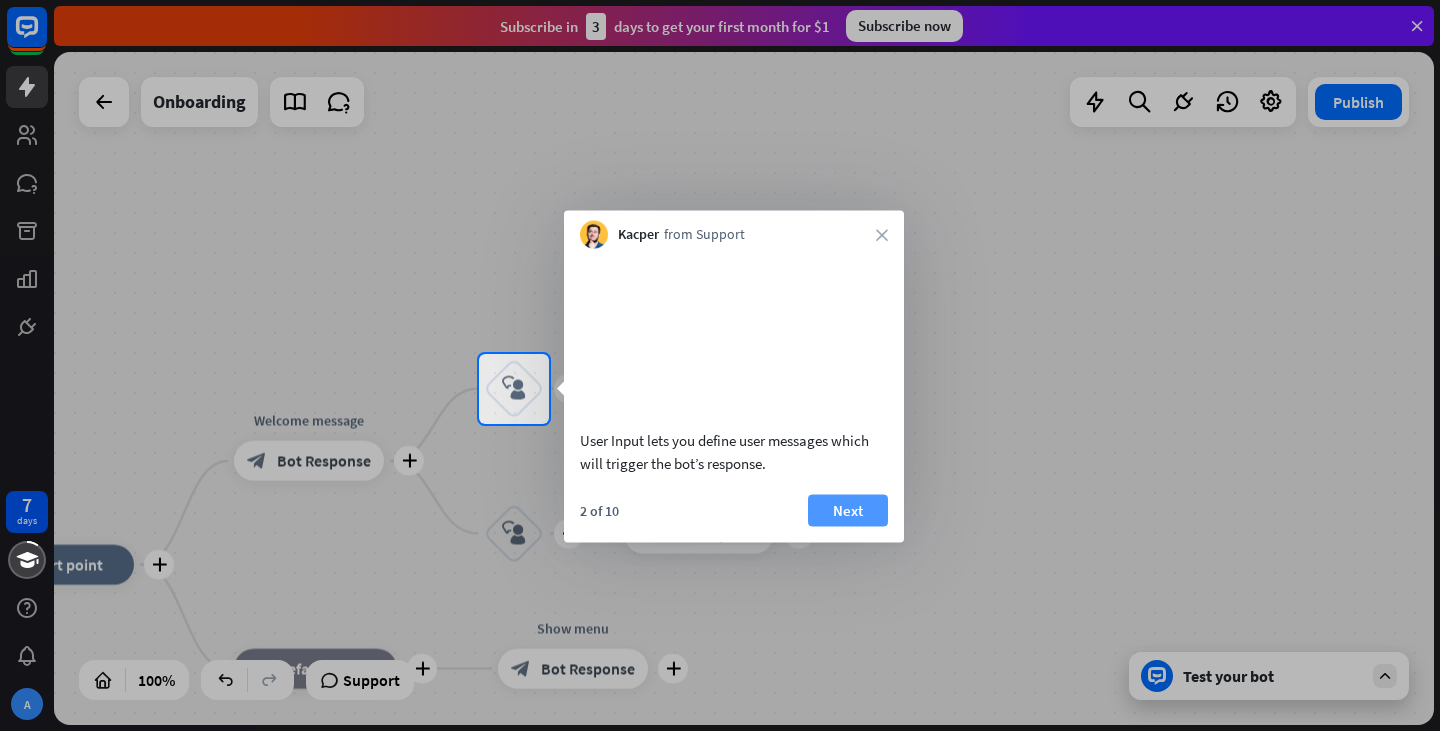 click on "Next" at bounding box center (848, 510) 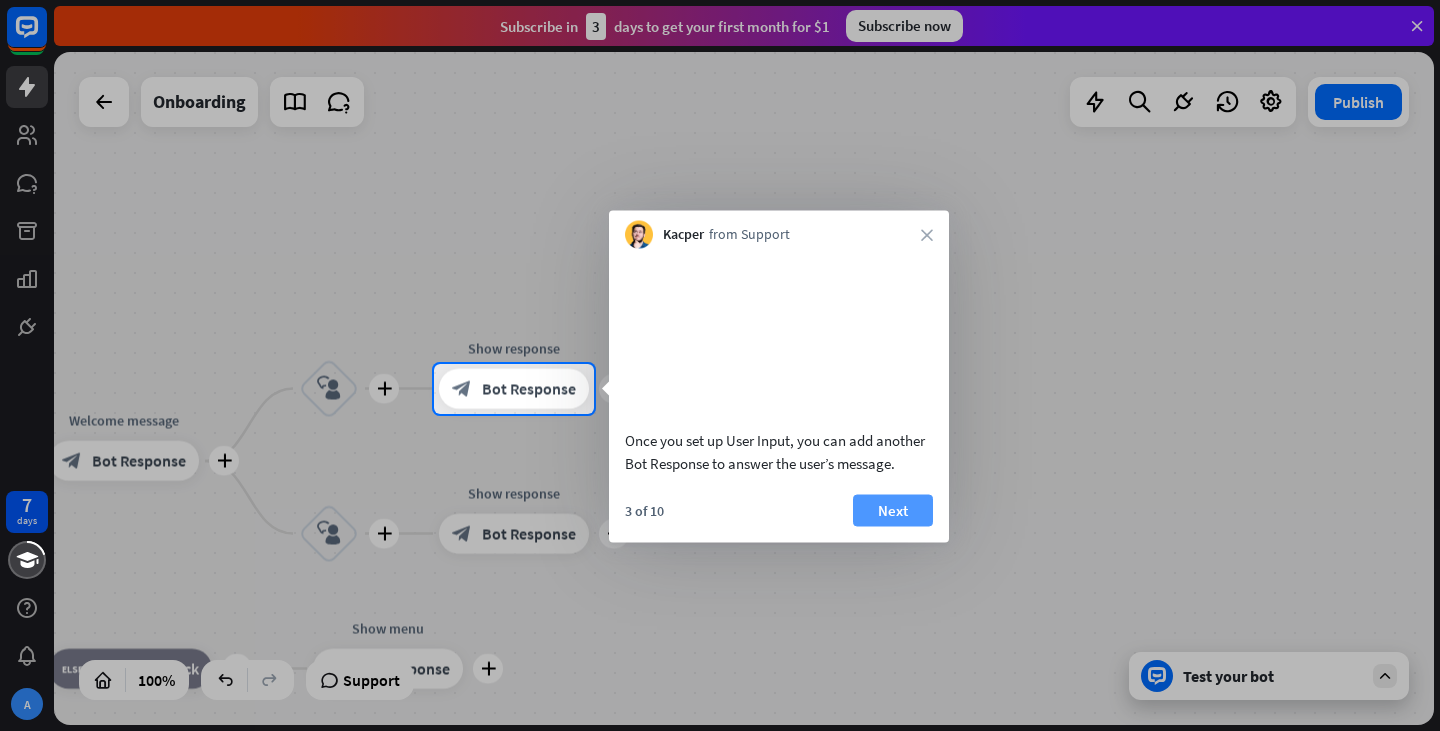 click on "Next" at bounding box center (893, 510) 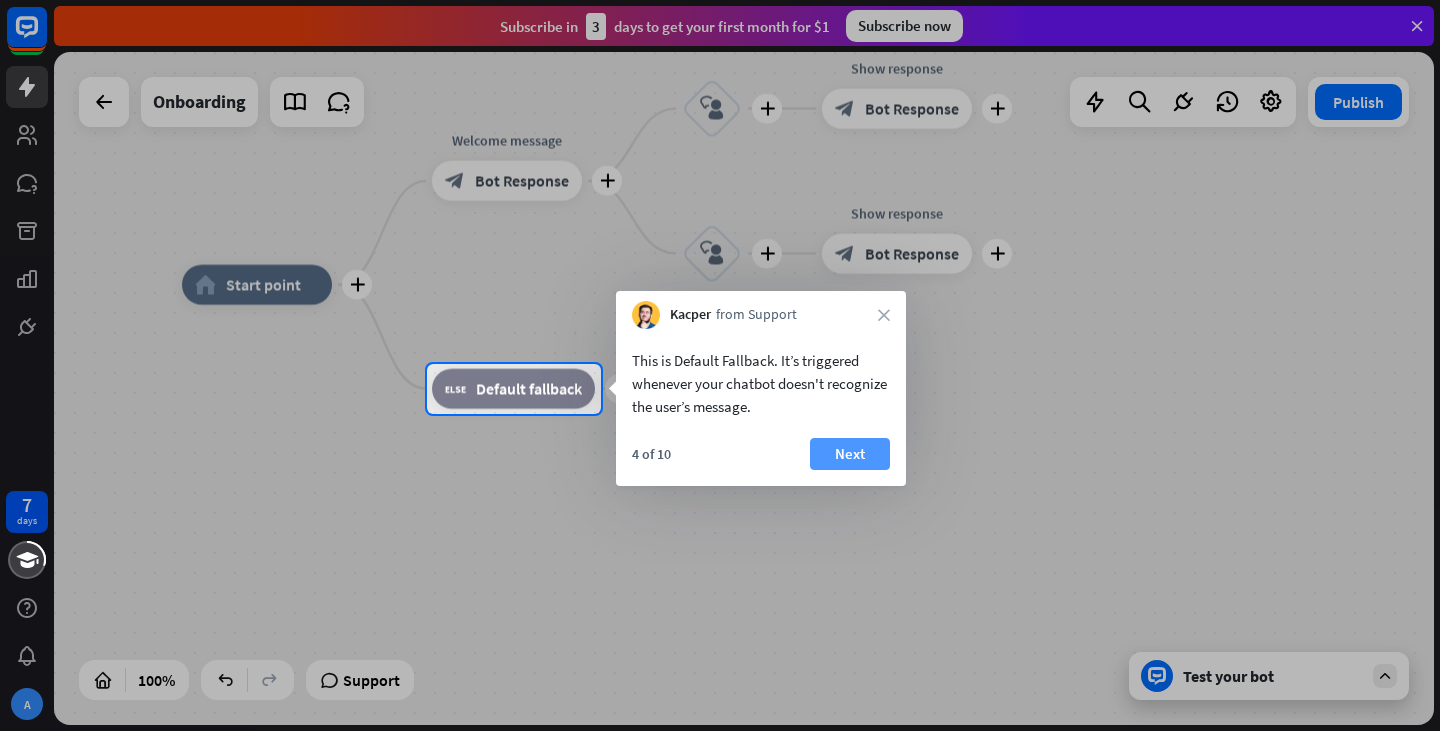 click on "Next" at bounding box center (850, 454) 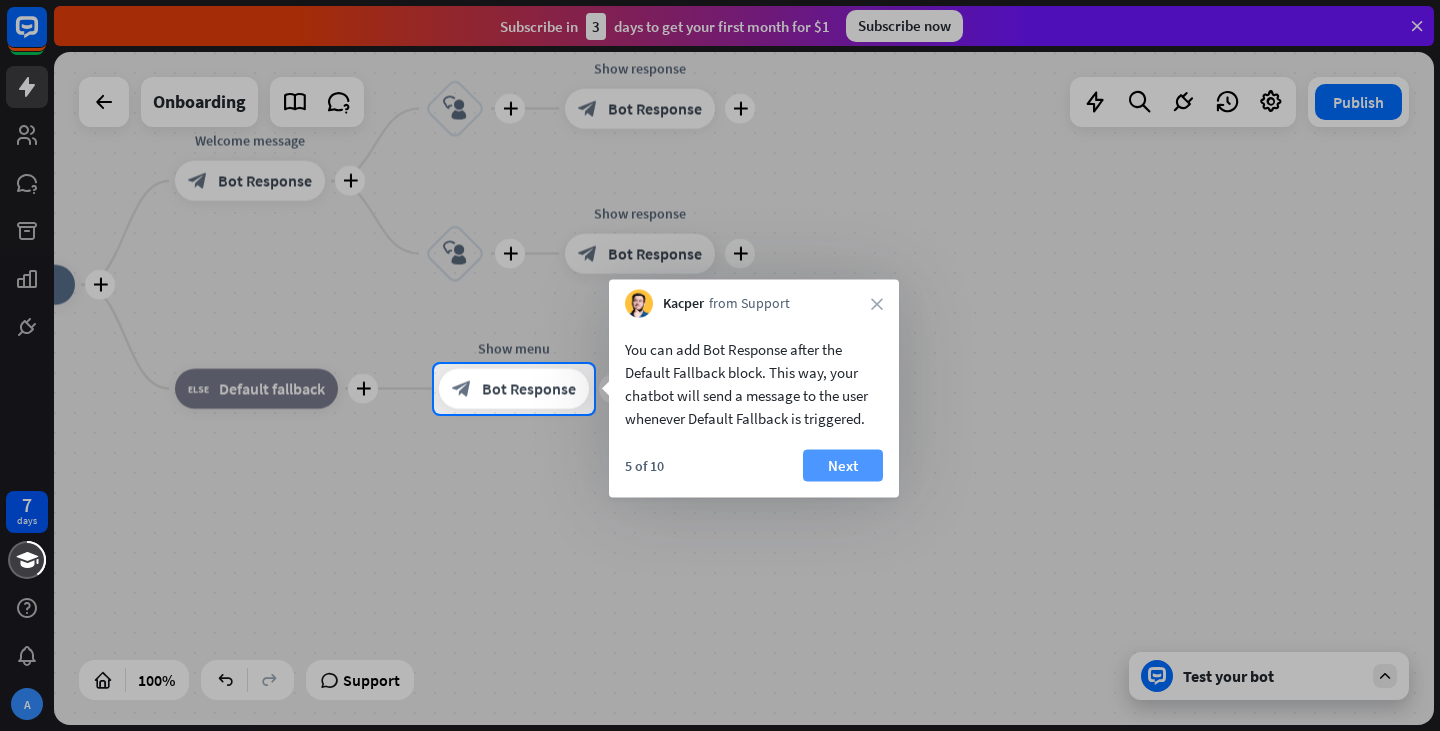 click on "Next" at bounding box center (843, 466) 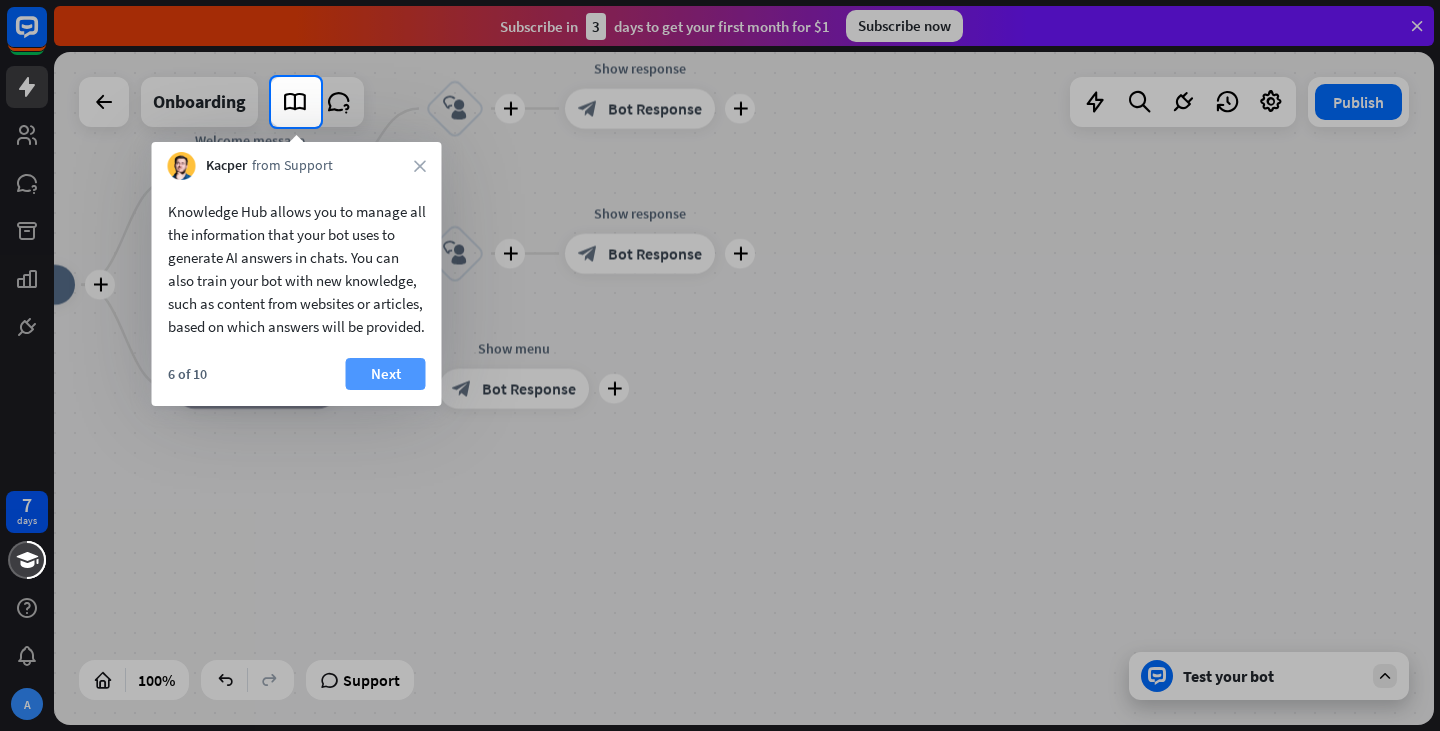 click on "Next" at bounding box center (386, 374) 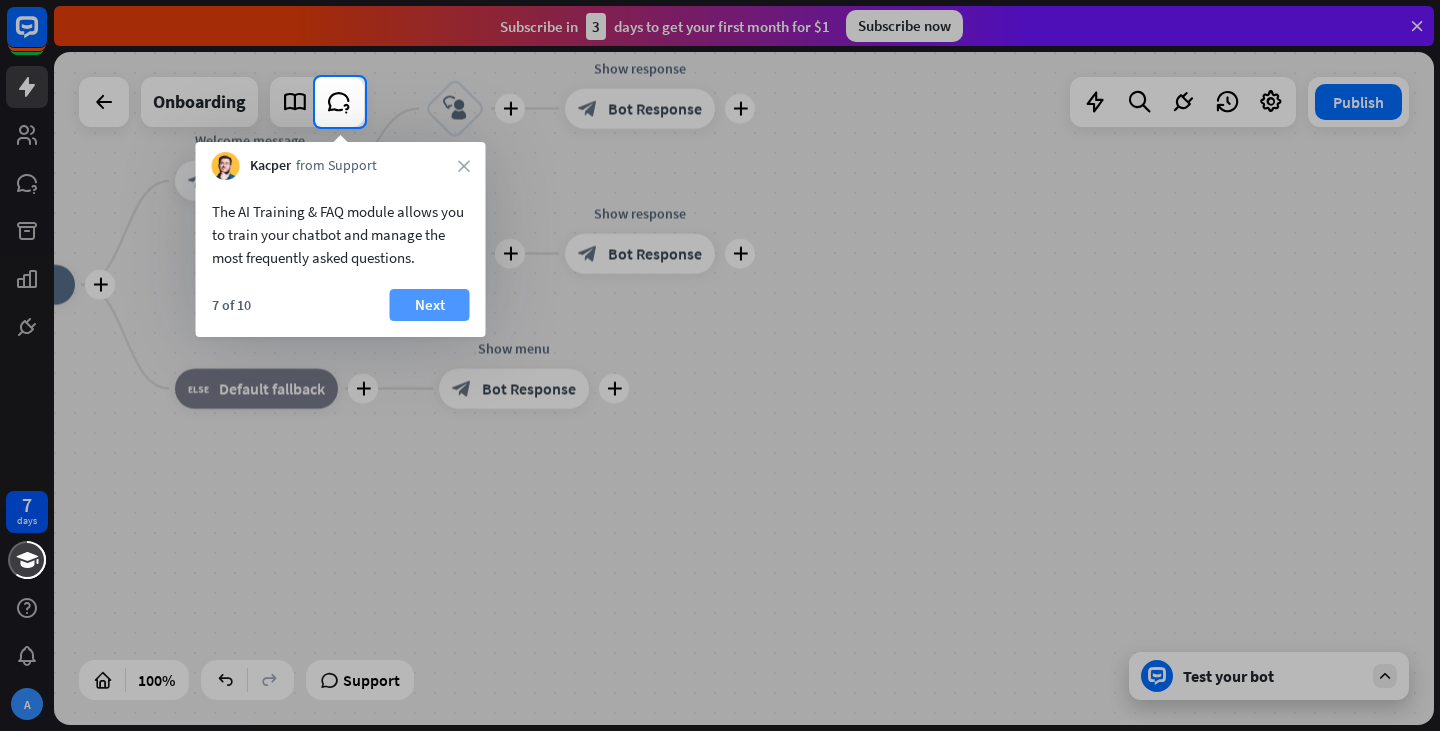 click on "Next" at bounding box center [430, 305] 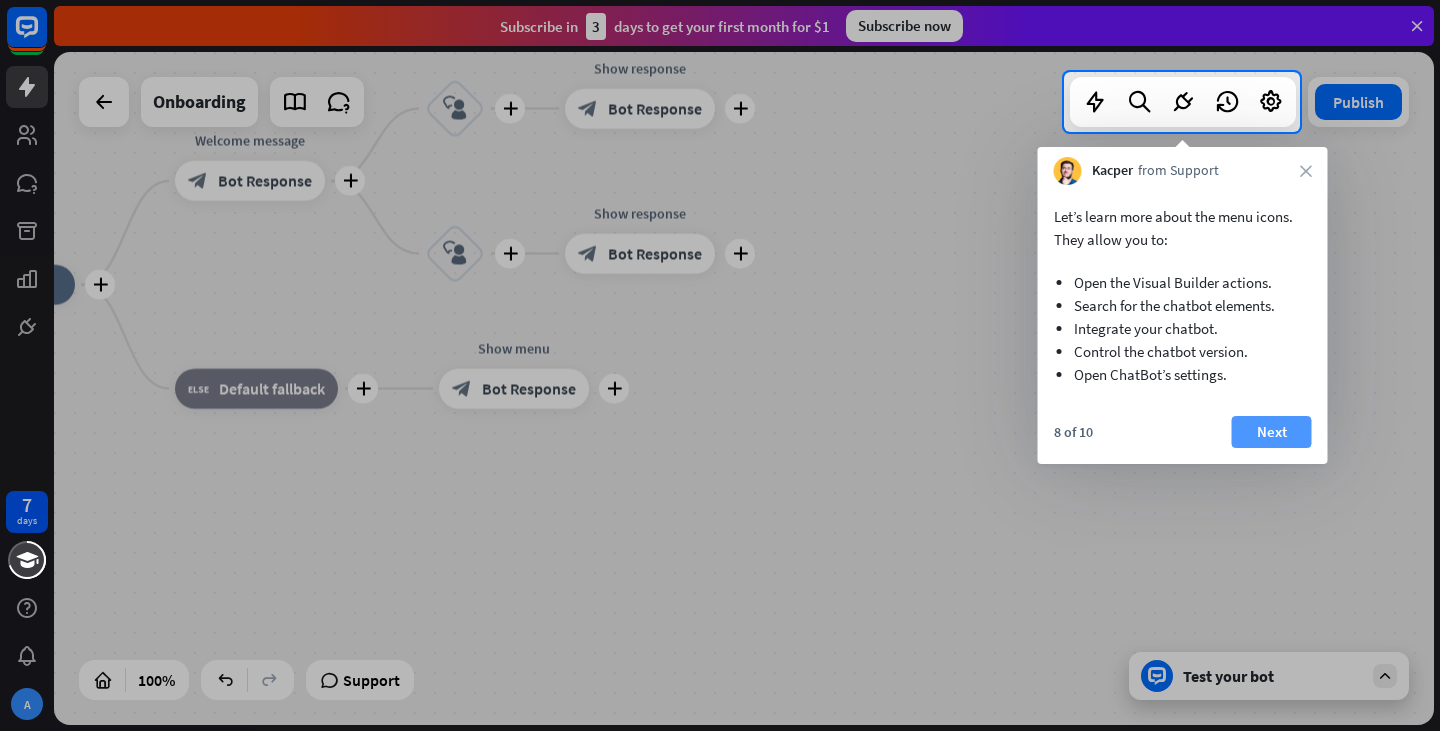 click on "Next" at bounding box center [1272, 432] 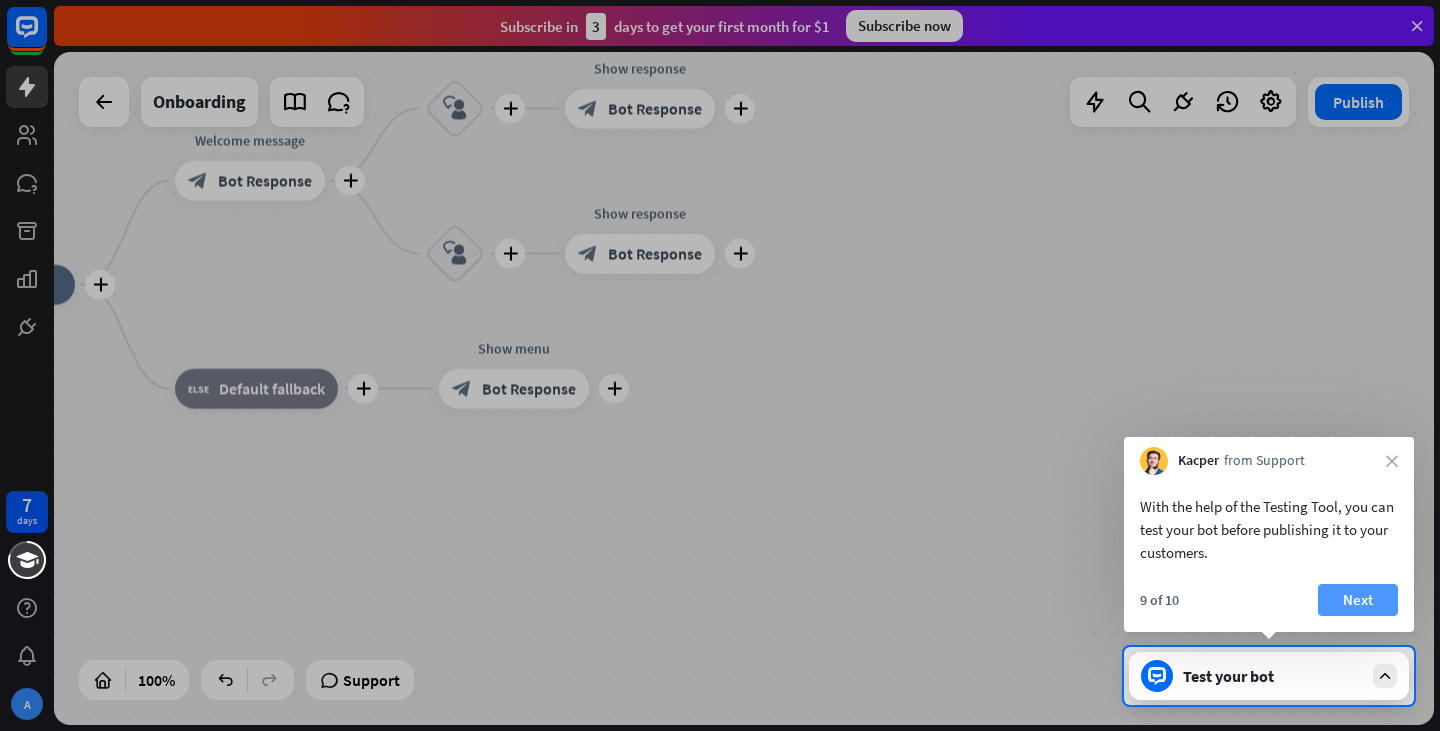 click on "Next" at bounding box center [1358, 600] 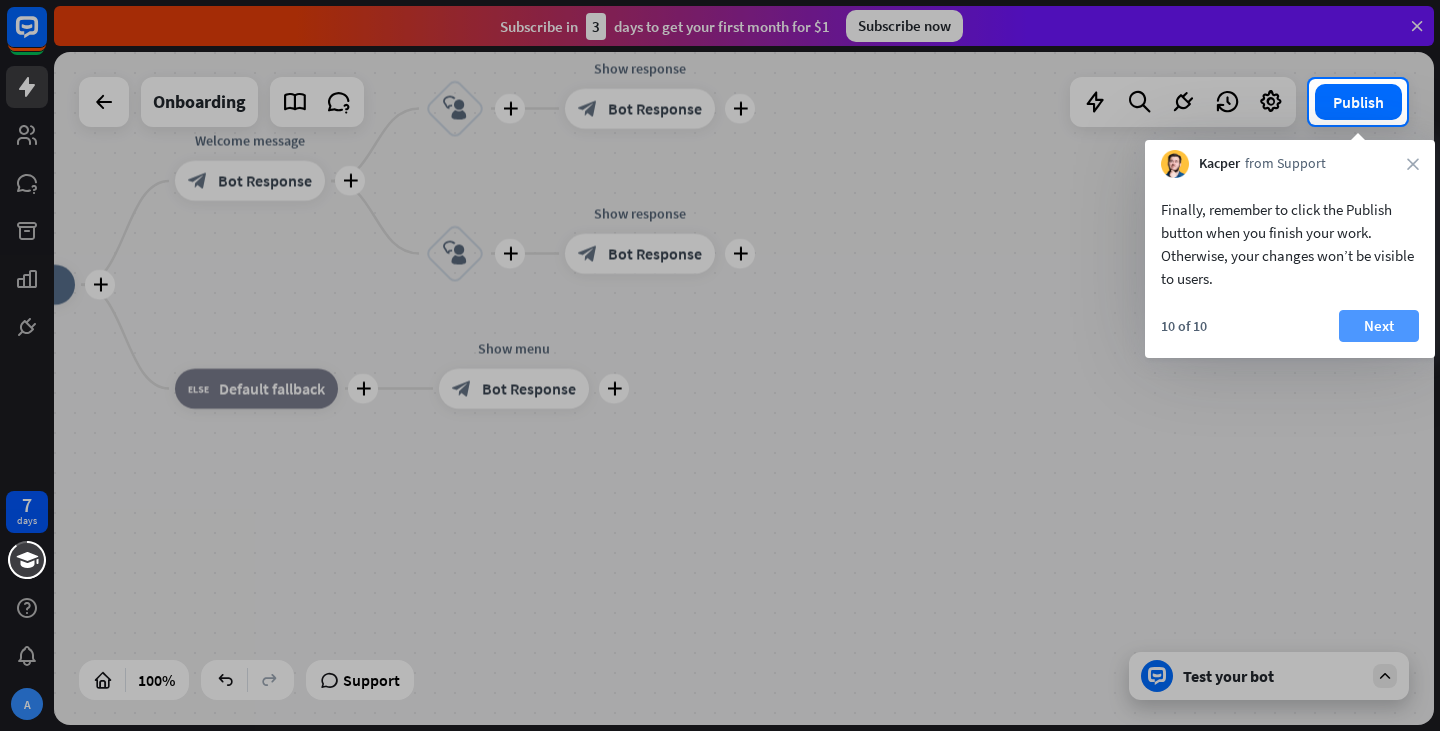 click on "Next" at bounding box center (1379, 326) 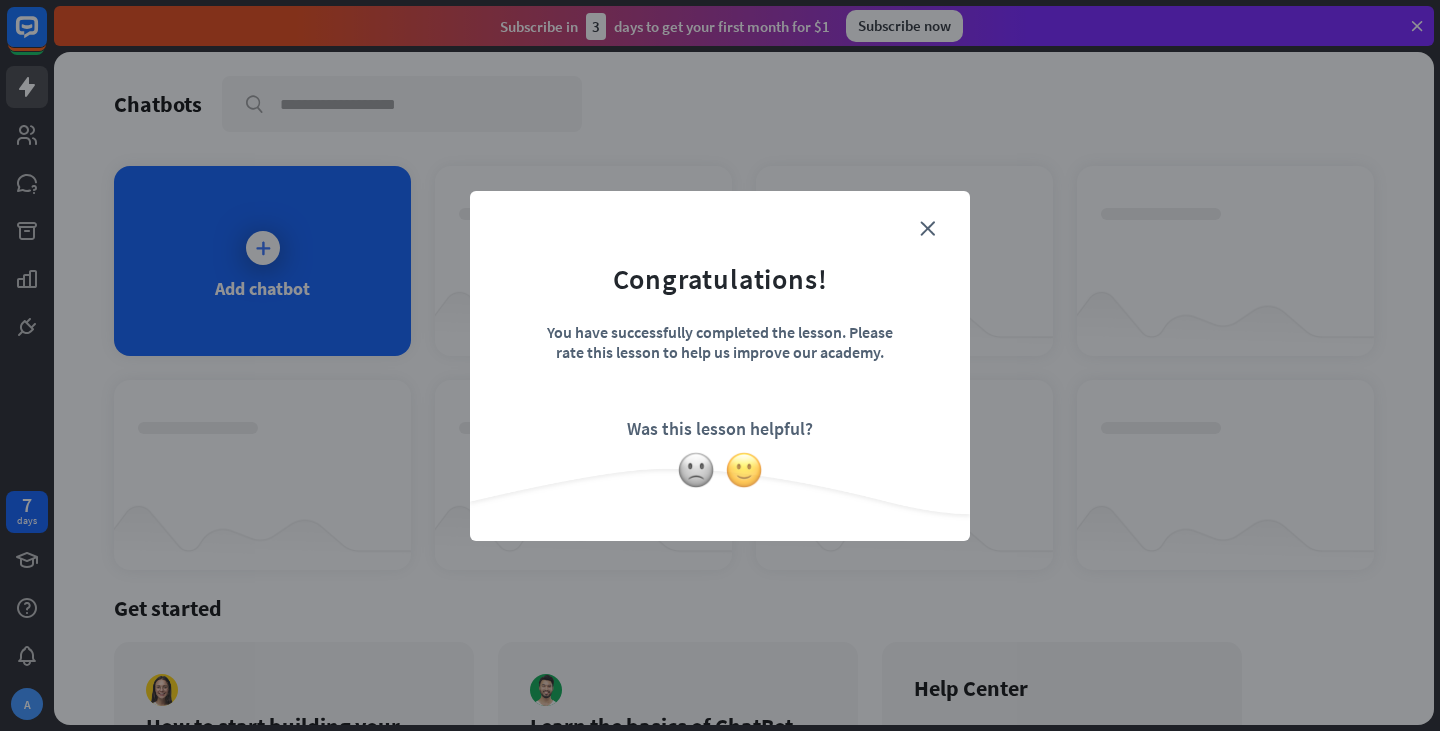 click at bounding box center [744, 470] 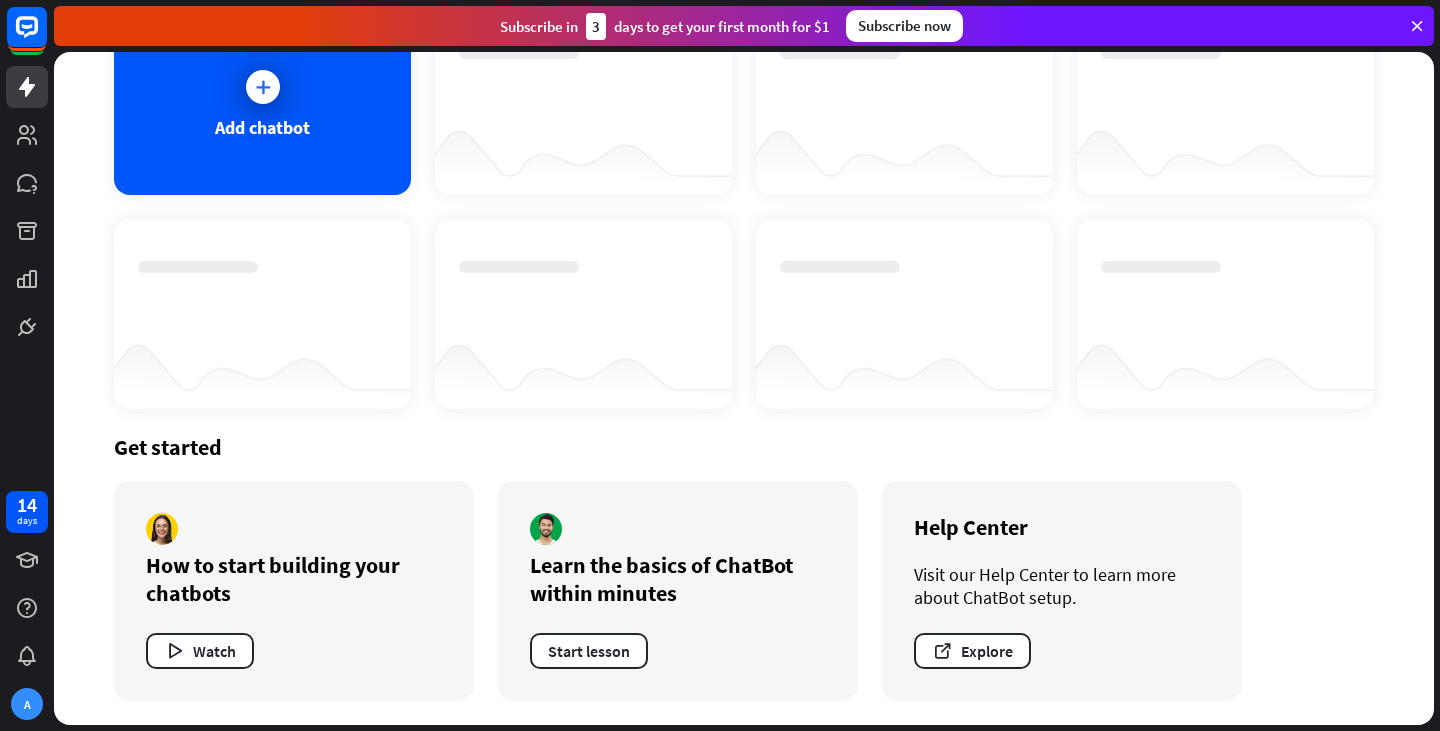 scroll, scrollTop: 0, scrollLeft: 0, axis: both 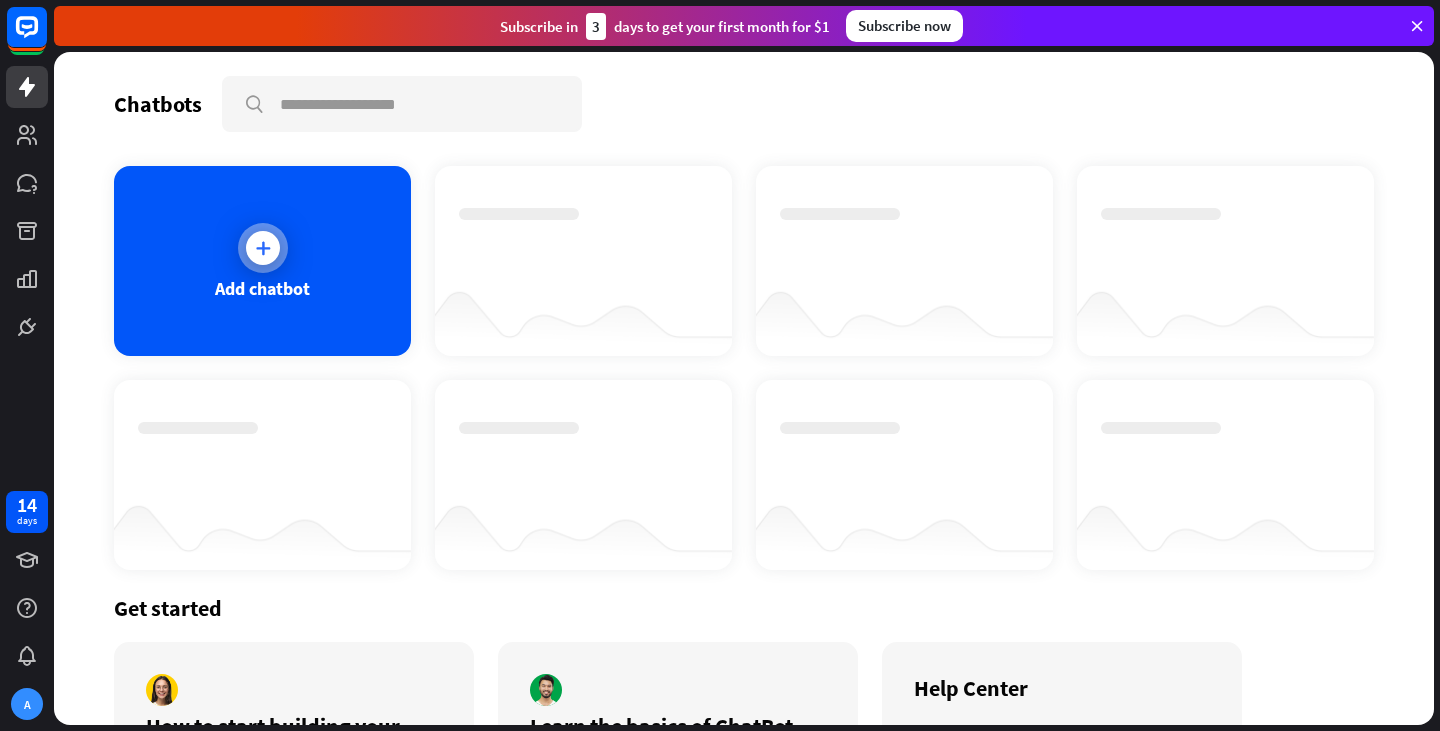click at bounding box center (263, 248) 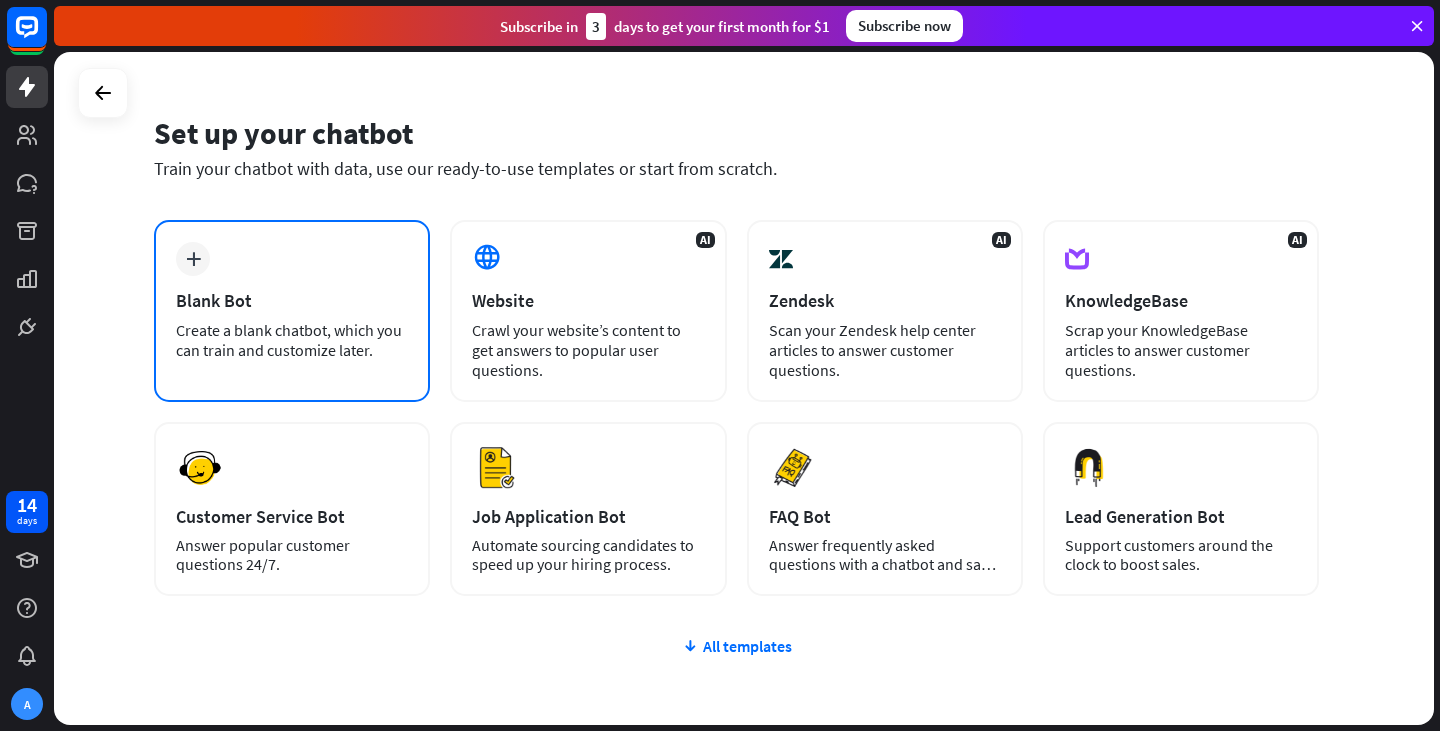 scroll, scrollTop: 33, scrollLeft: 0, axis: vertical 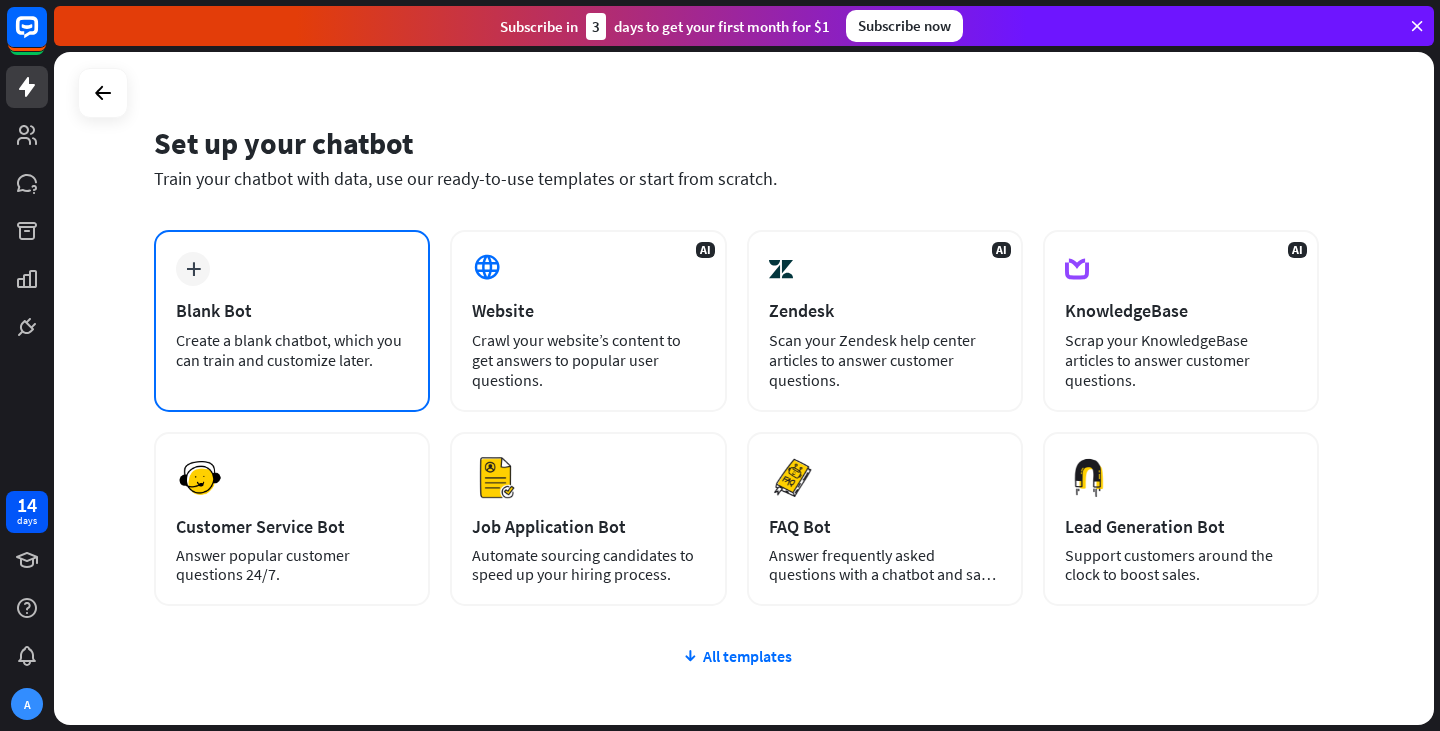 click on "Create a blank chatbot, which you can train and
customize later." at bounding box center (292, 350) 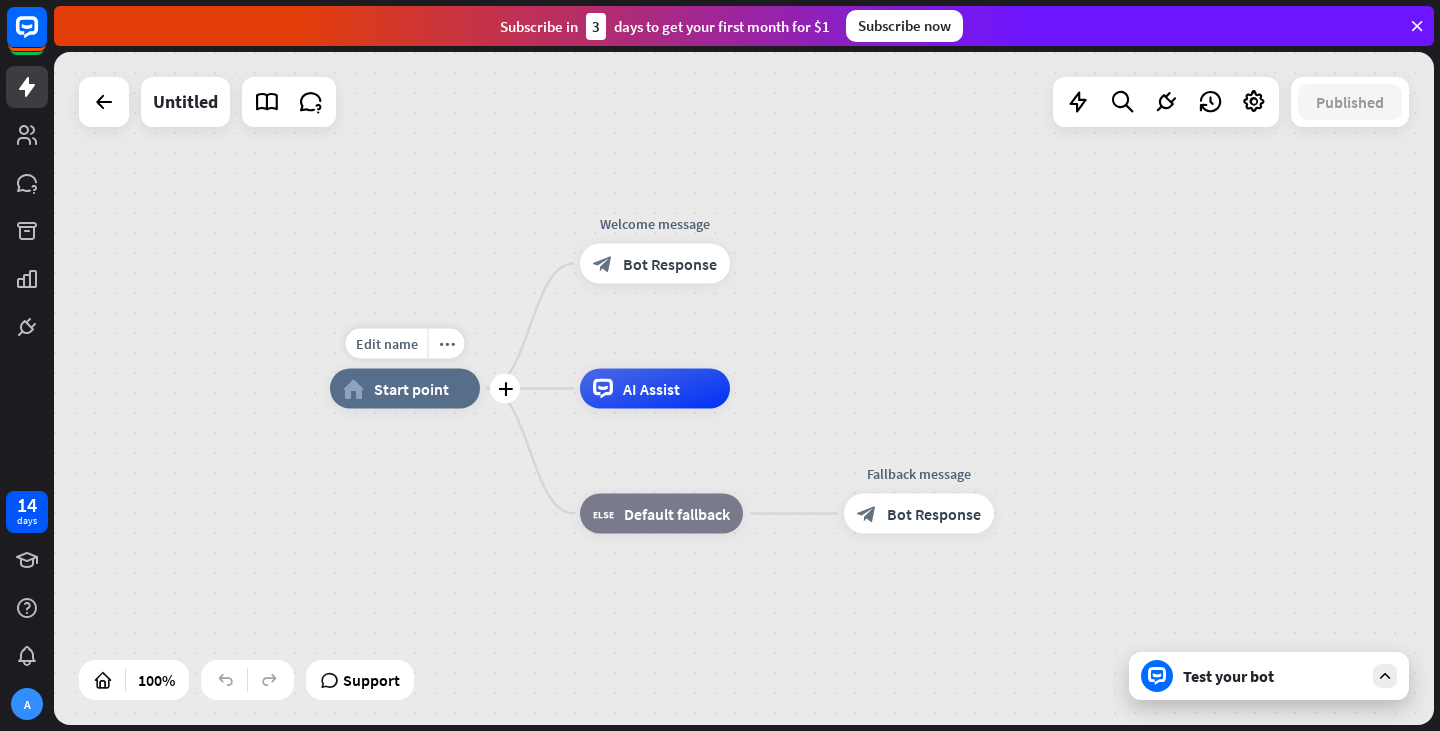 click on "Start point" at bounding box center [411, 389] 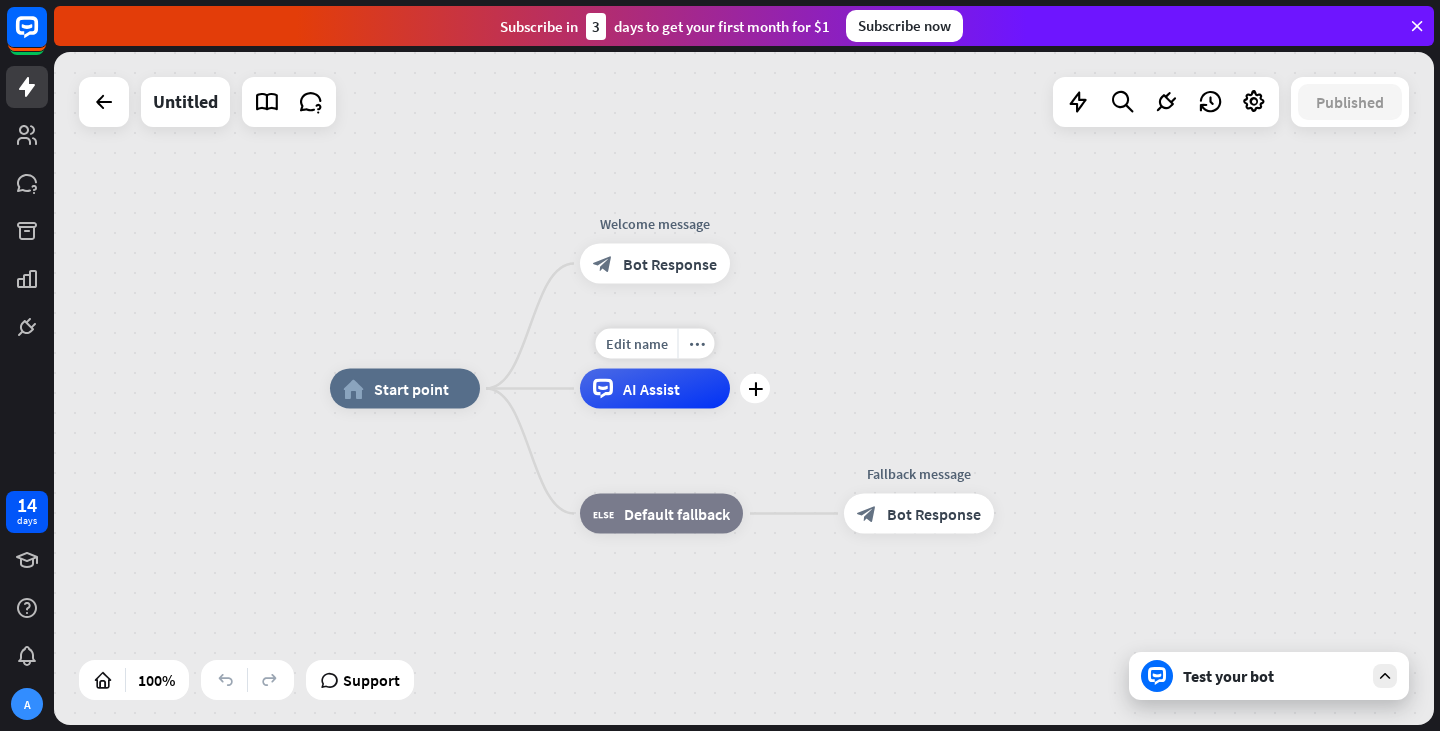 click on "AI Assist" at bounding box center [655, 389] 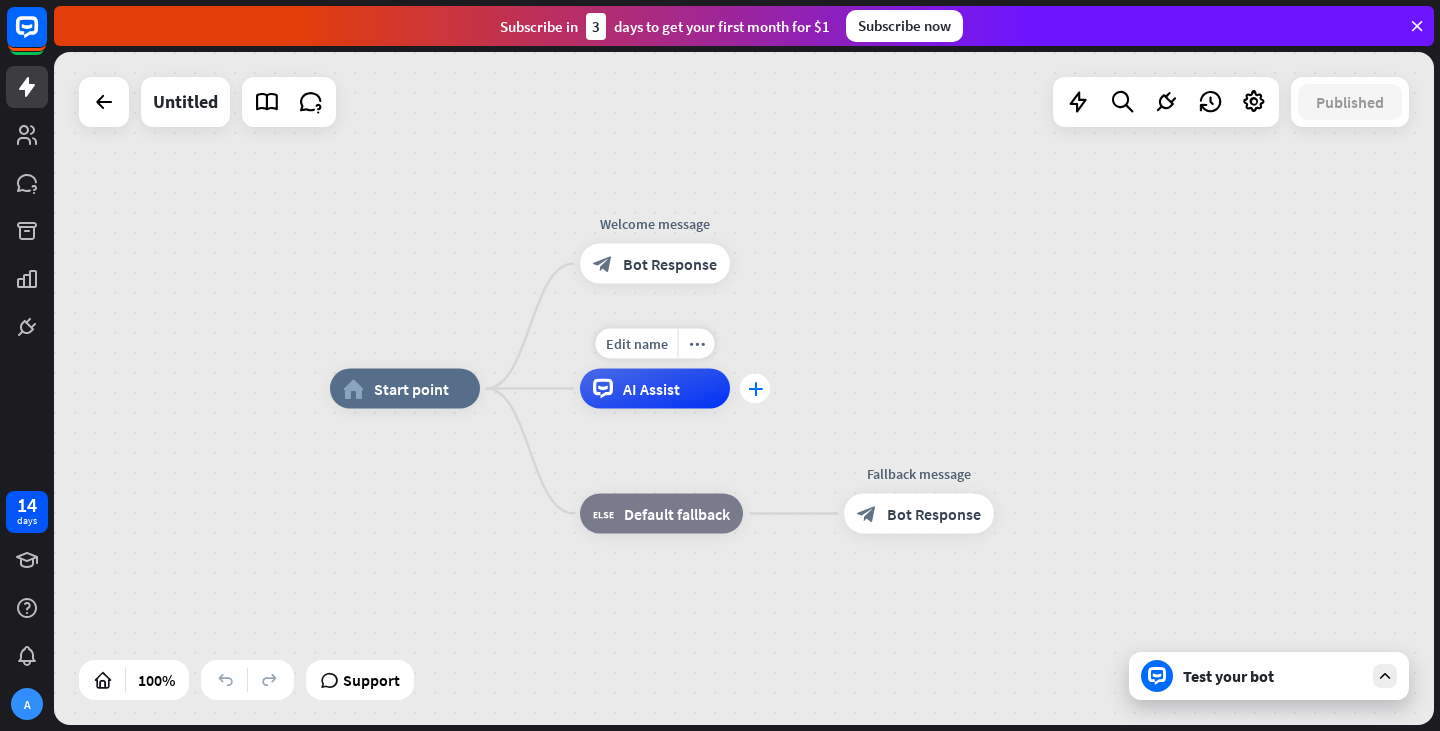 click on "plus" at bounding box center [755, 389] 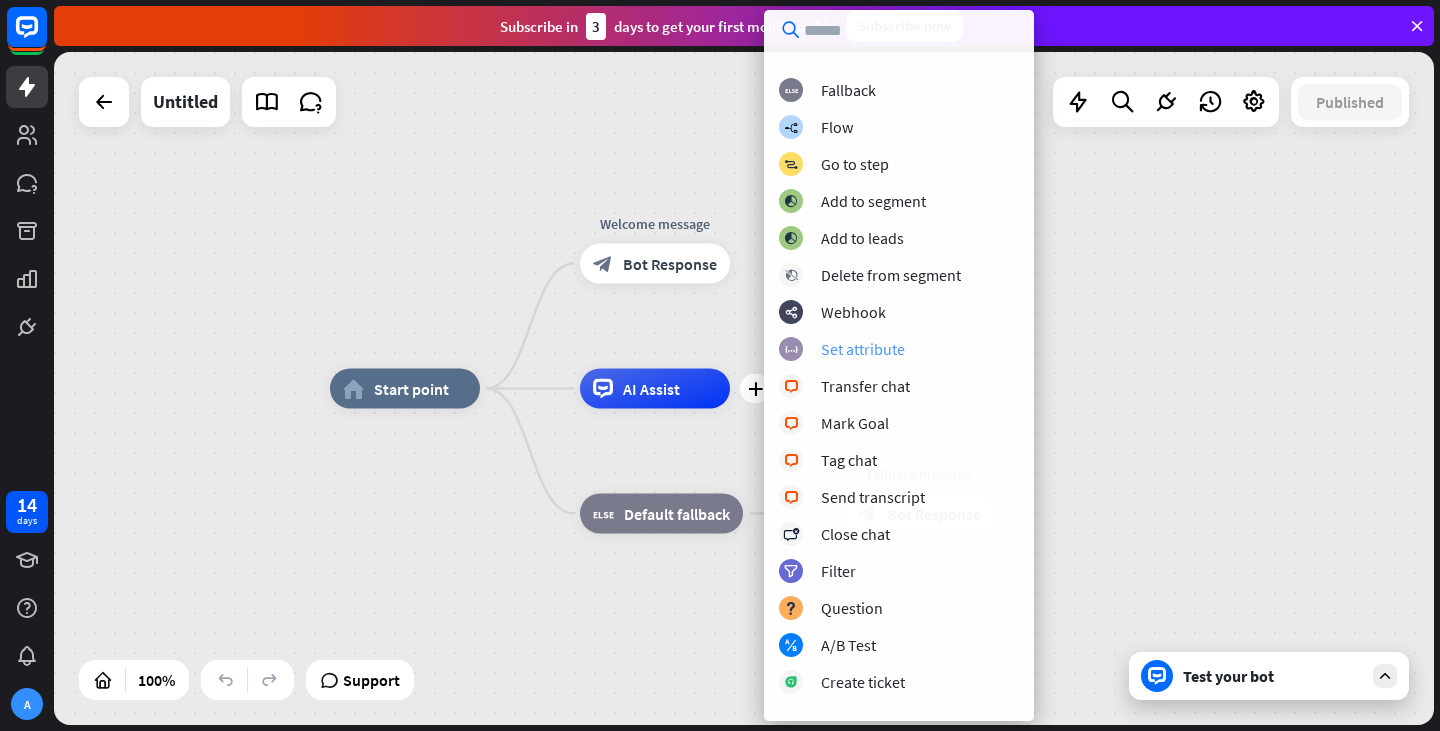 scroll, scrollTop: 0, scrollLeft: 0, axis: both 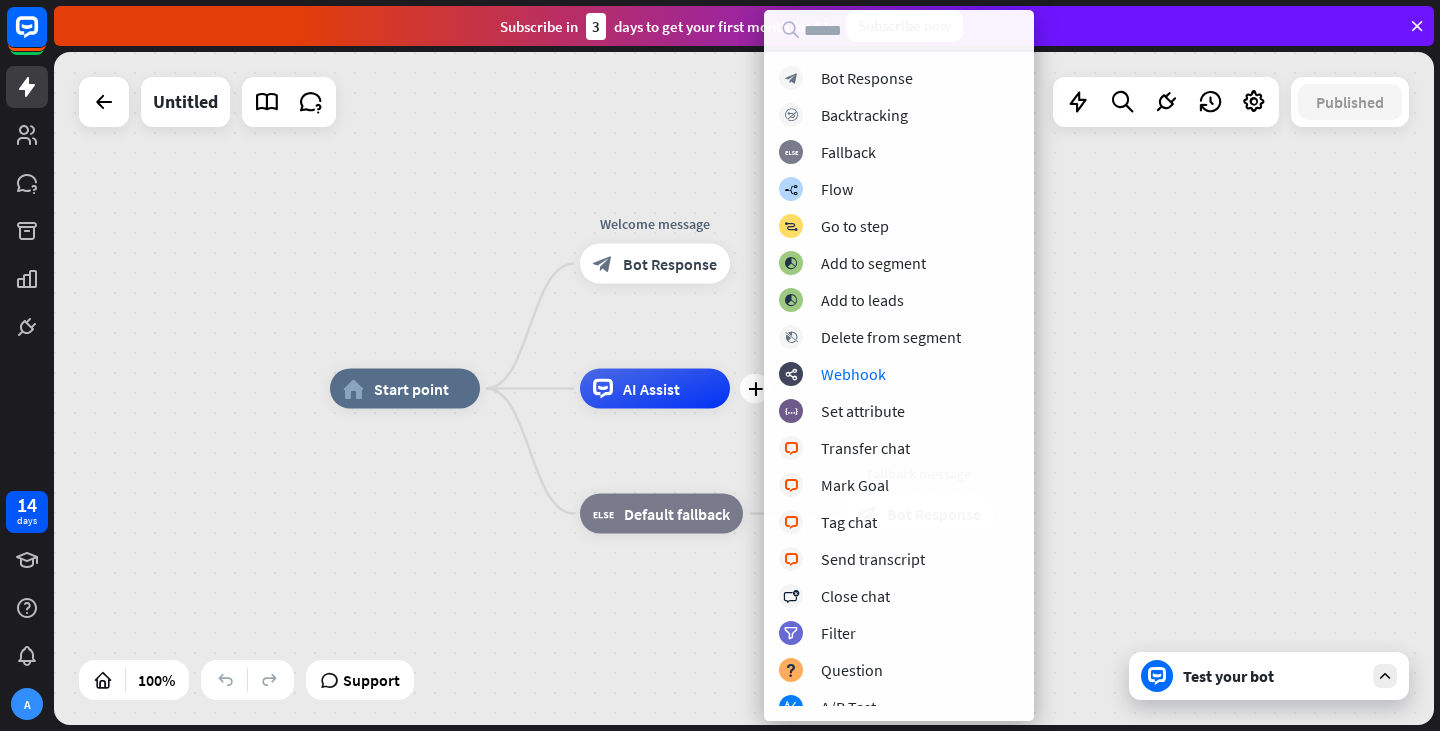 click on "home_2   Start point                 Welcome message   block_bot_response   Bot Response               plus       AI Assist                   block_fallback   Default fallback                 Fallback message   block_bot_response   Bot Response" at bounding box center [744, 388] 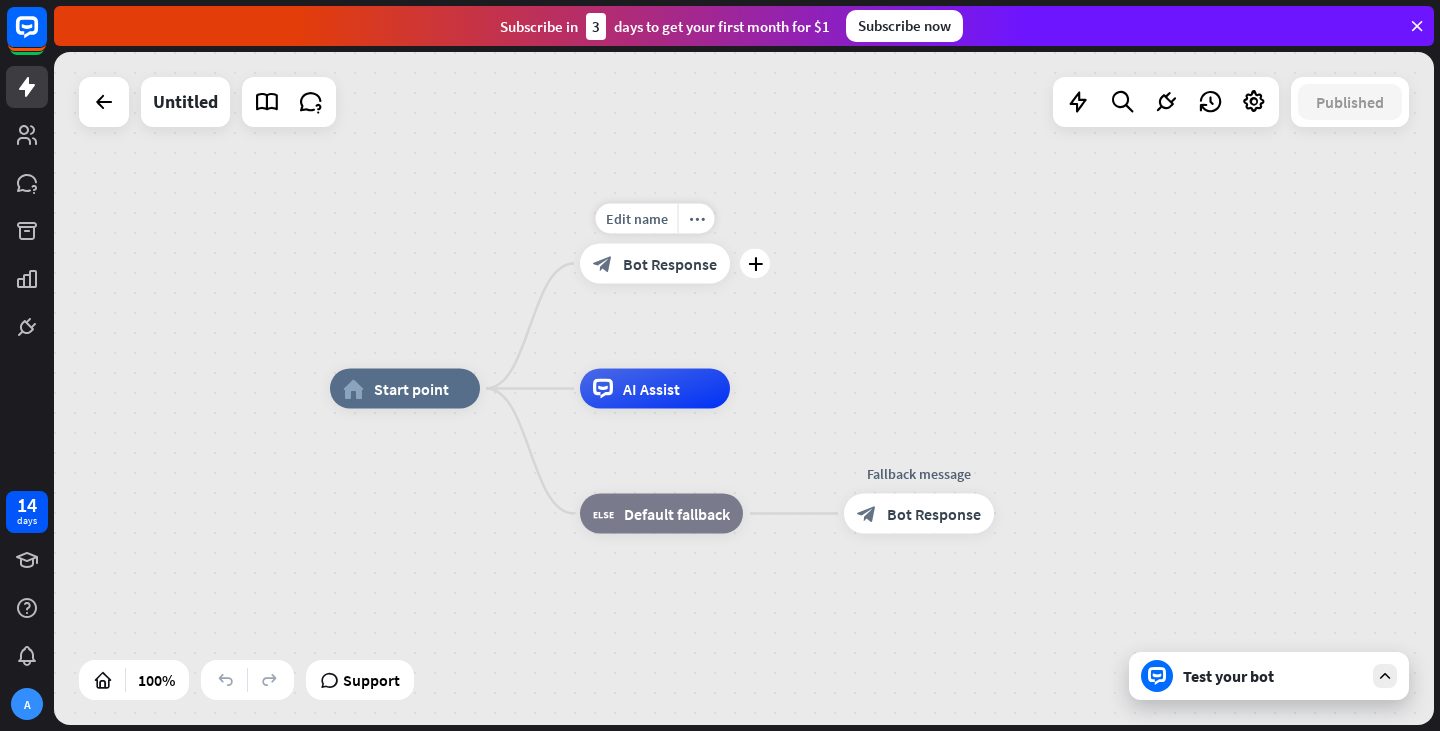 click on "plus" at bounding box center [755, 264] 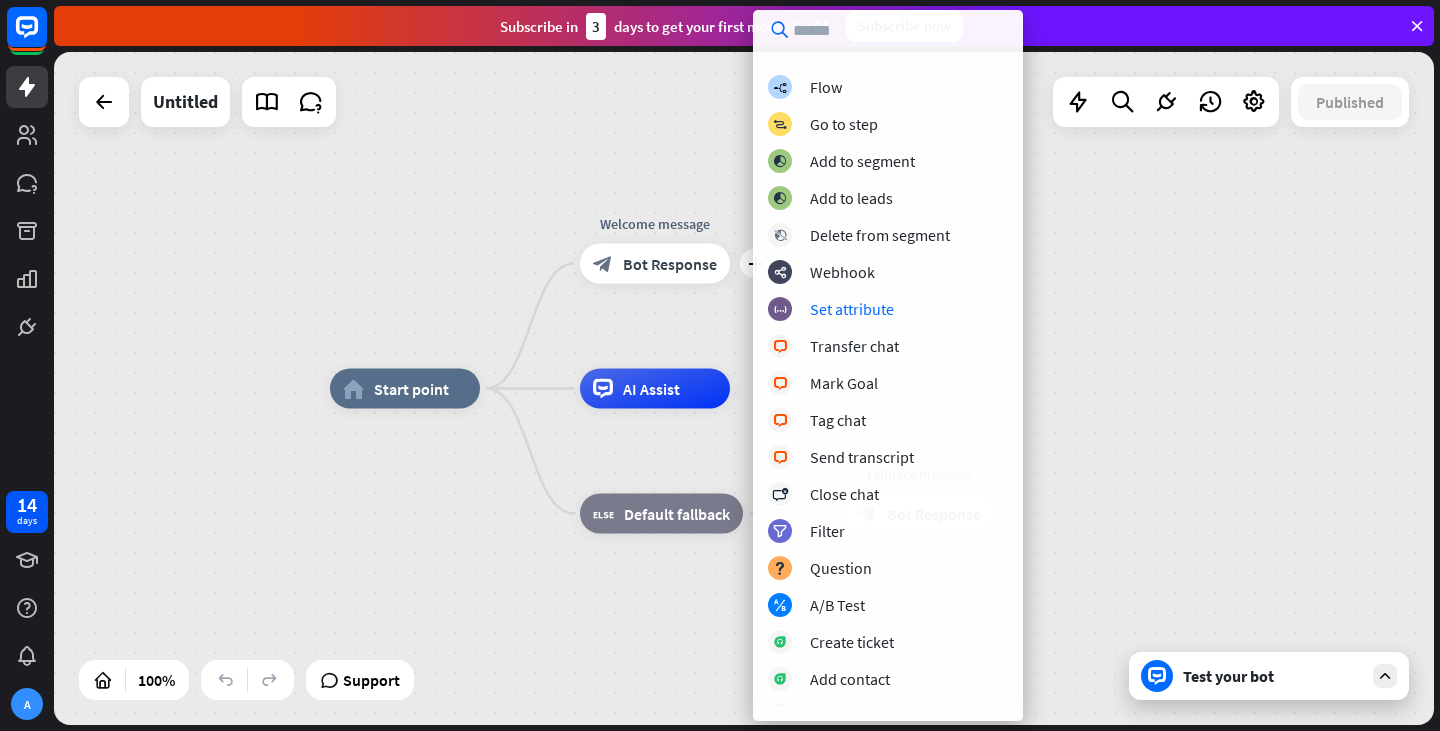 scroll, scrollTop: 0, scrollLeft: 0, axis: both 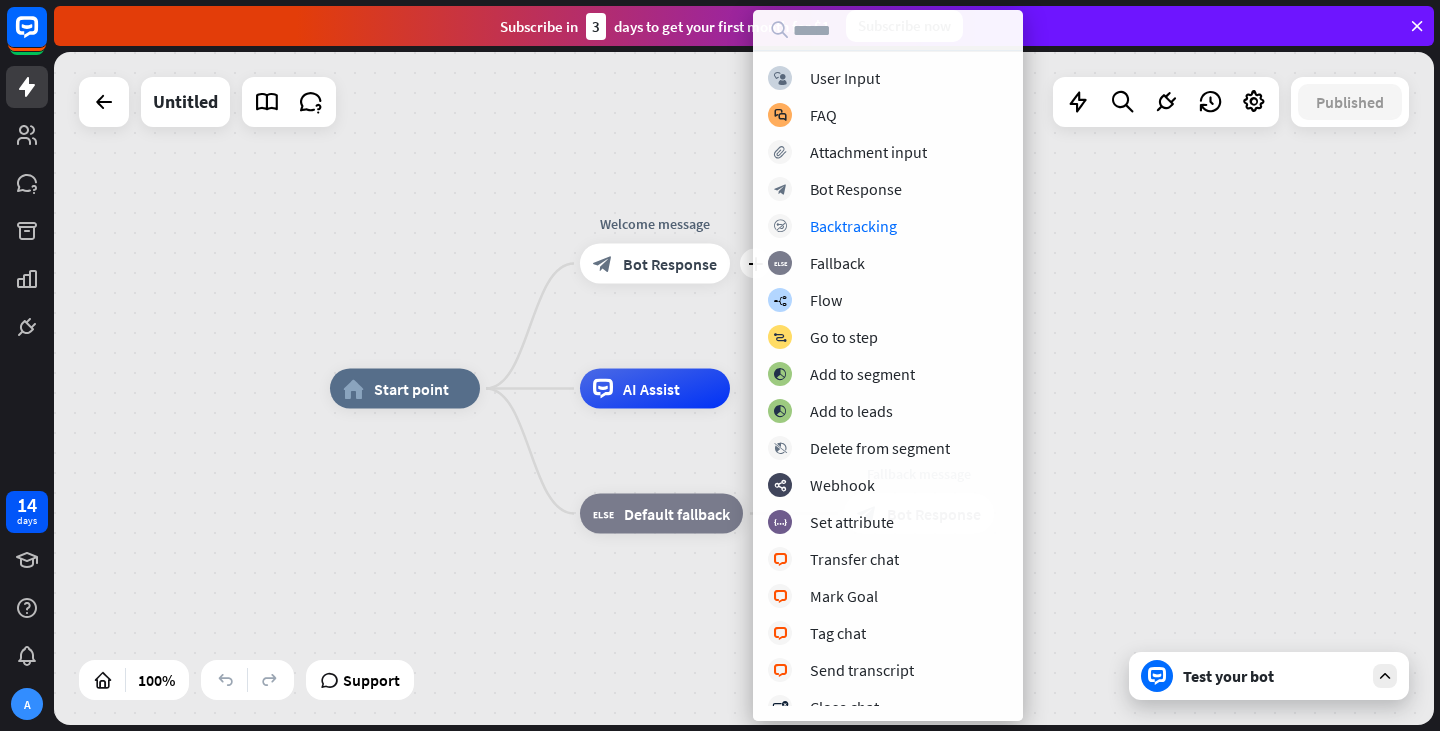 click on "home_2   Start point               plus   Welcome message   block_bot_response   Bot Response                     AI Assist                   block_fallback   Default fallback                 Fallback message   block_bot_response   Bot Response" at bounding box center [744, 388] 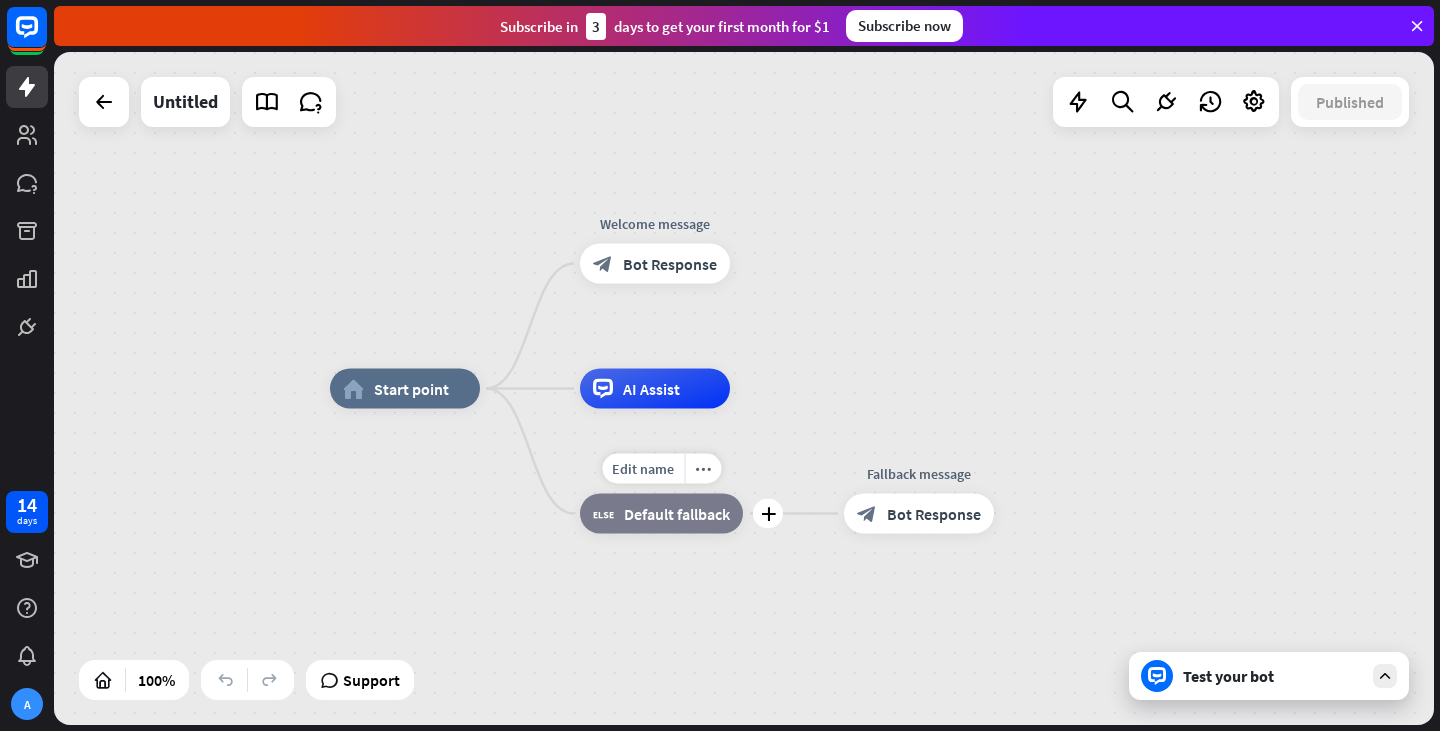 click on "Edit name   more_horiz         plus     block_fallback   Default fallback" at bounding box center [661, 514] 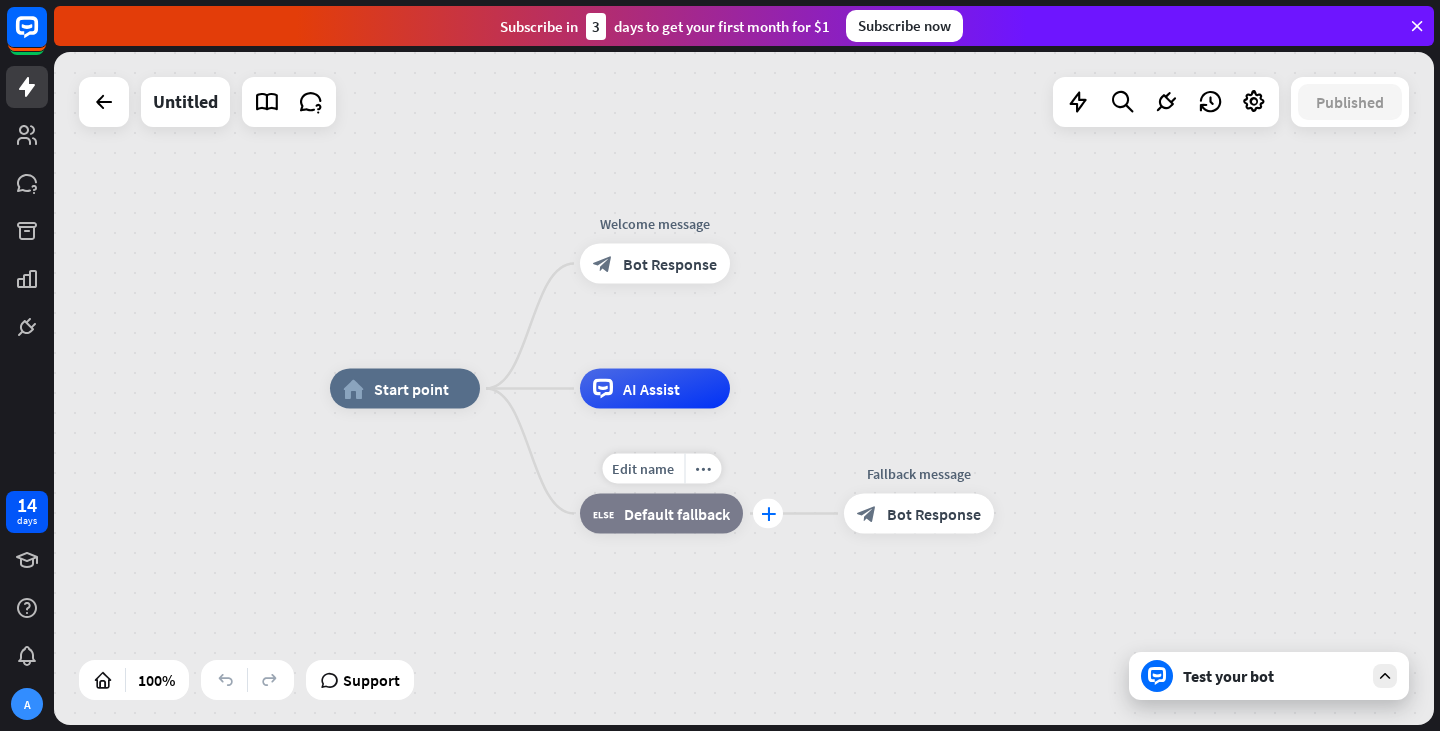 click on "plus" at bounding box center [768, 514] 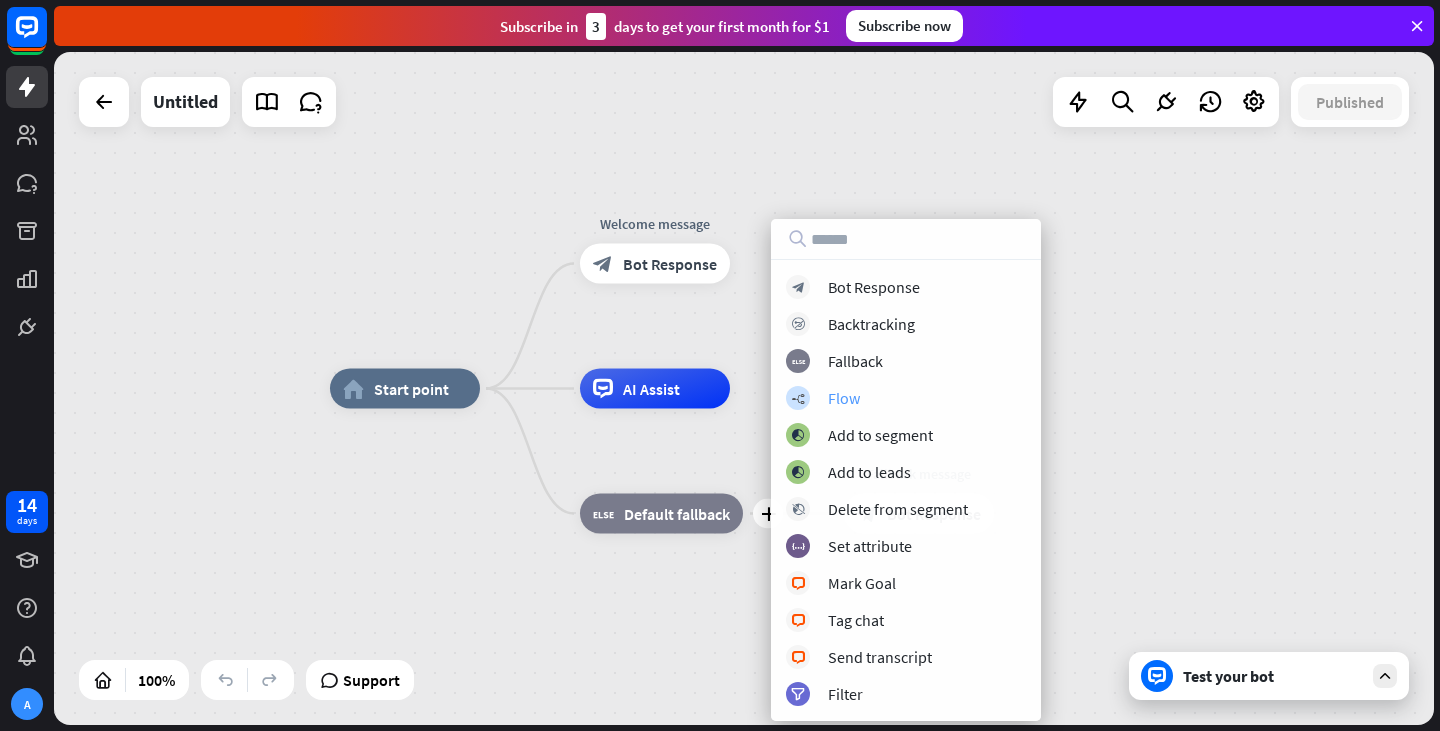 click on "builder_tree
Flow" at bounding box center [906, 398] 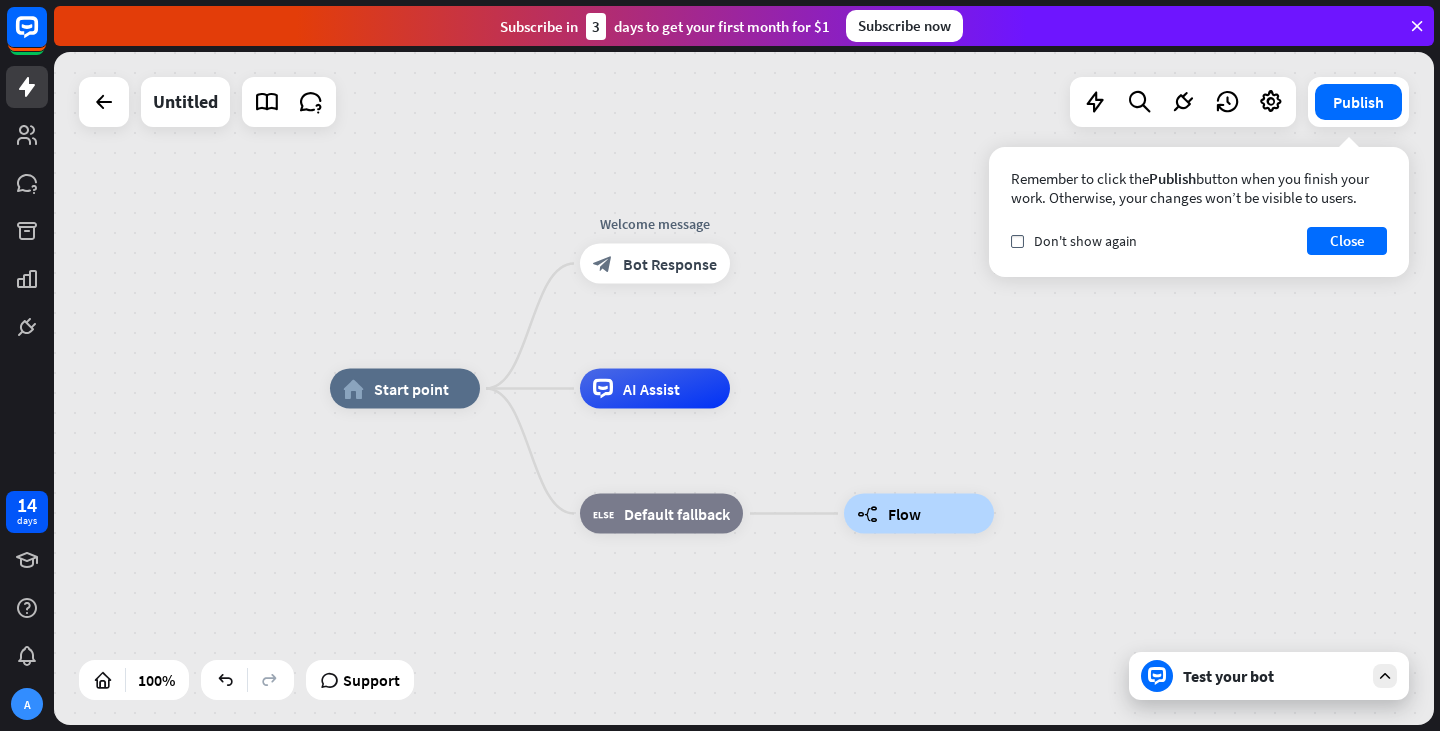 click on "home_2   Start point                 Welcome message   block_bot_response   Bot Response                     AI Assist                   block_fallback   Default fallback                   builder_tree   Flow" at bounding box center [744, 388] 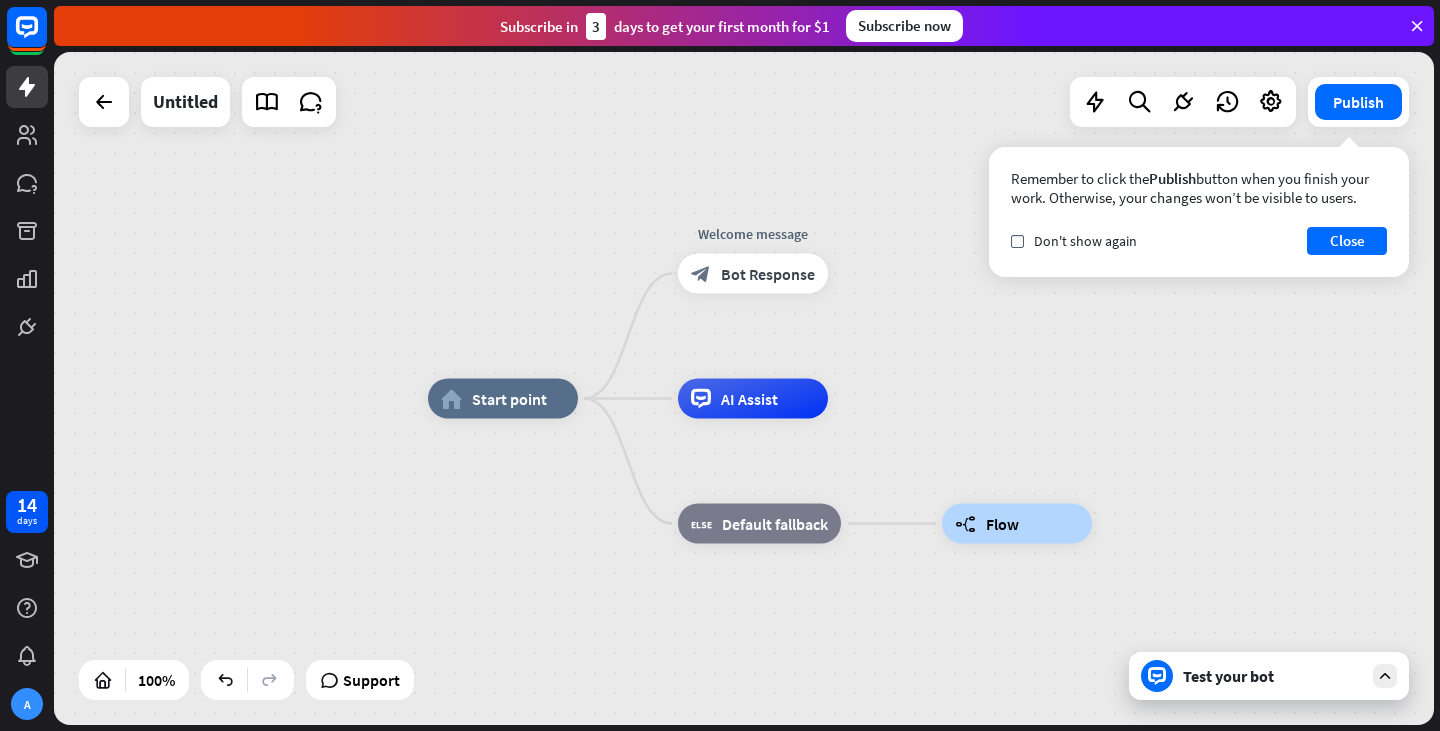 drag, startPoint x: 1201, startPoint y: 353, endPoint x: 1290, endPoint y: 365, distance: 89.80534 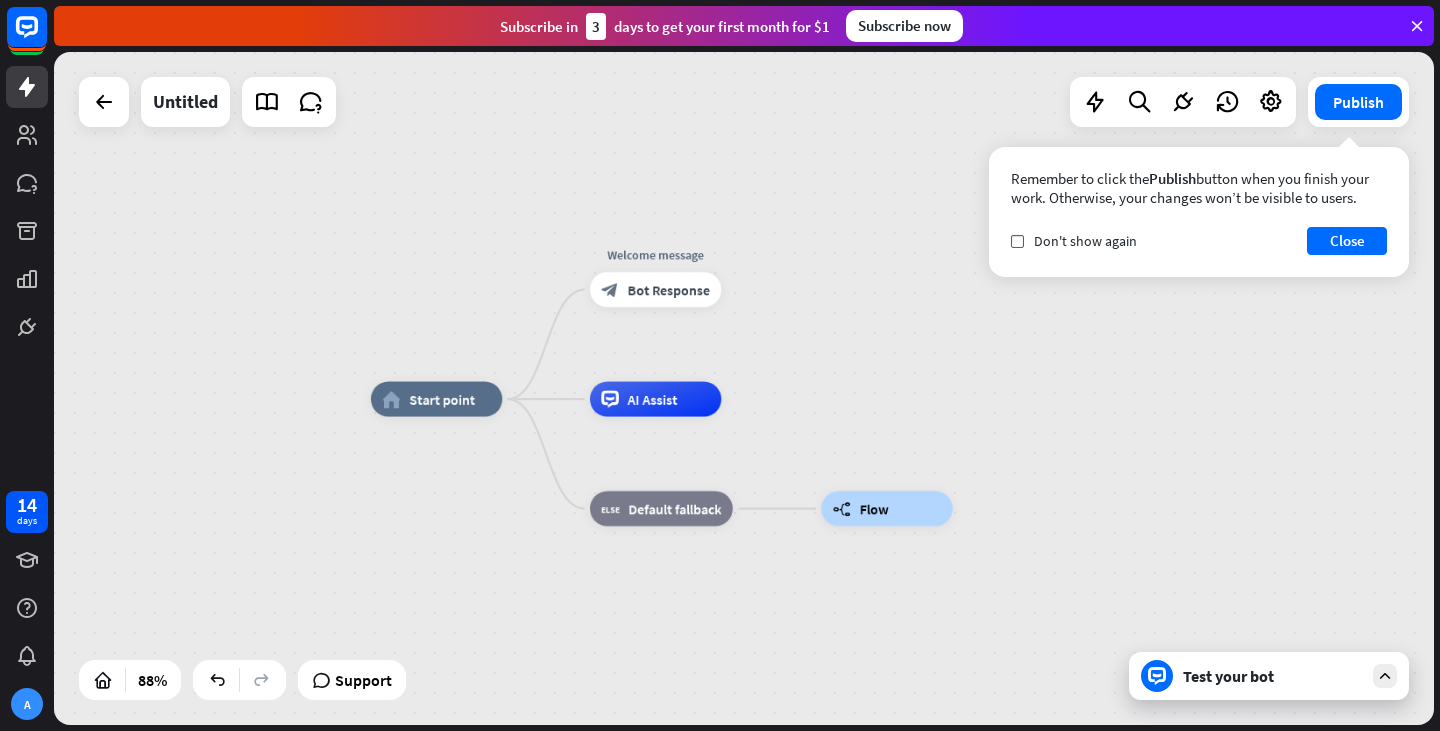 drag, startPoint x: 1142, startPoint y: 438, endPoint x: 1010, endPoint y: 459, distance: 133.66002 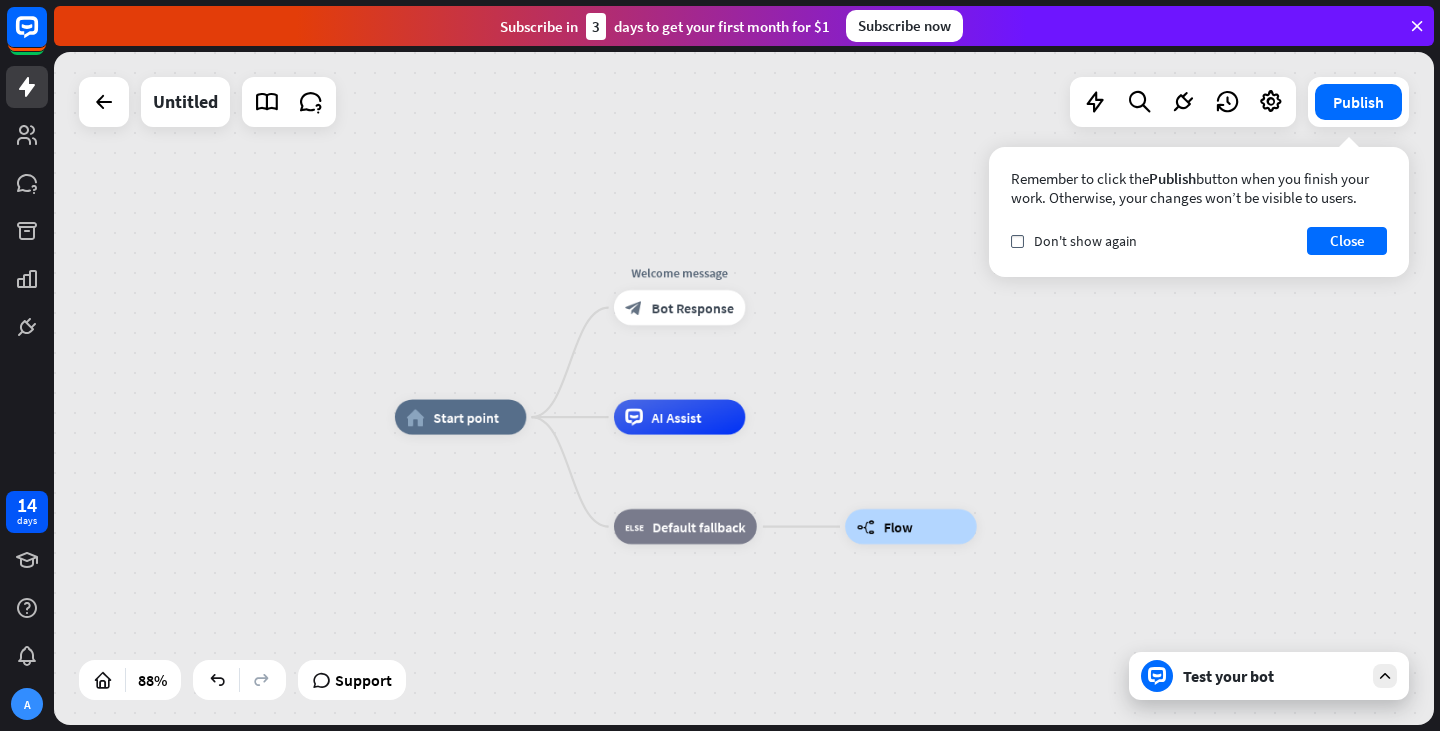 click on "Subscribe now" at bounding box center (904, 26) 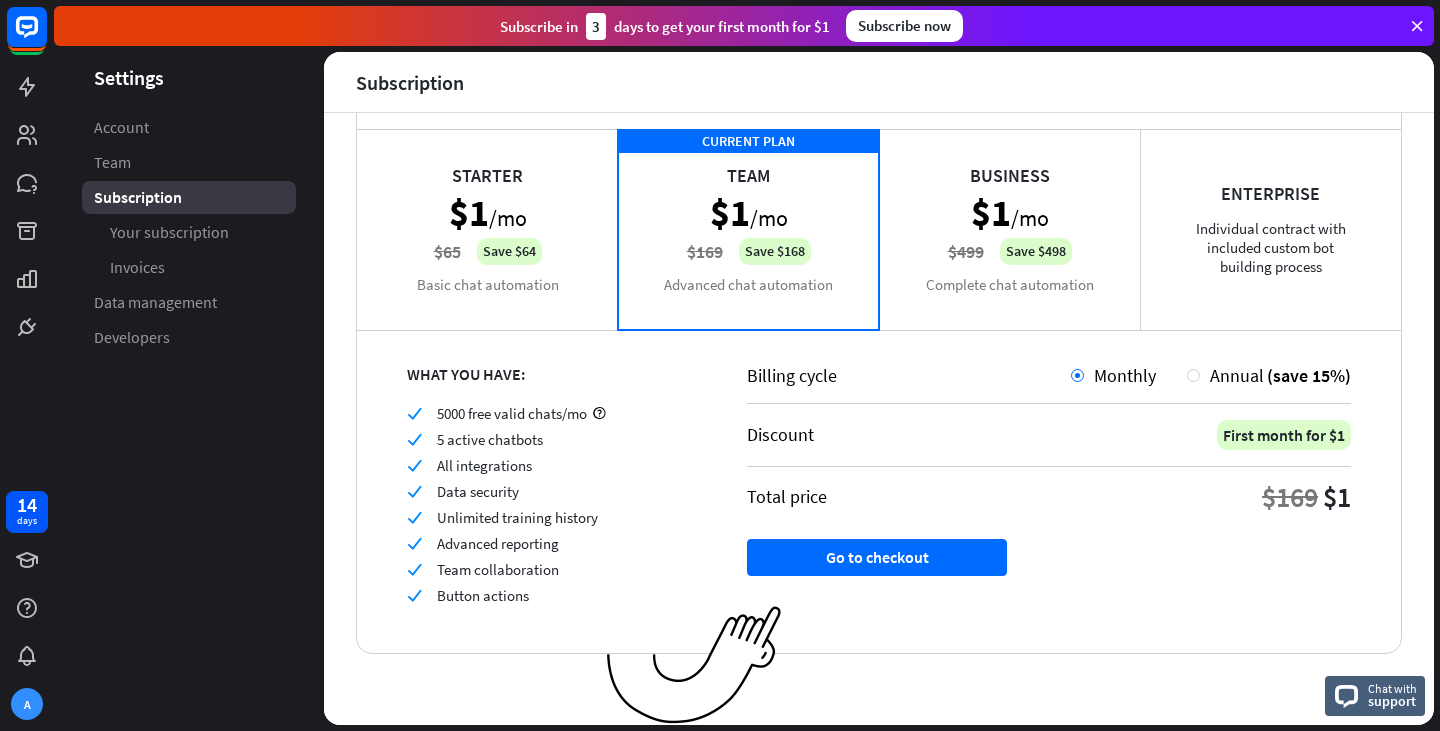 scroll, scrollTop: 0, scrollLeft: 0, axis: both 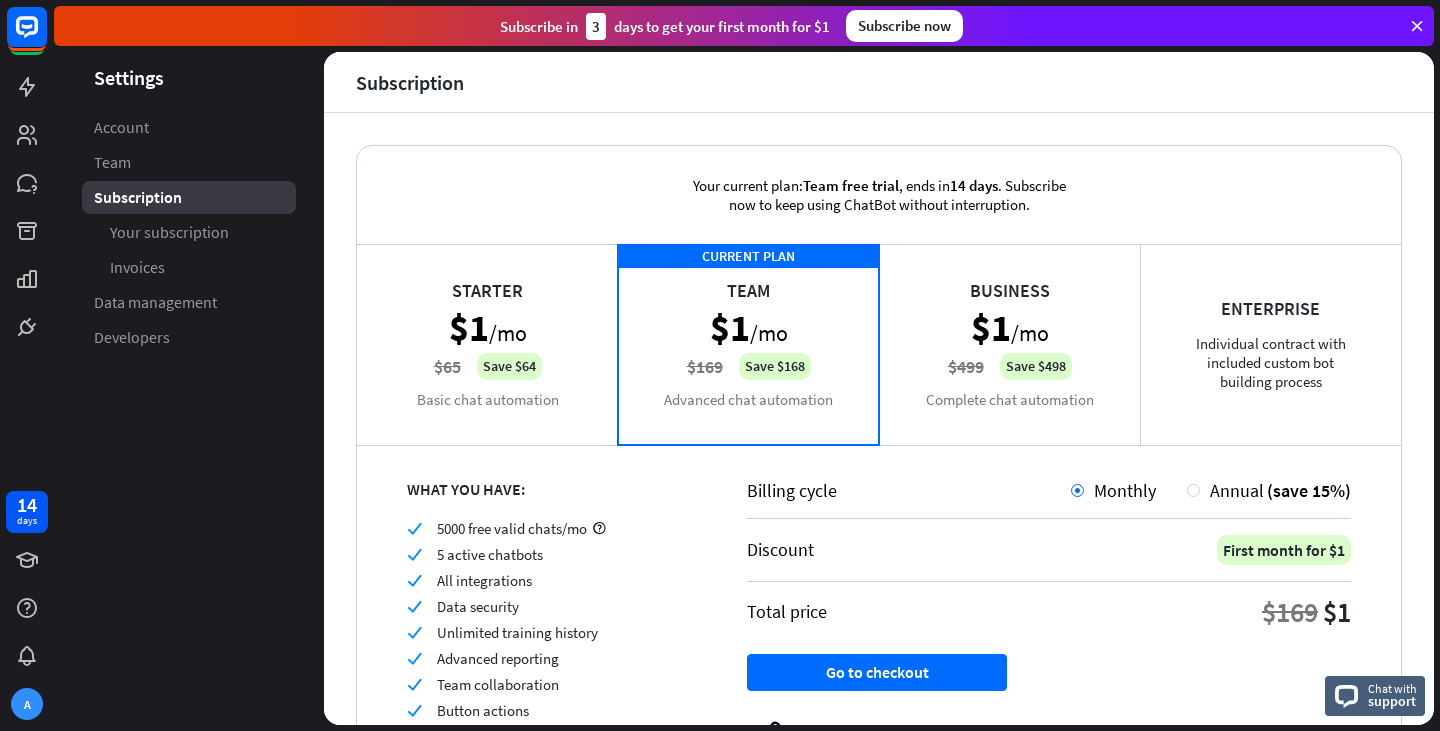 click at bounding box center [1417, 26] 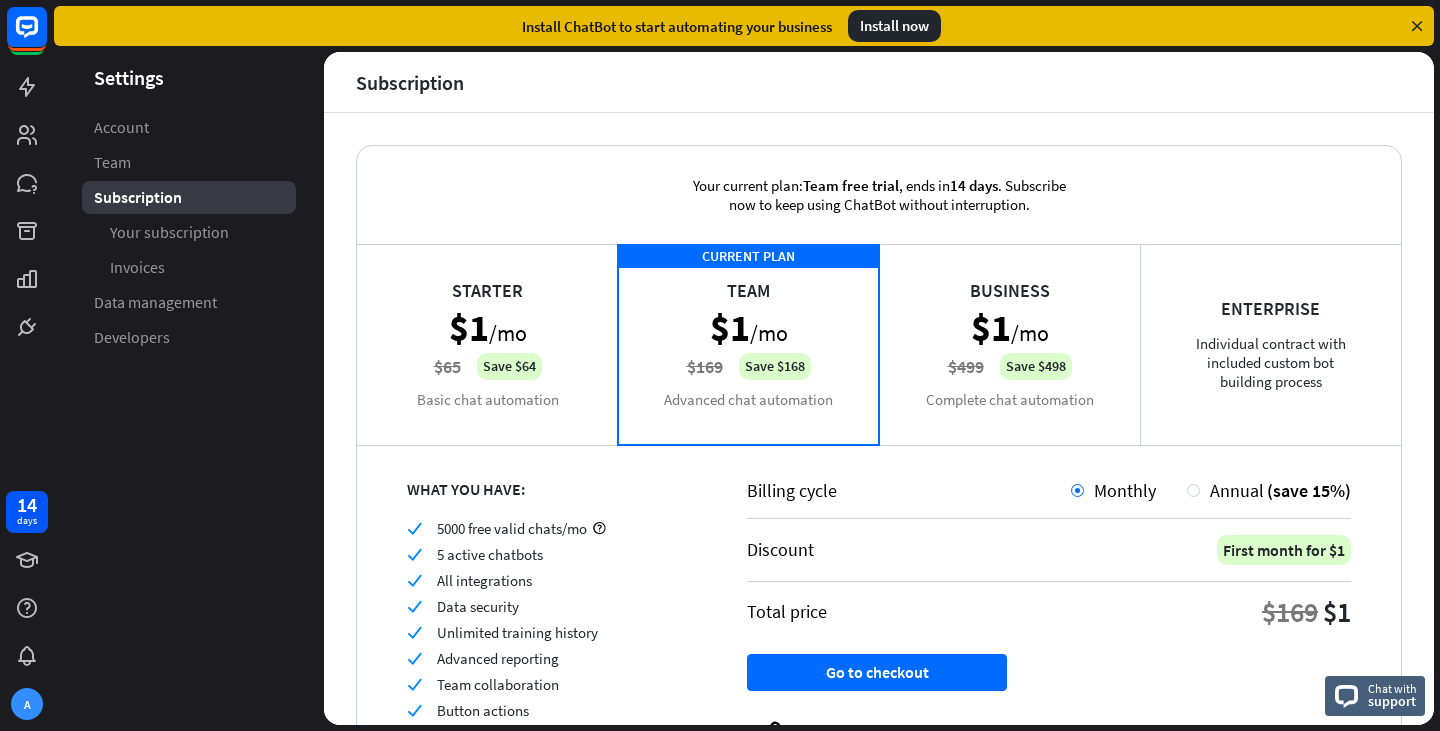 scroll, scrollTop: 115, scrollLeft: 0, axis: vertical 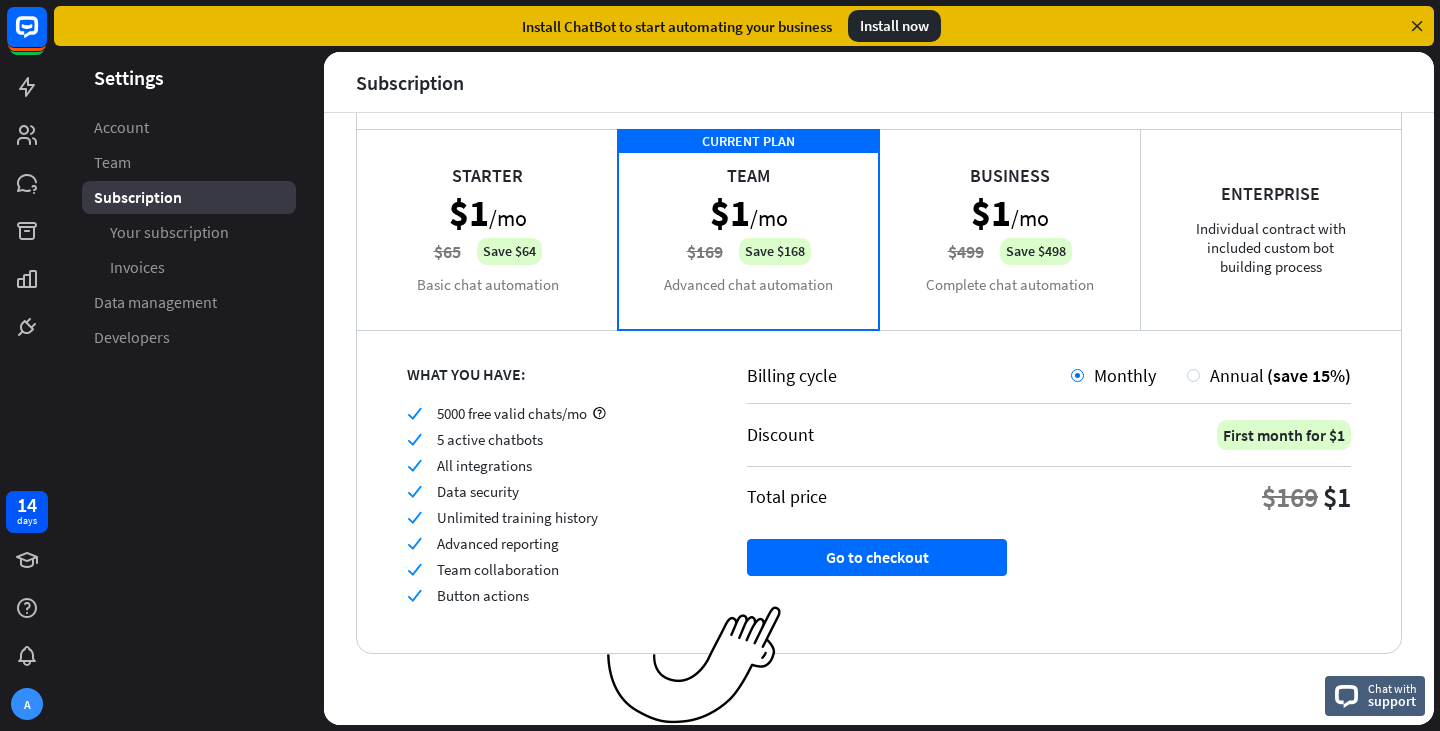click on "Settings
Account
Team
Subscription
Your subscription
Invoices
Data management
Developers" at bounding box center [189, 388] 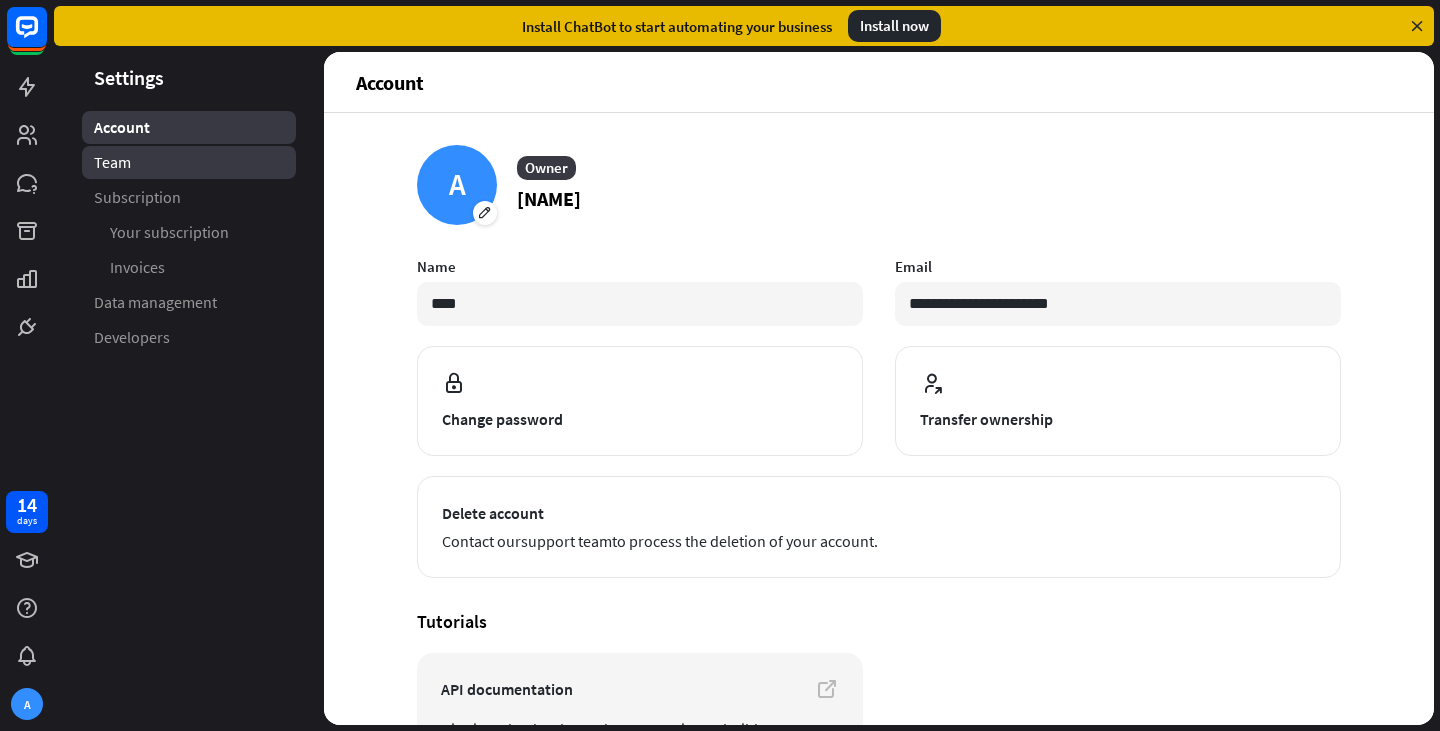 click on "Team" at bounding box center (189, 162) 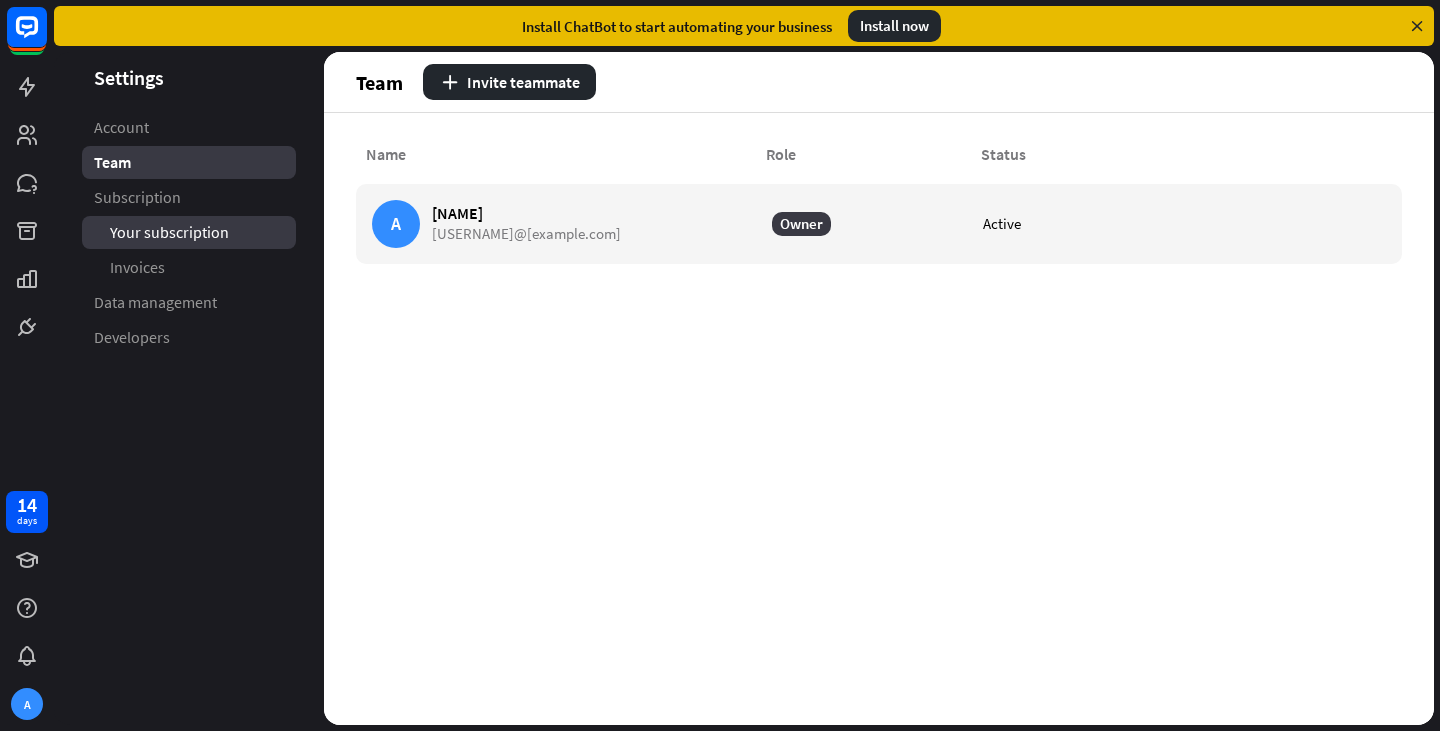click on "Your subscription" at bounding box center [189, 232] 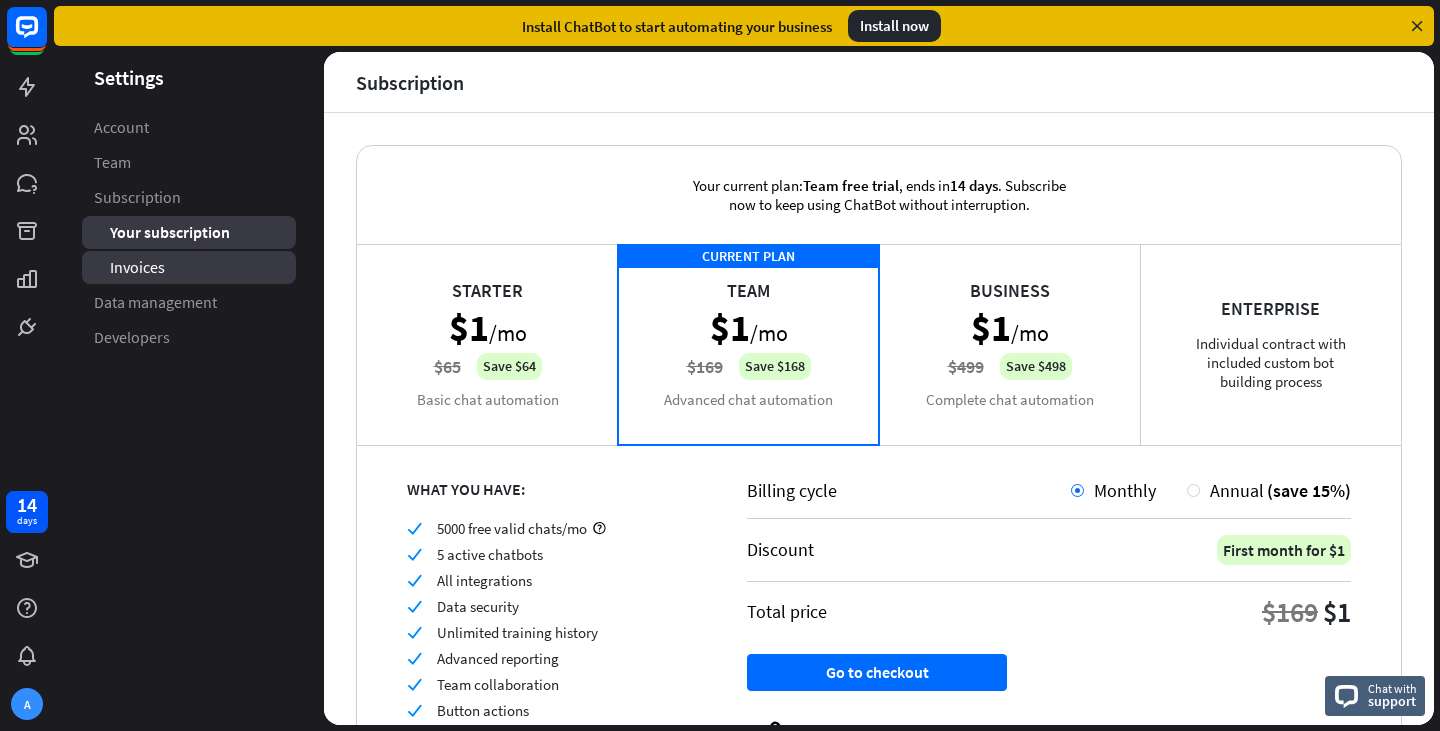 click on "Invoices" at bounding box center [189, 267] 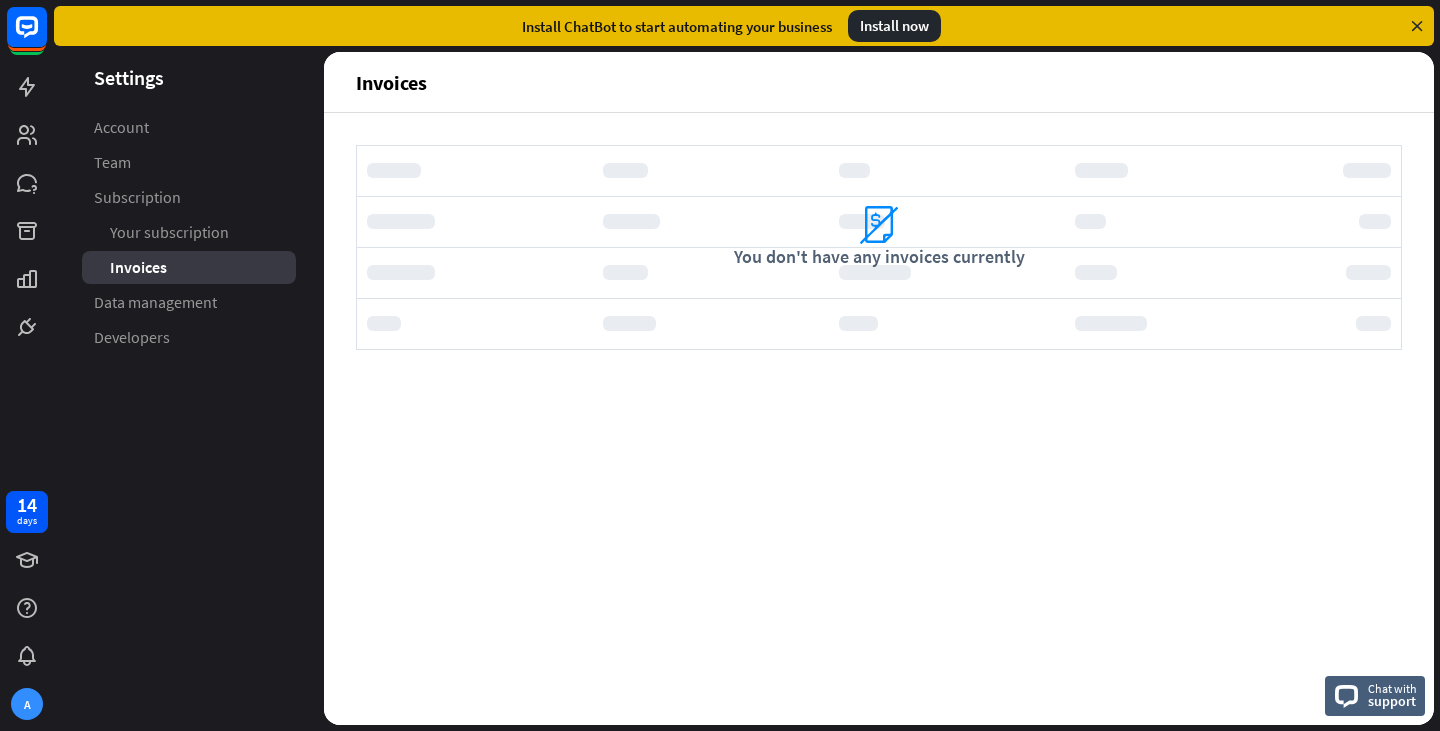 click on "Settings
Account
Team
Subscription
Your subscription
Invoices
Data management
Developers" at bounding box center (189, 388) 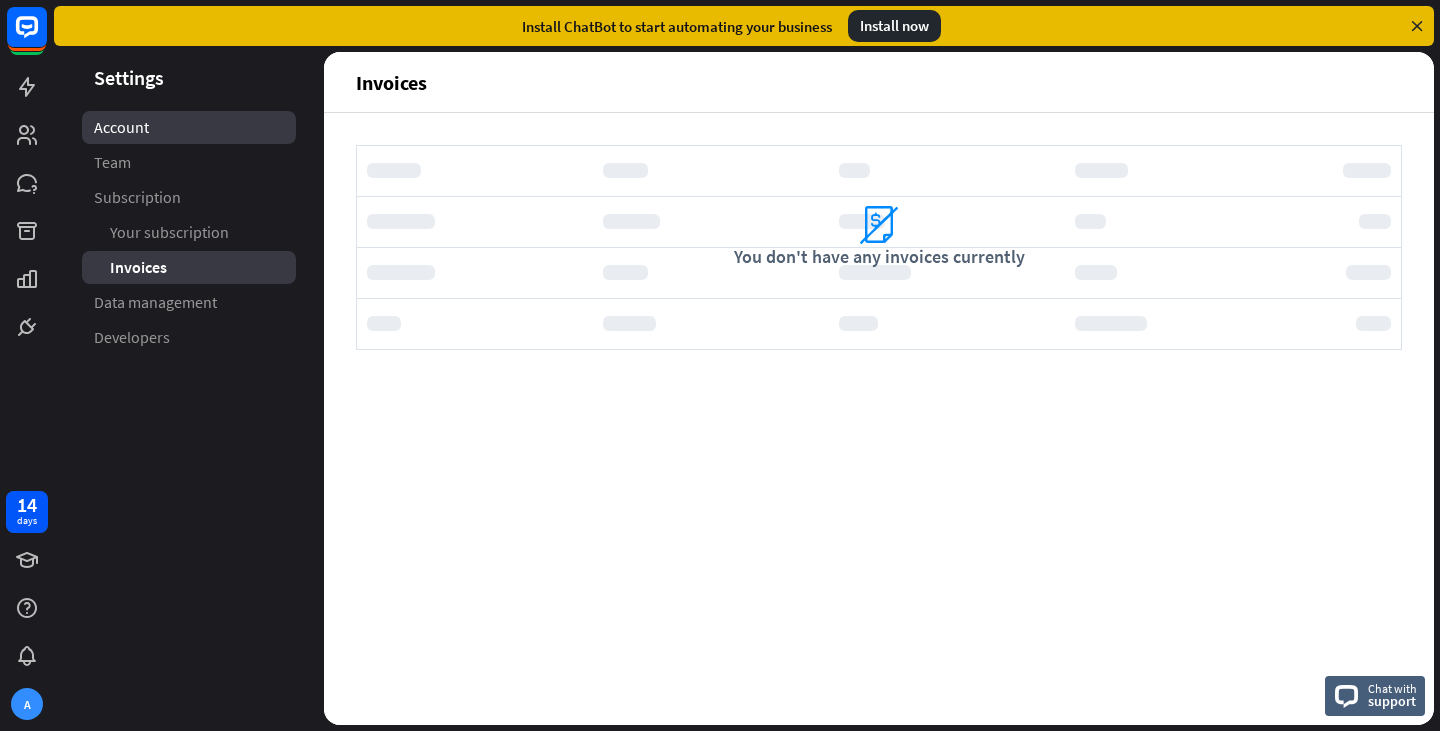 click on "Account" at bounding box center [189, 127] 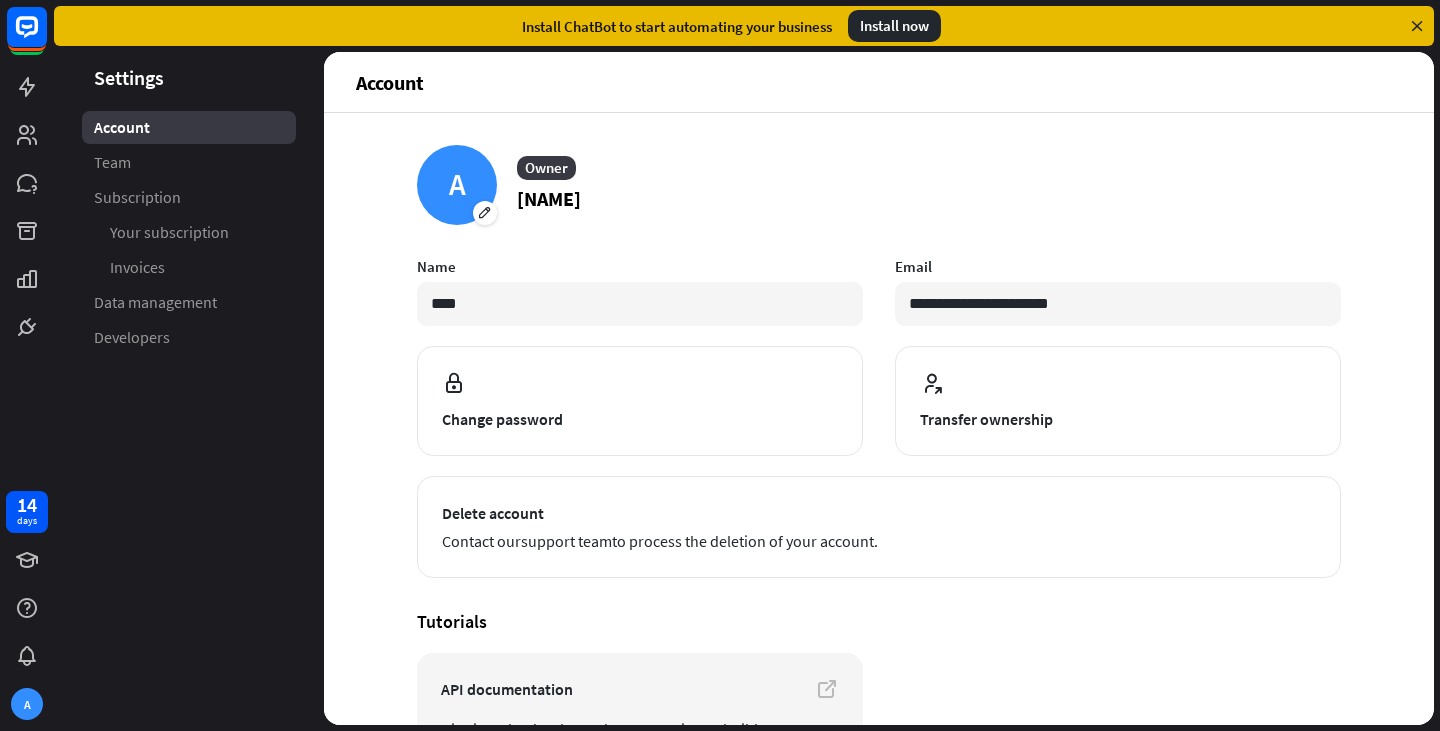 click at bounding box center [1417, 26] 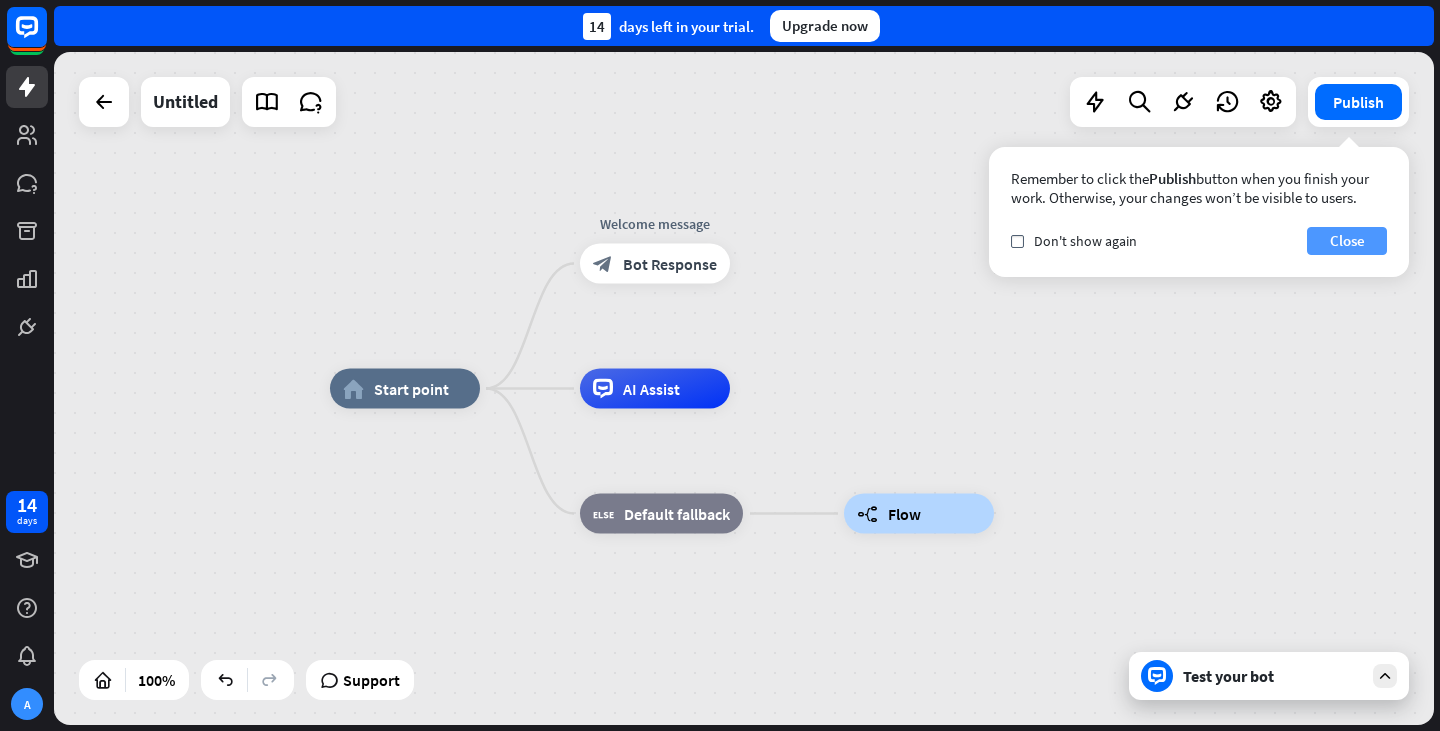 click on "Close" at bounding box center (1347, 241) 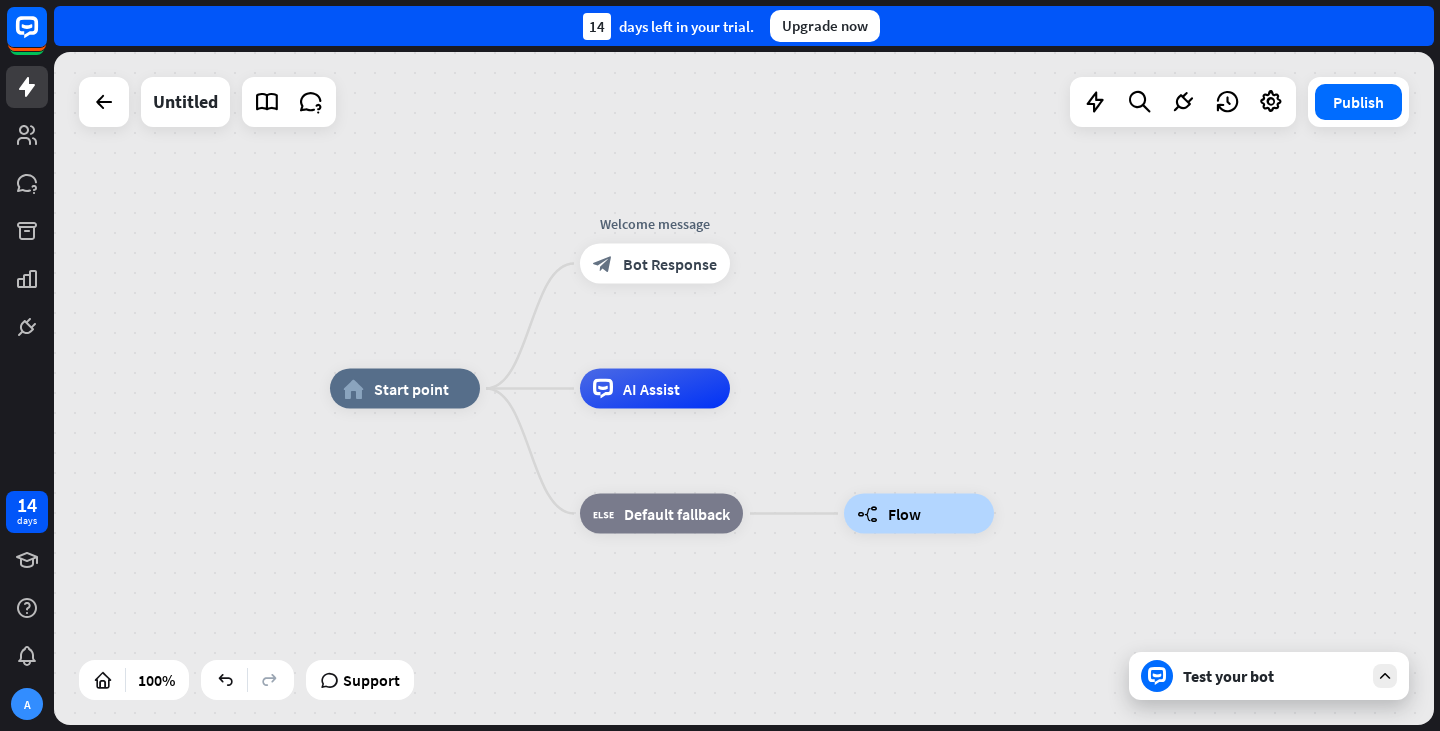 click at bounding box center [1385, 676] 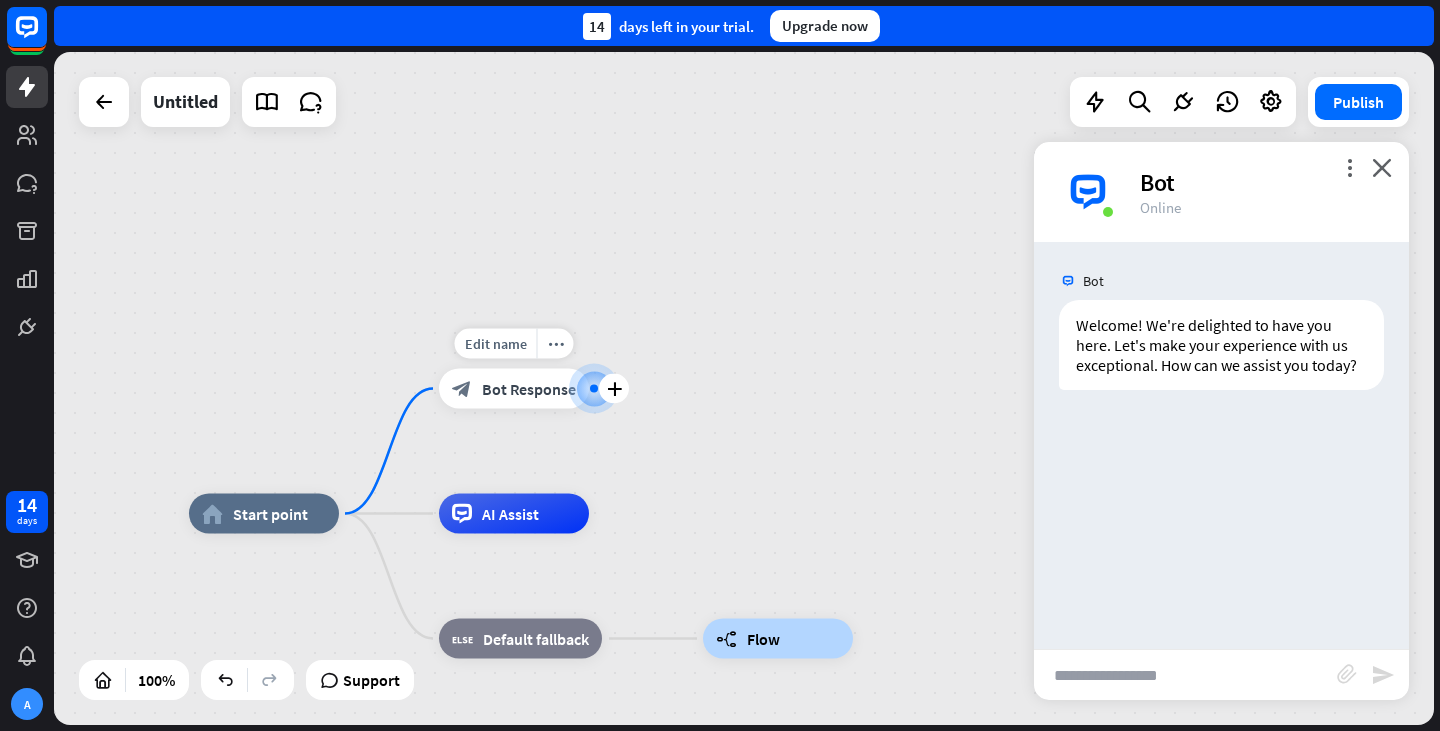 click on "Edit name   more_horiz         plus     block_bot_response   Bot Response" at bounding box center [514, 389] 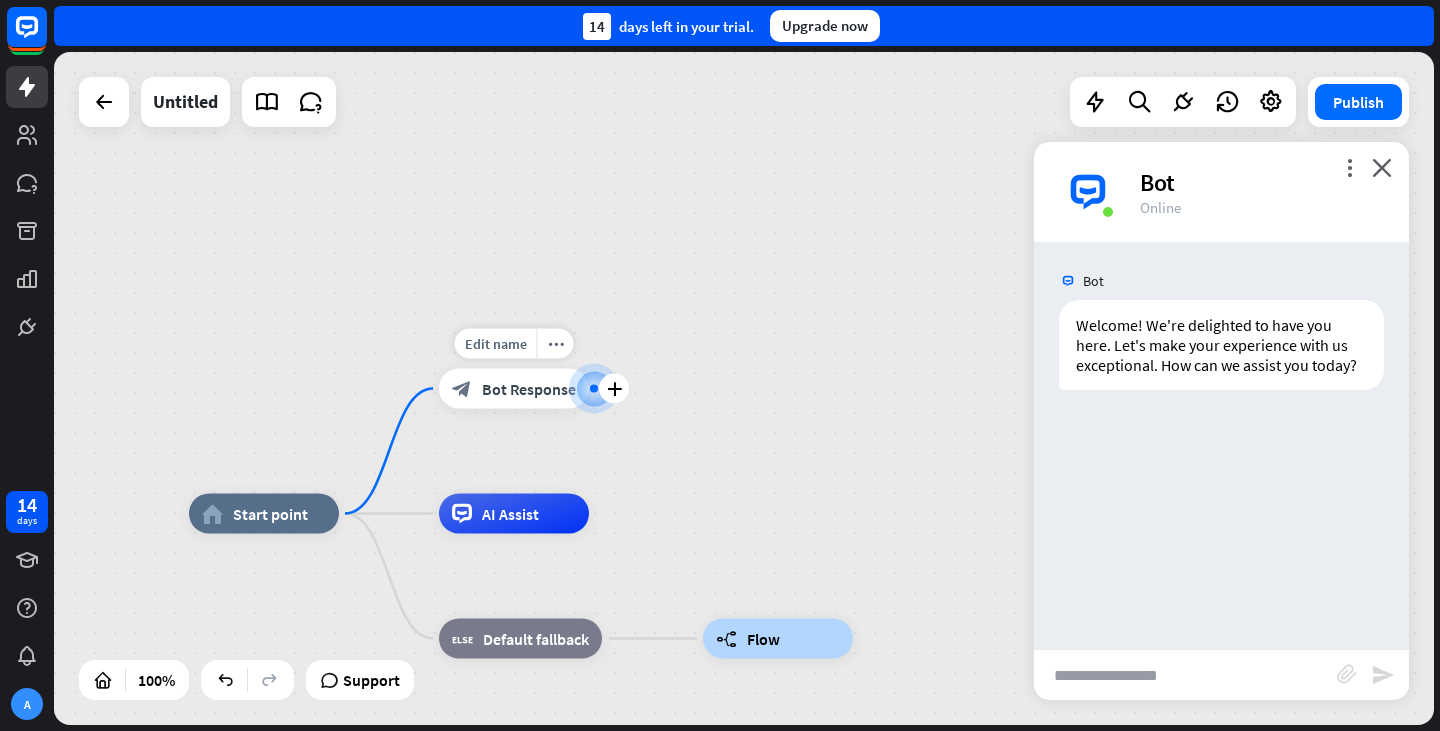 click at bounding box center (594, 389) 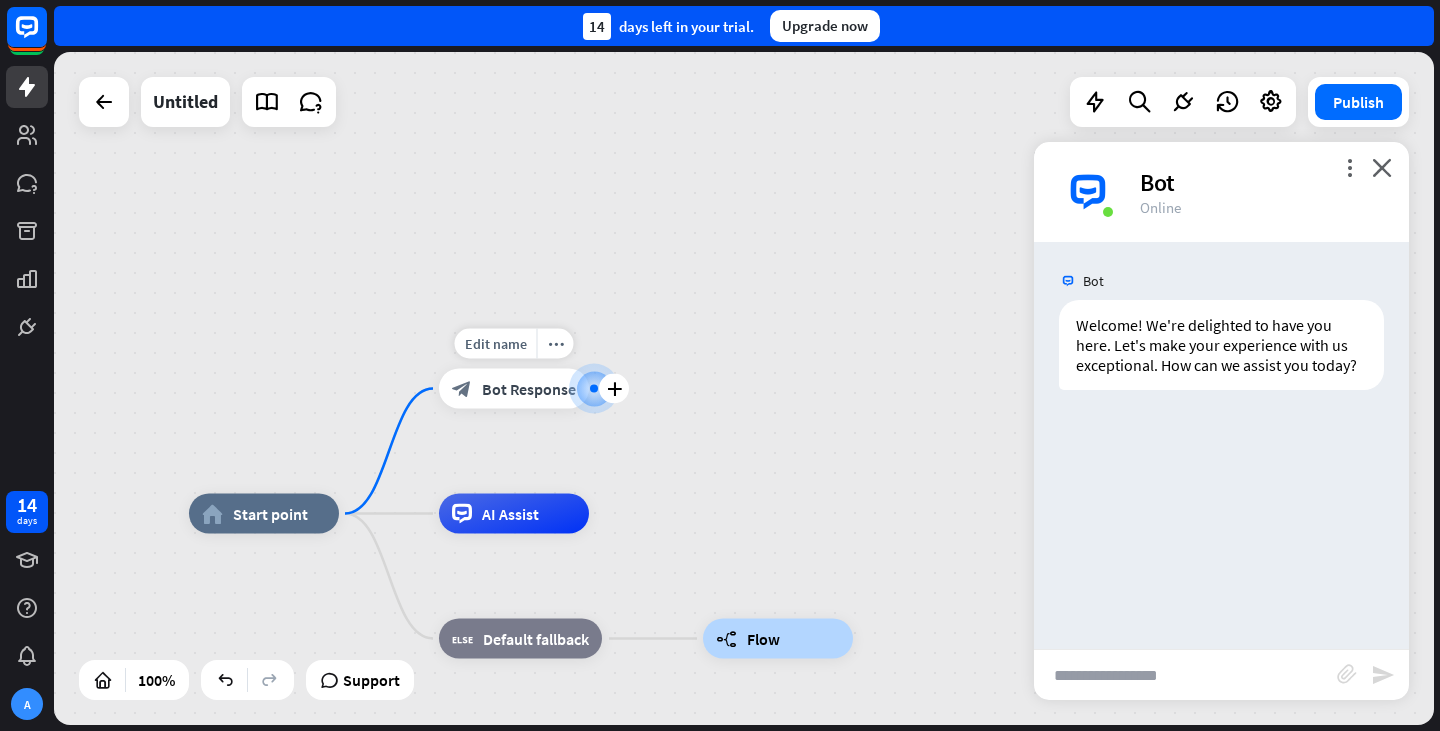 click at bounding box center [594, 389] 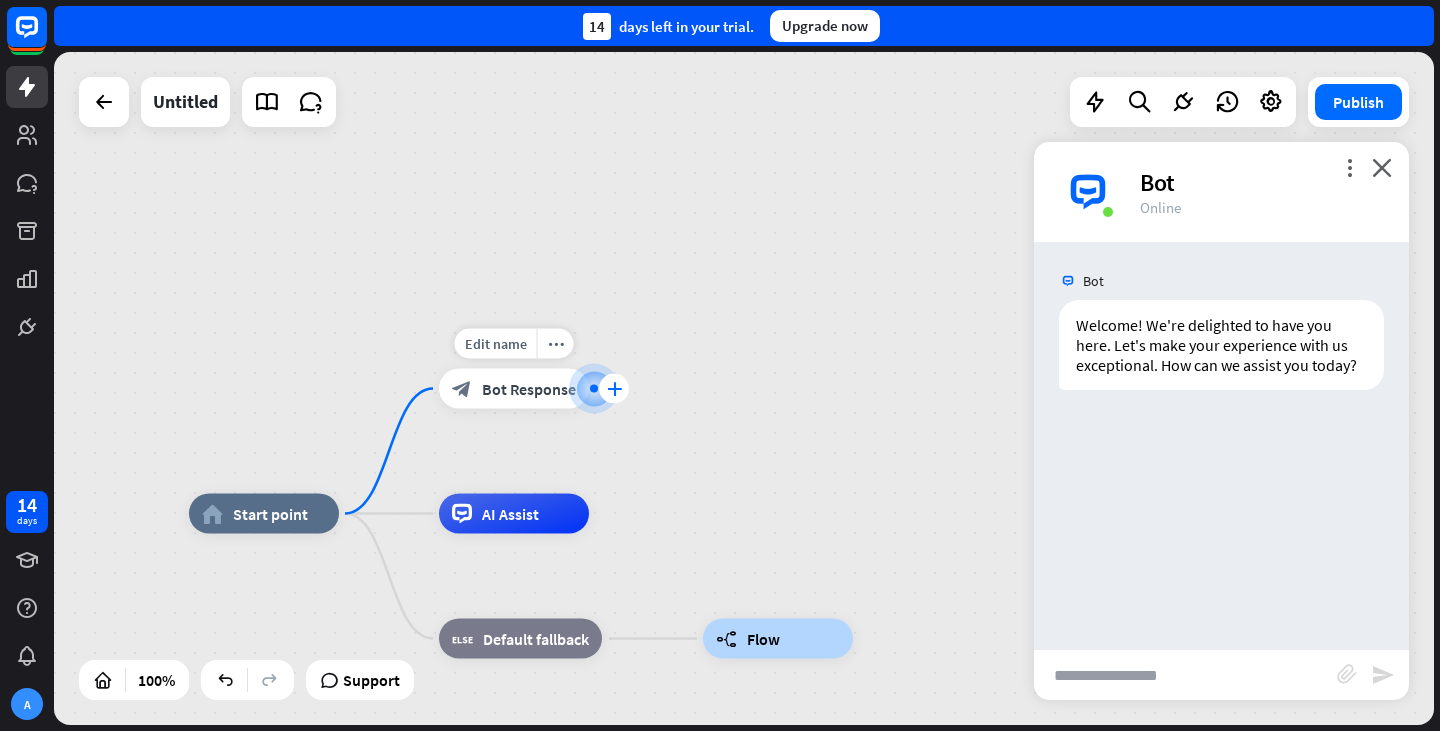 click on "plus" at bounding box center (614, 389) 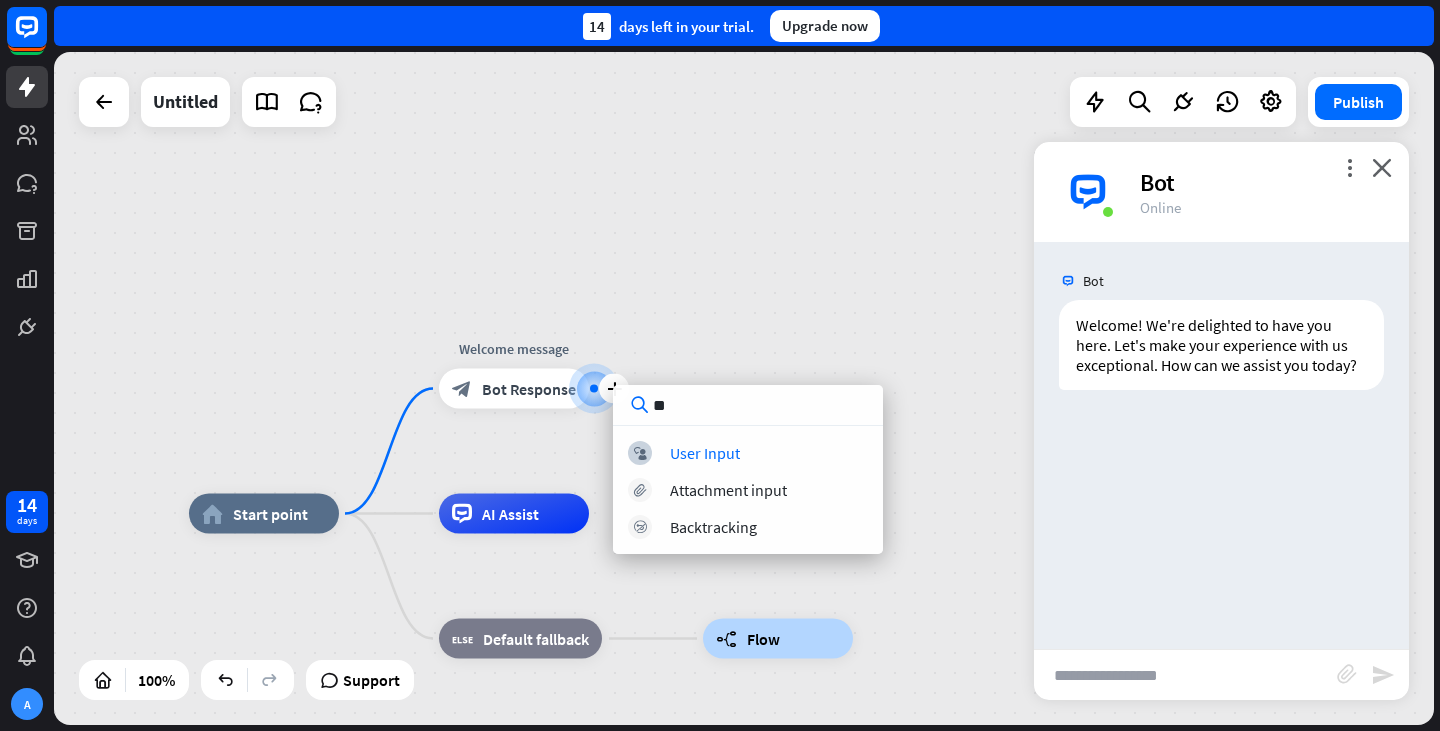 type on "*" 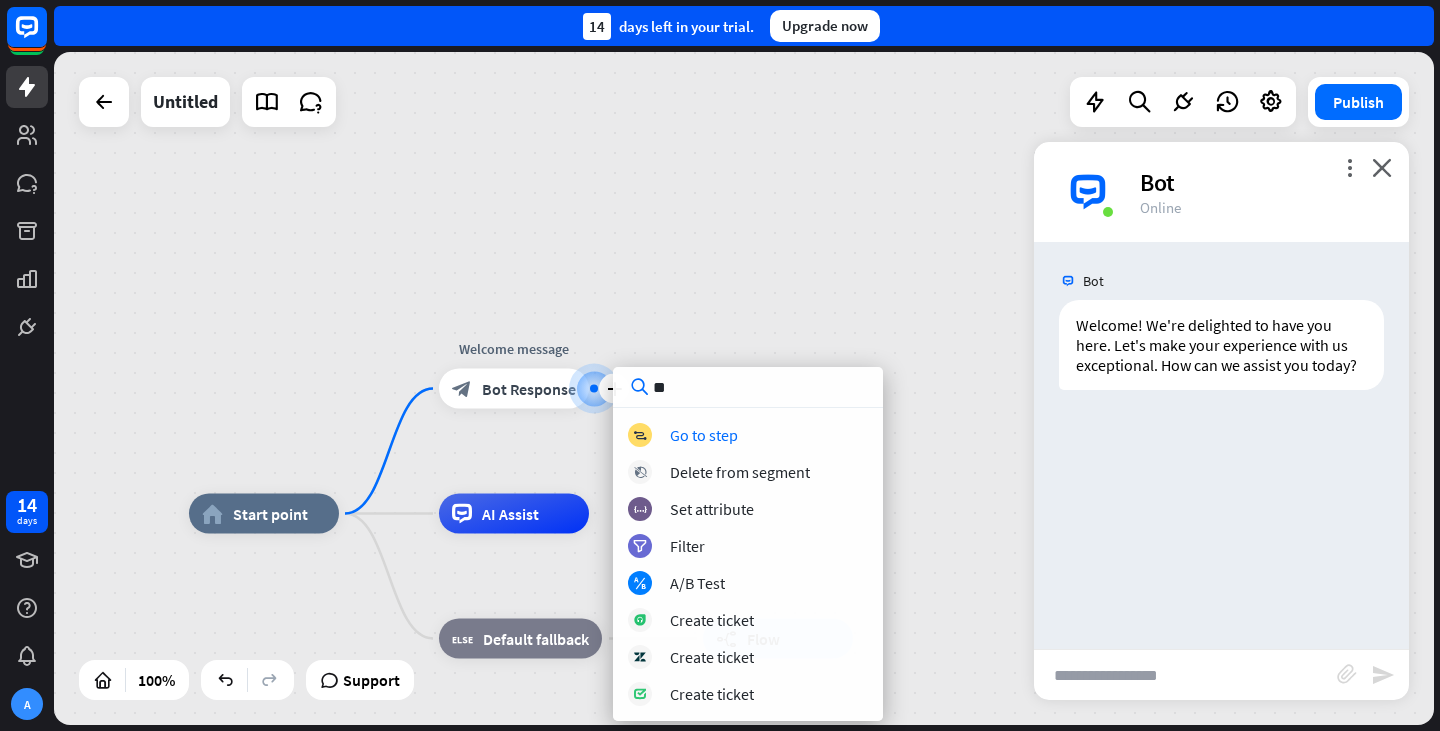 type on "*" 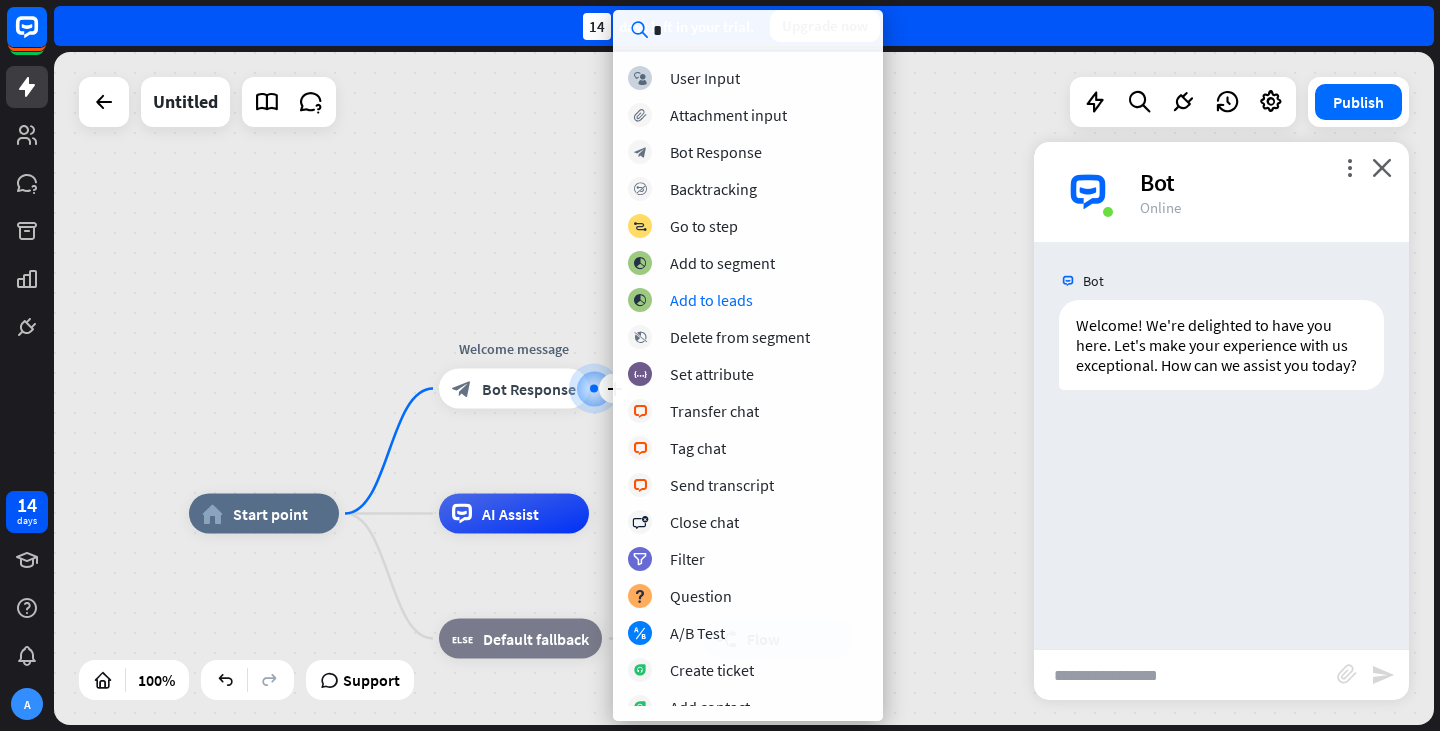 type 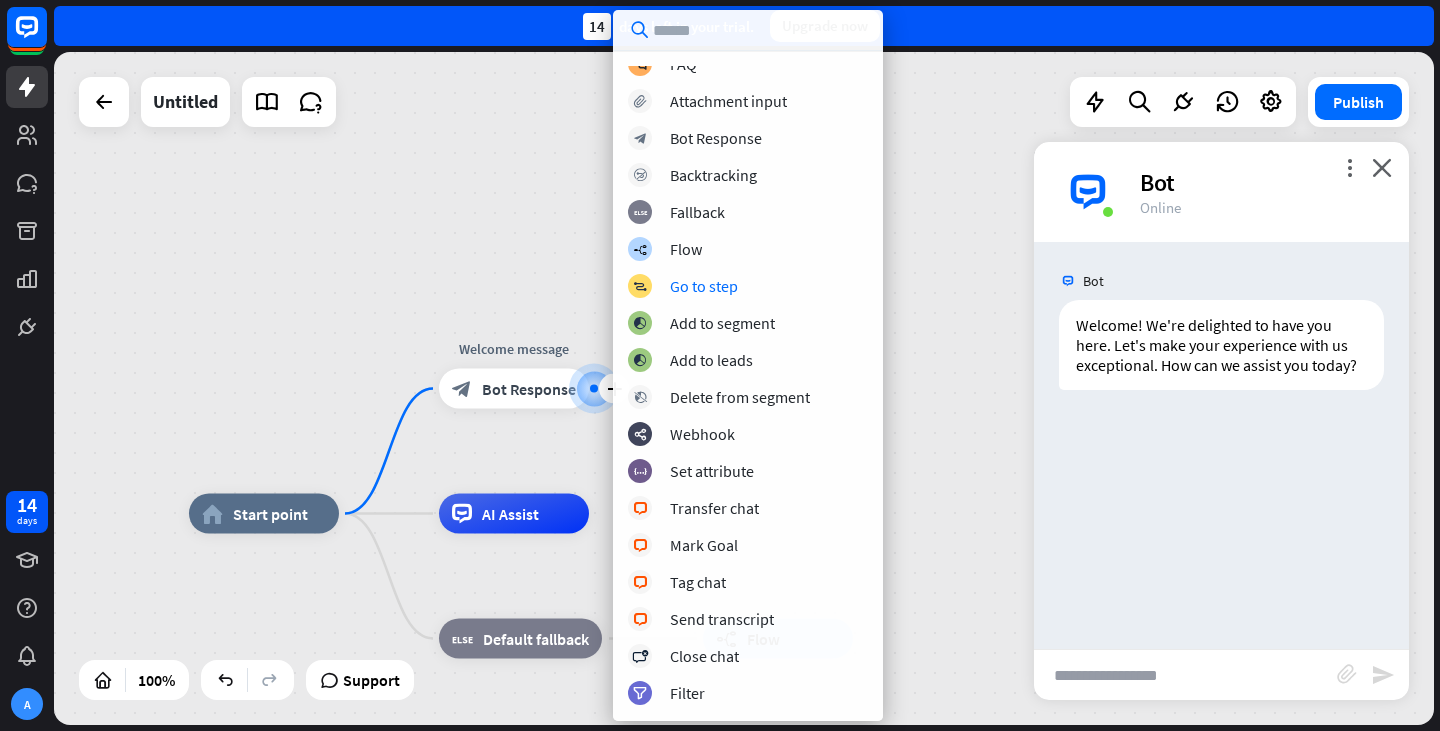 scroll, scrollTop: 0, scrollLeft: 0, axis: both 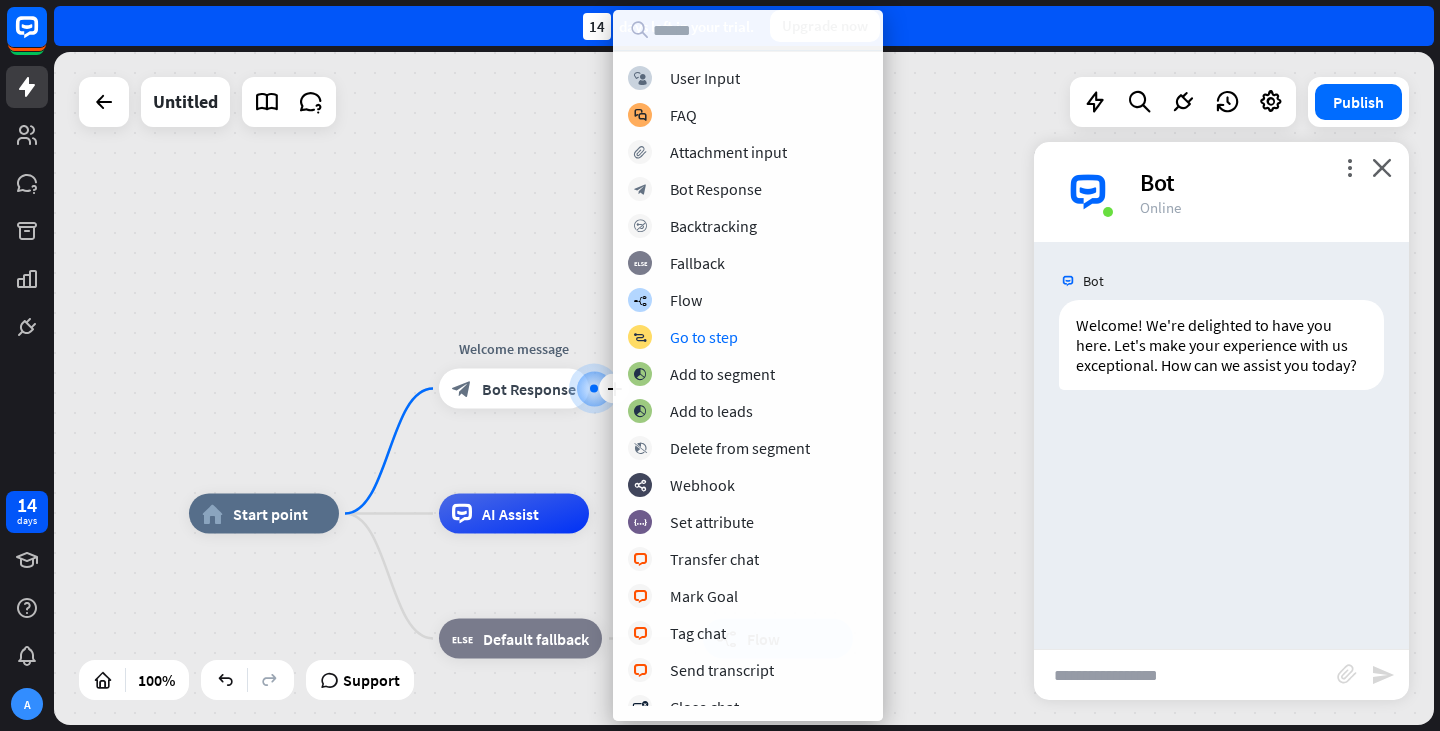 click at bounding box center (1185, 675) 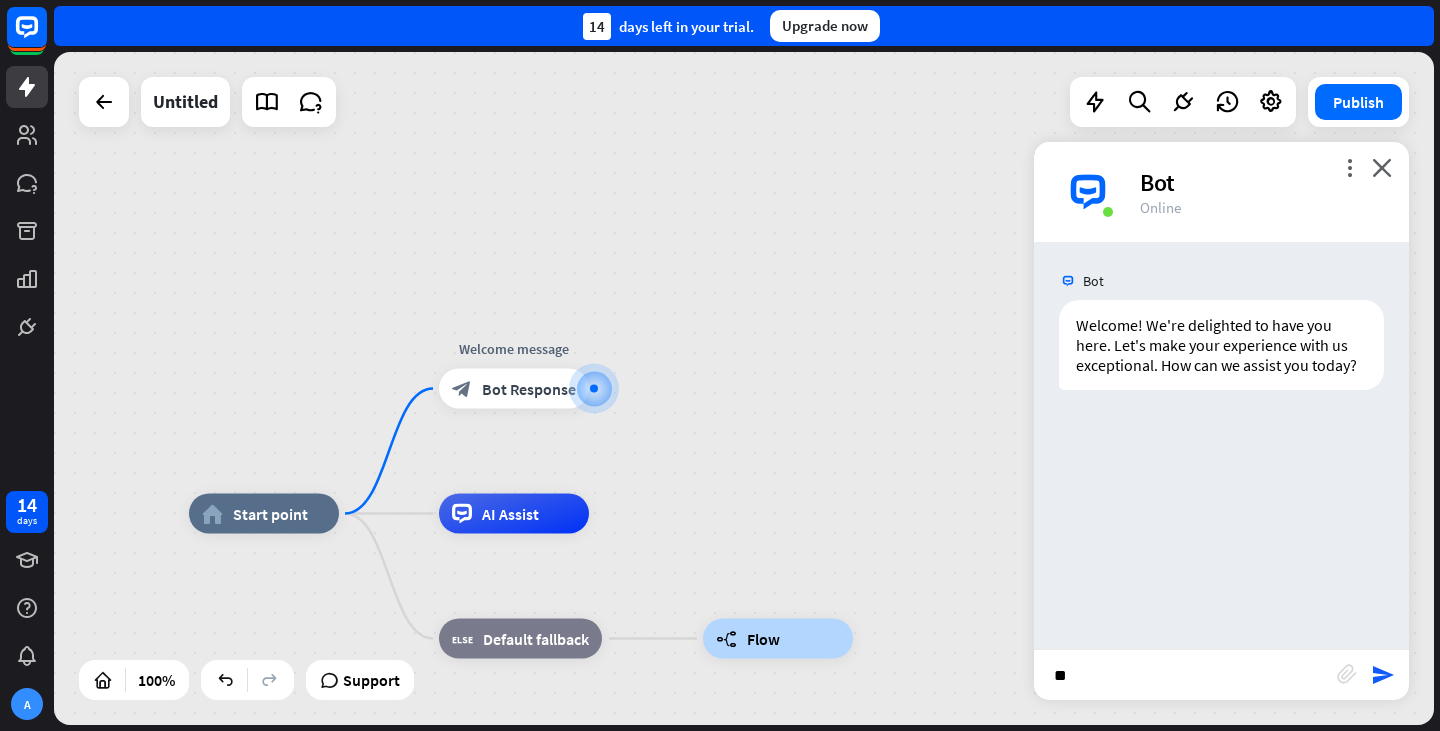 type on "***" 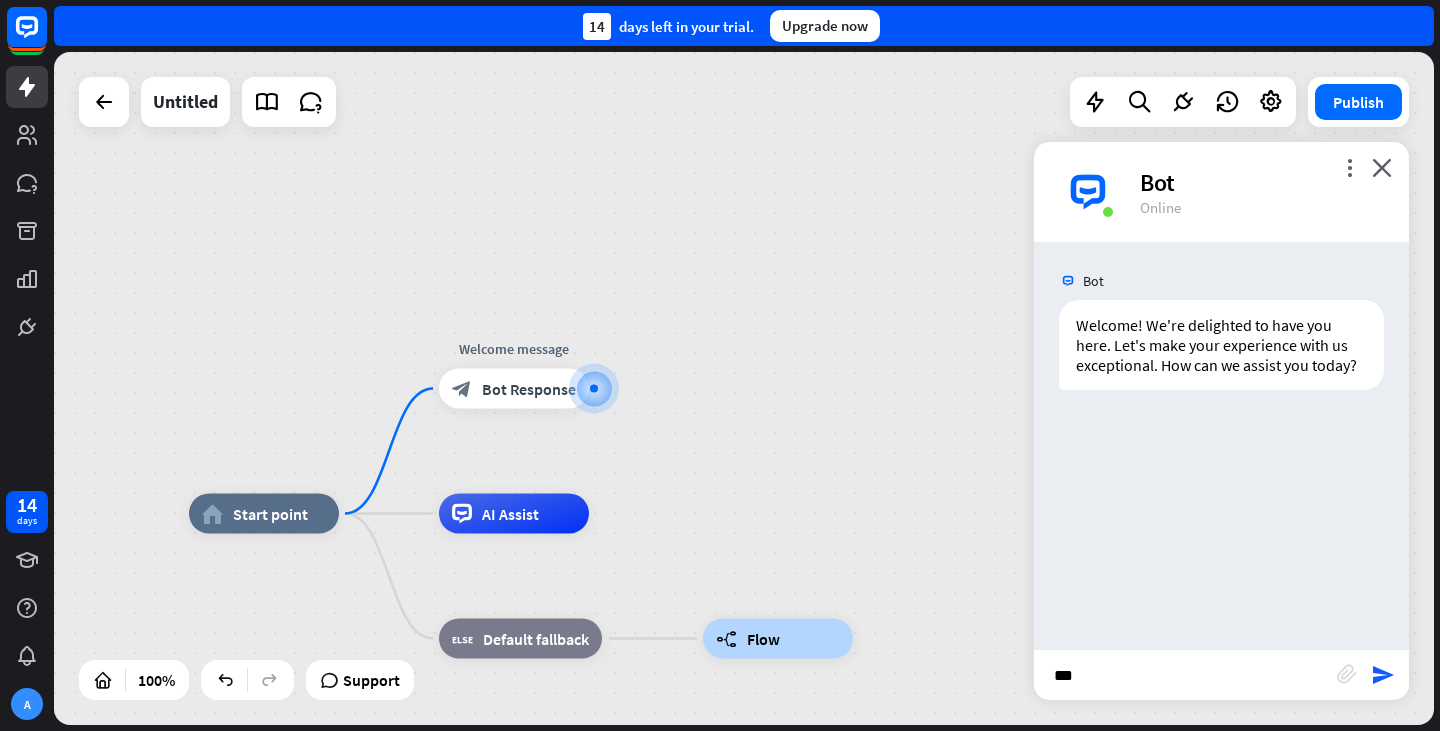 type 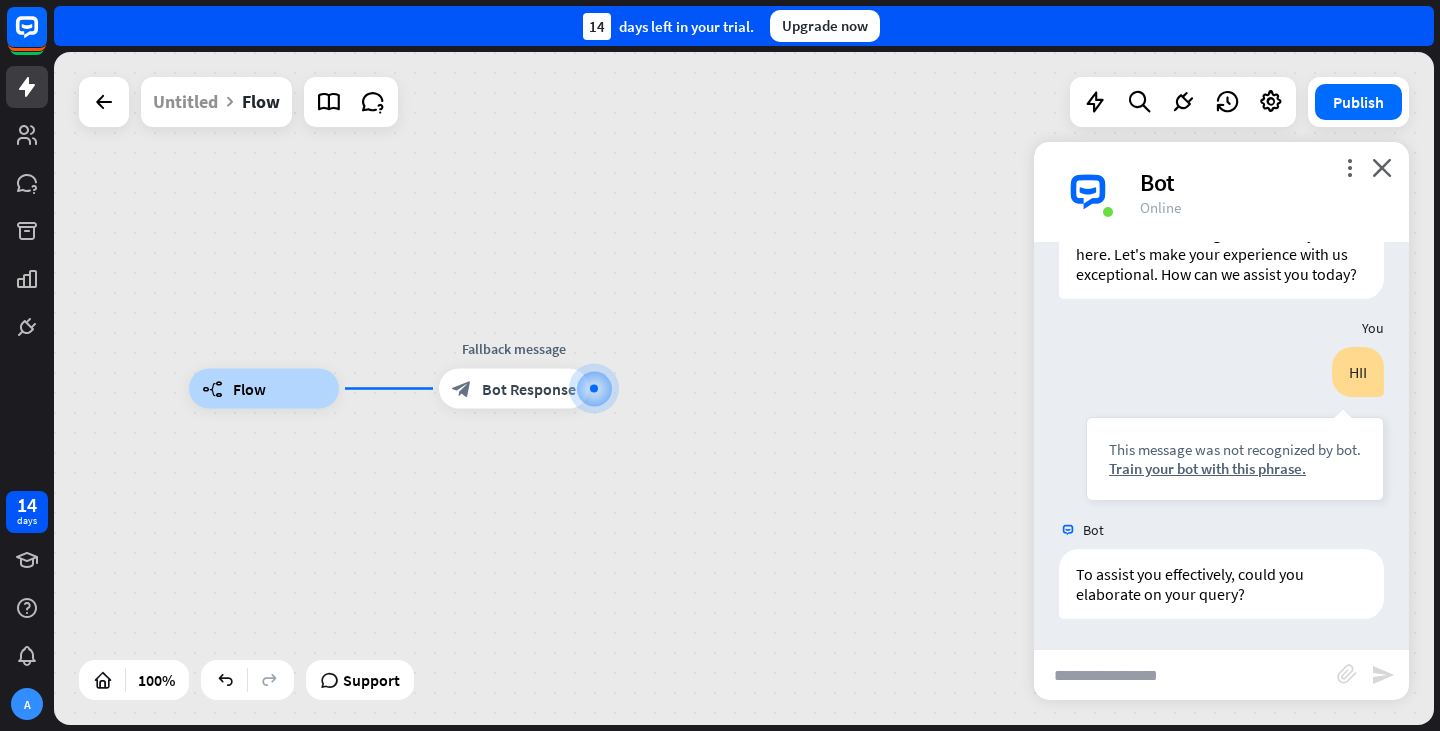 scroll, scrollTop: 111, scrollLeft: 0, axis: vertical 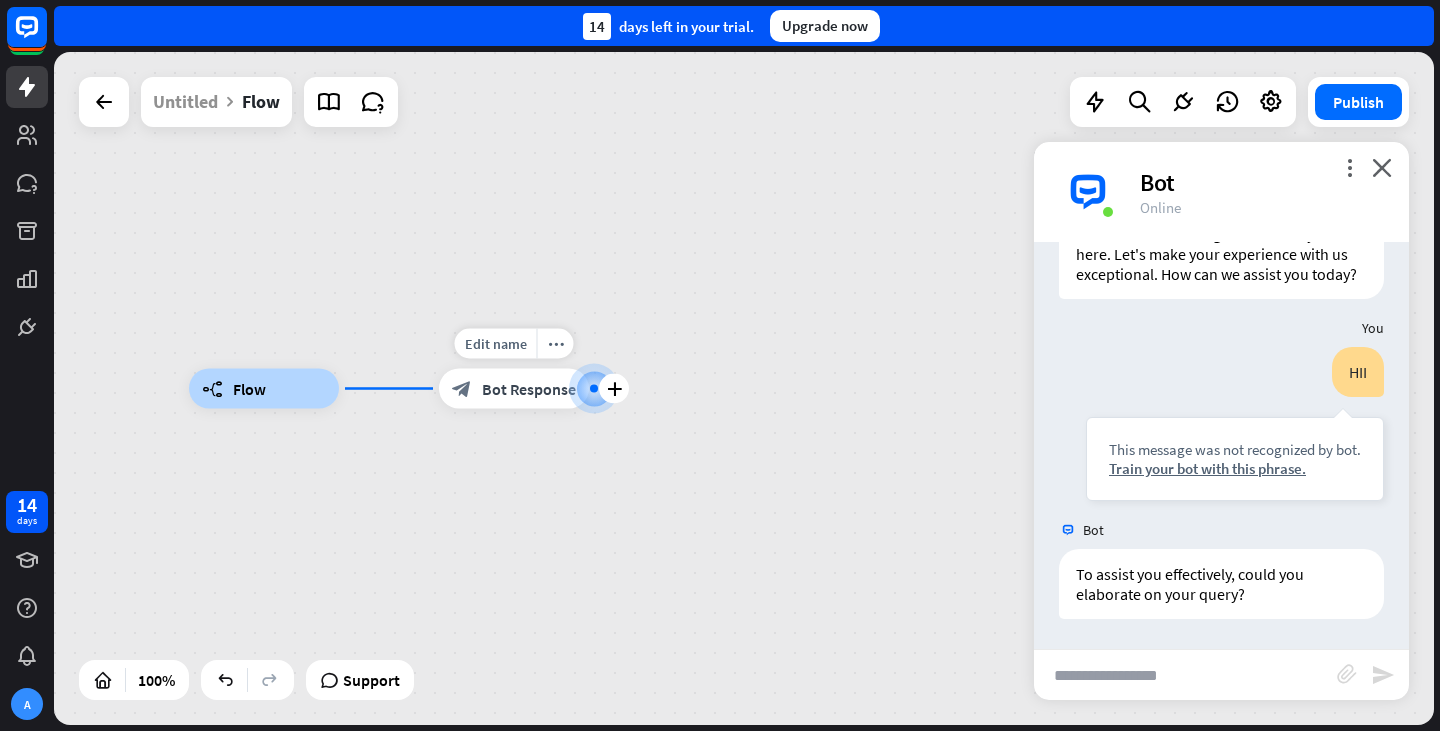 click on "block_bot_response   Bot Response" at bounding box center [514, 389] 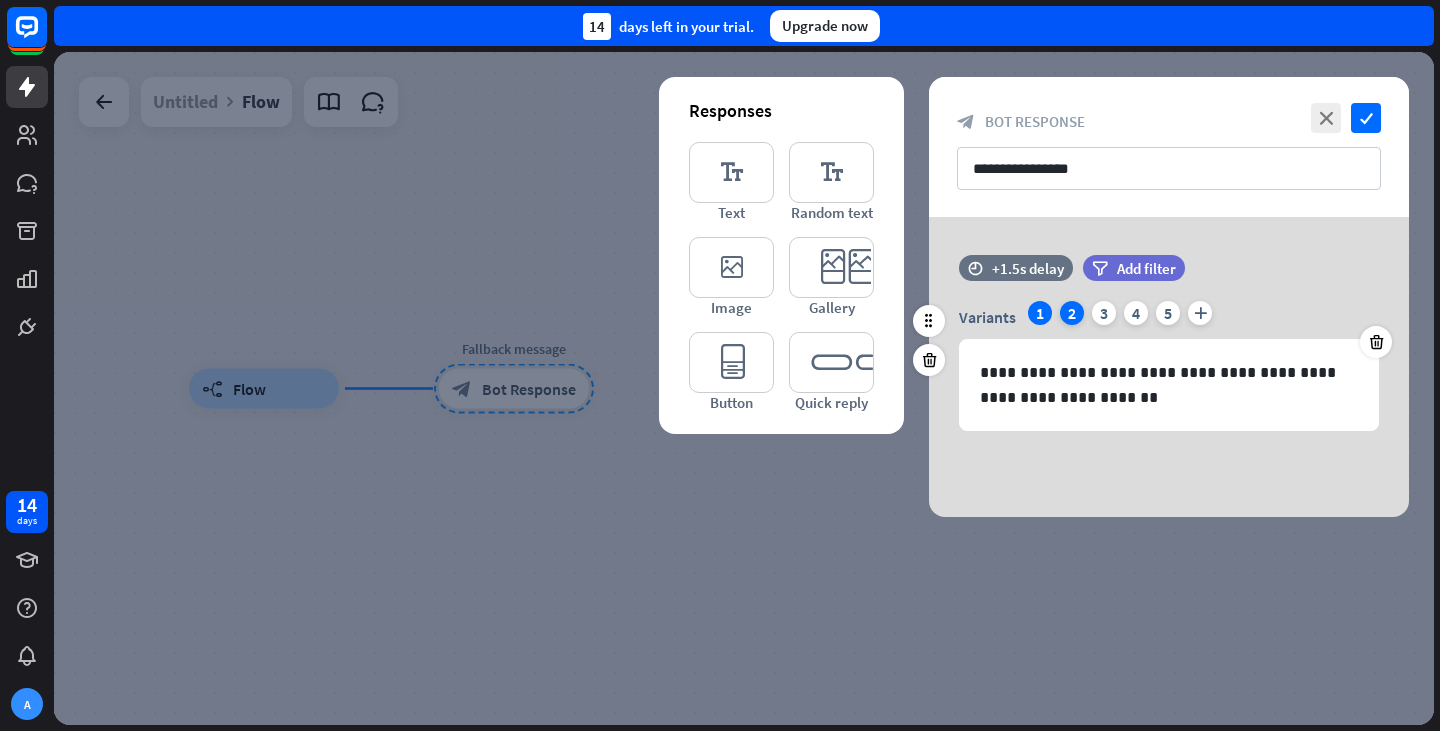 click on "2" at bounding box center [1072, 313] 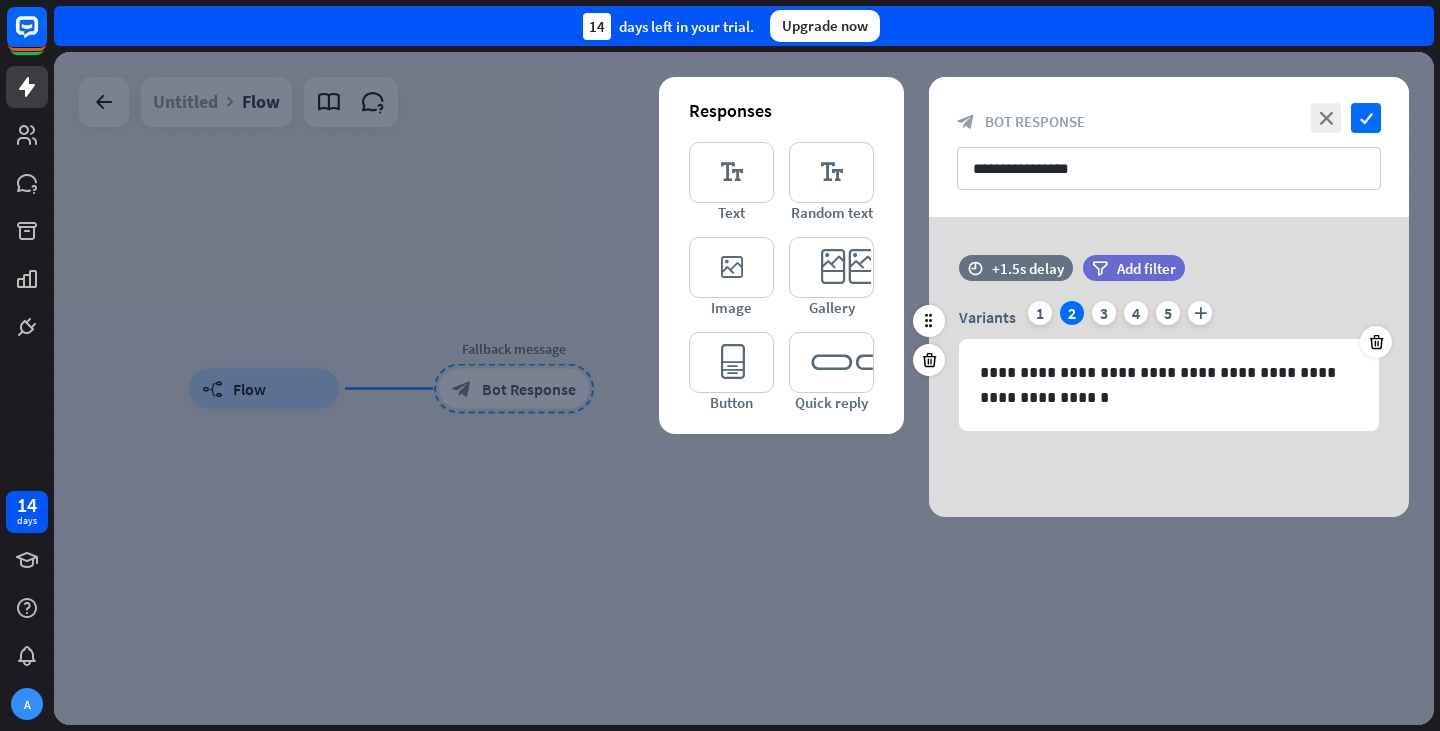 click on "Variants
1
2
3
4
5
plus" at bounding box center [1169, 317] 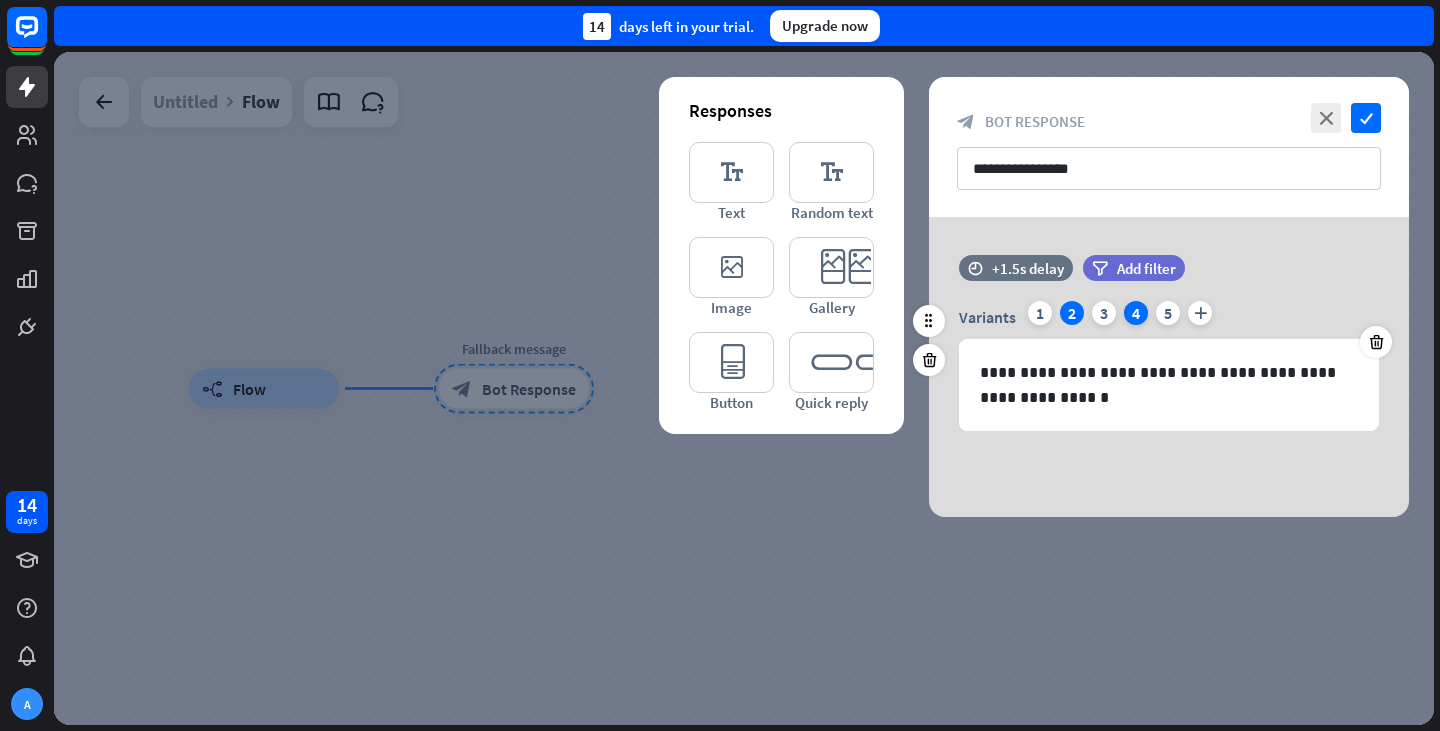 click on "4" at bounding box center [1136, 313] 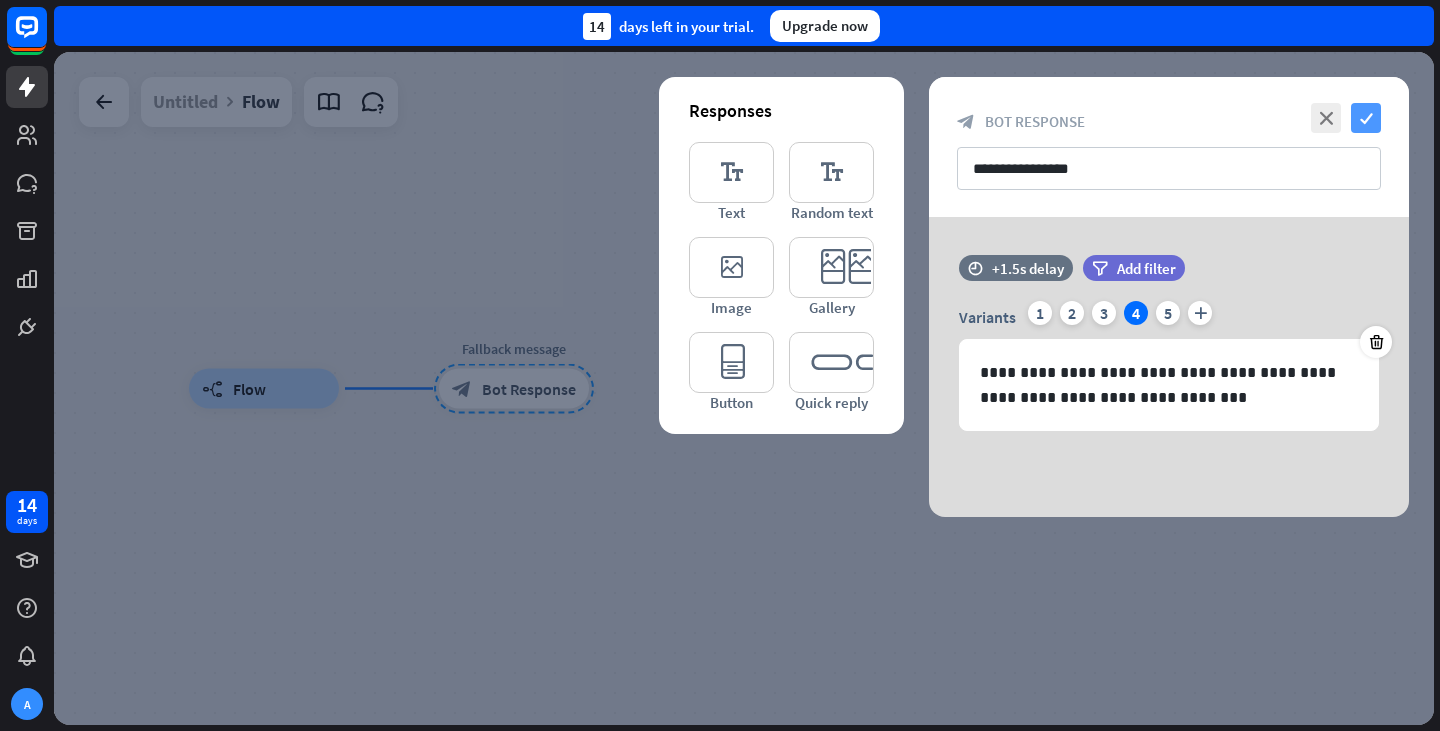 click on "check" at bounding box center (1366, 118) 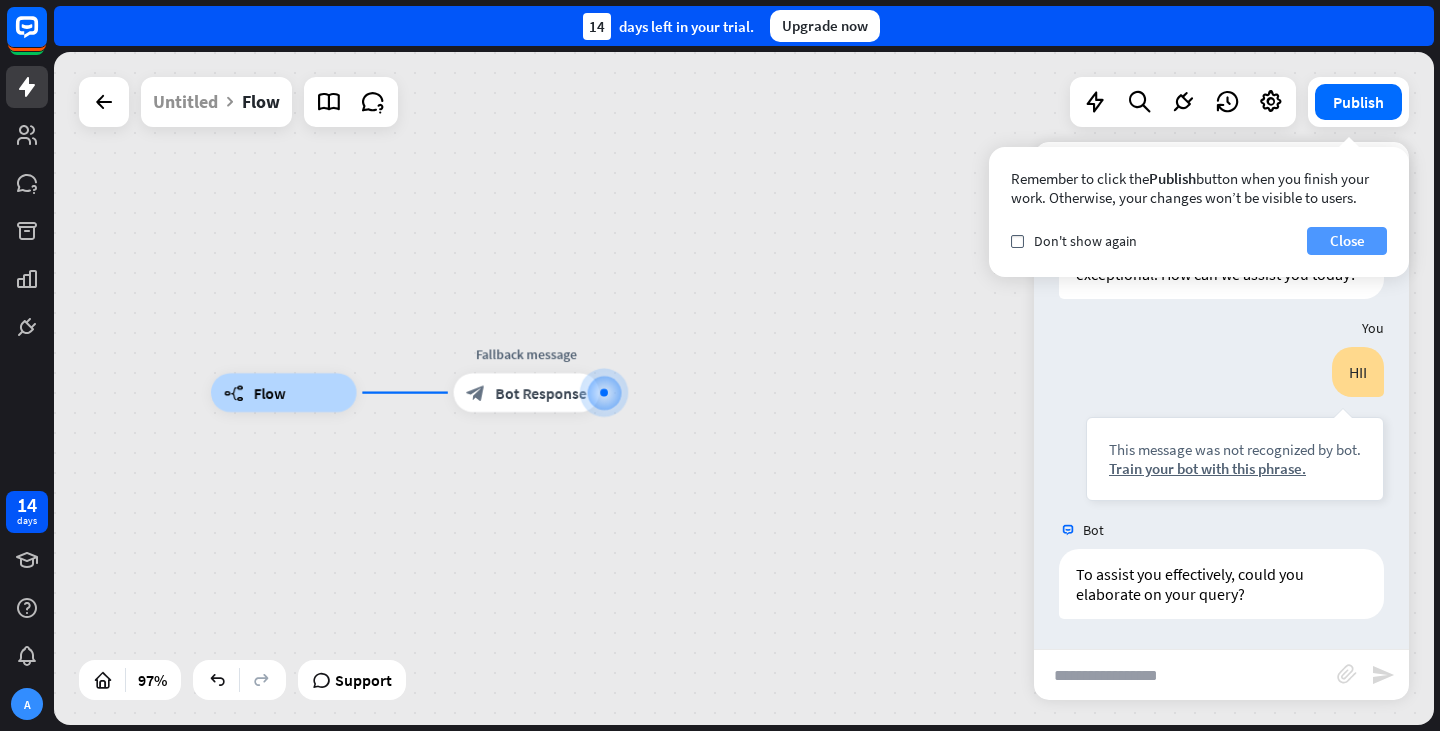 click on "Close" at bounding box center (1347, 241) 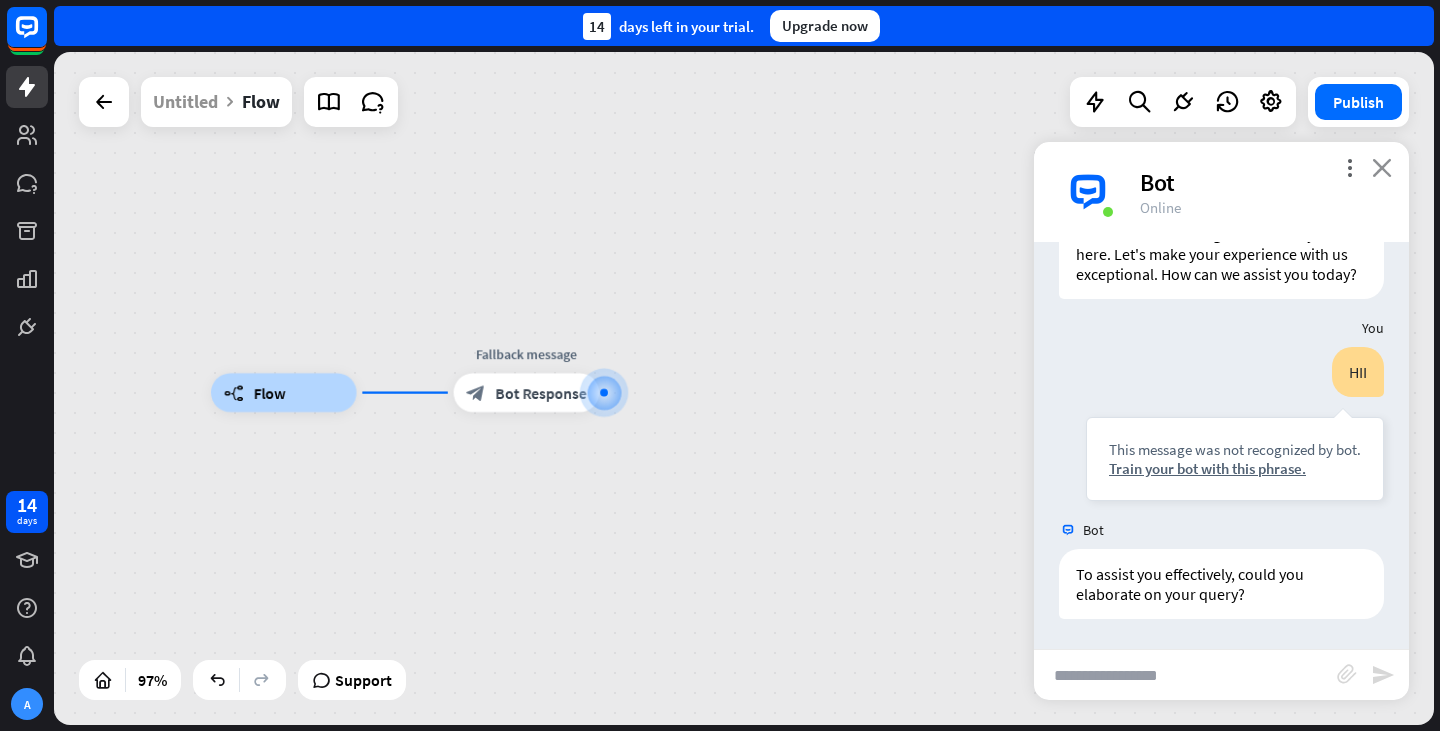 click on "close" at bounding box center (1382, 167) 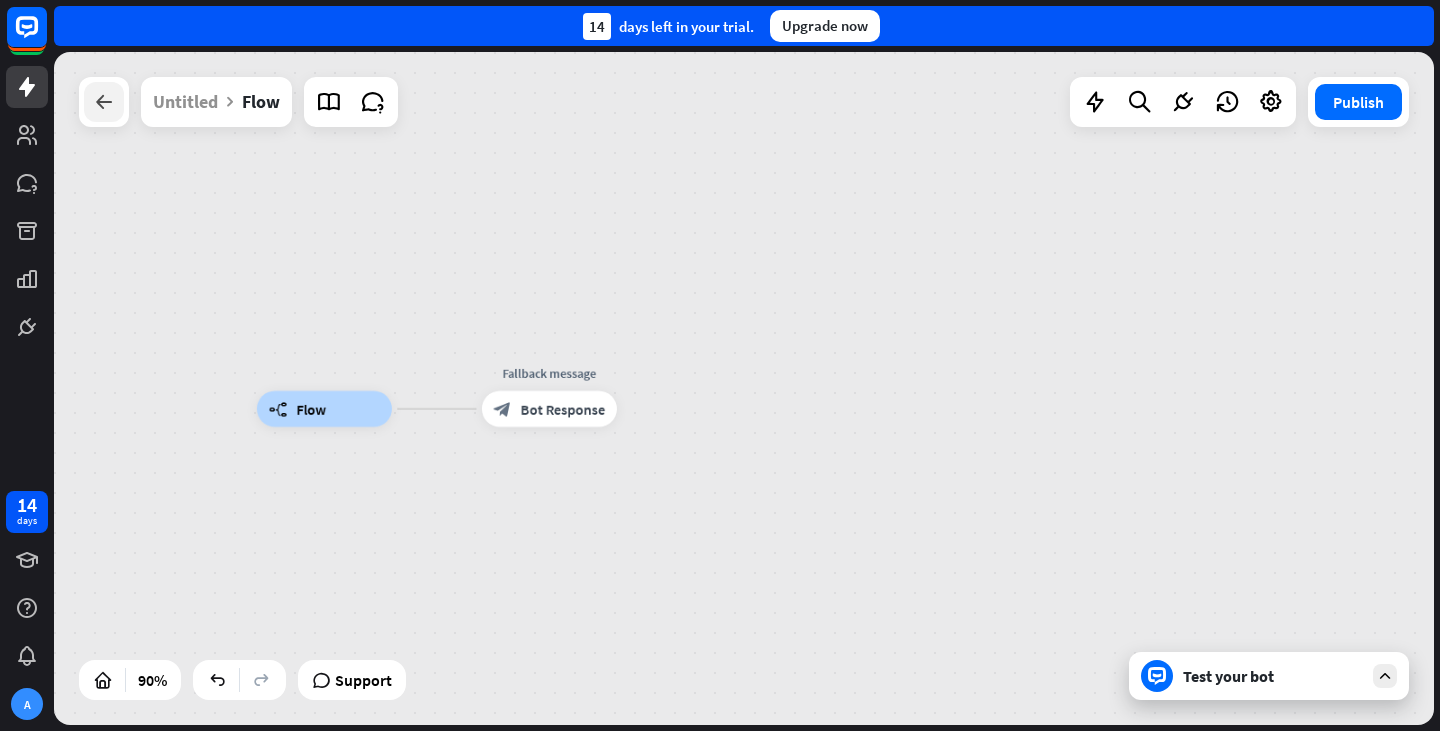 click at bounding box center (104, 102) 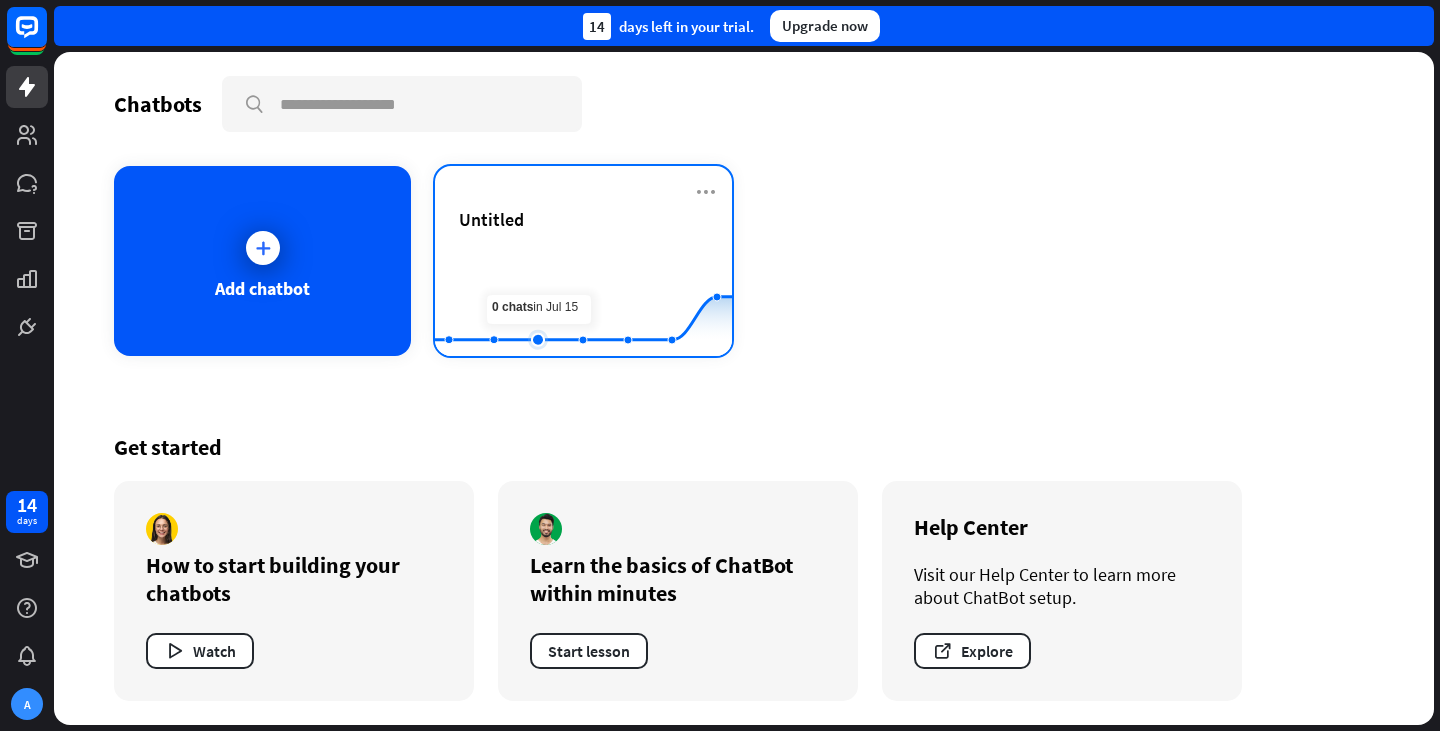 click 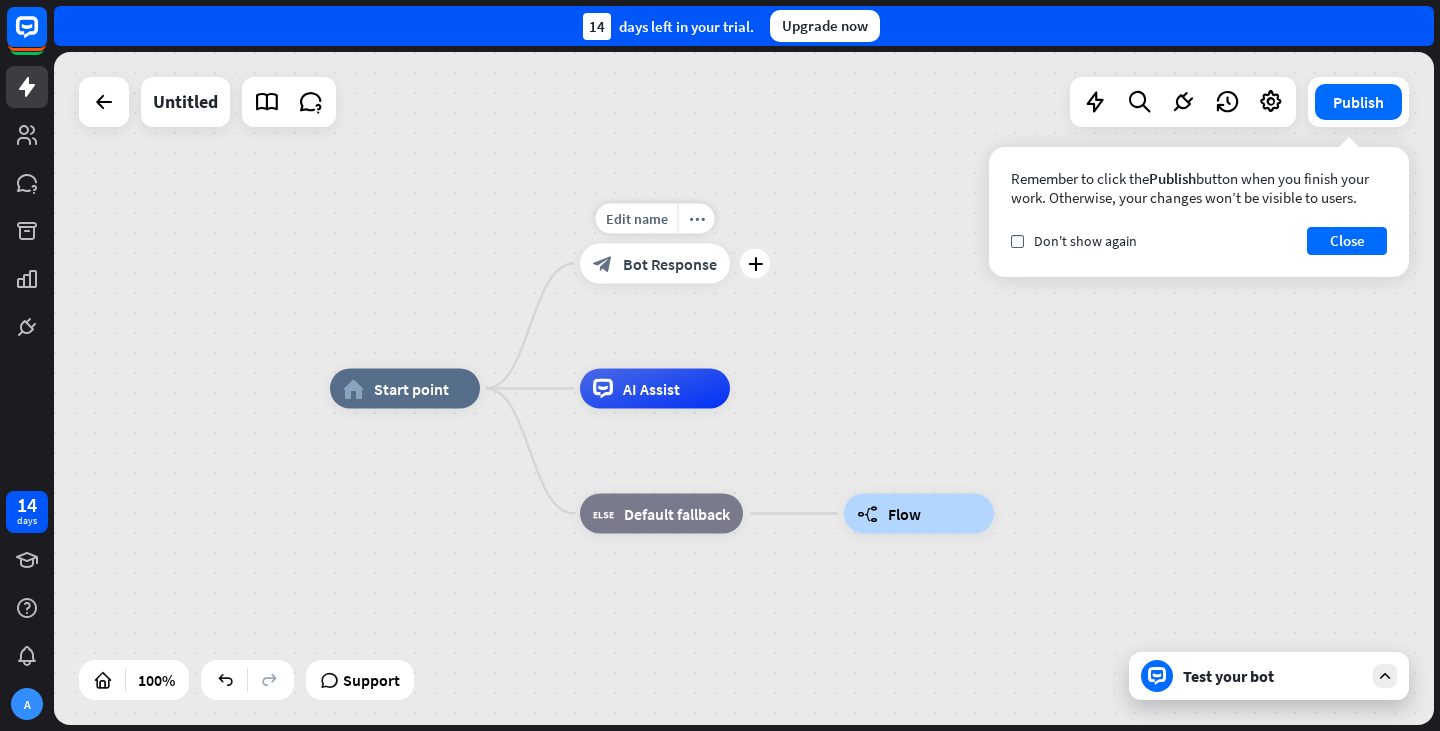 click on "Edit name   more_horiz         plus     block_bot_response   Bot Response" at bounding box center [655, 264] 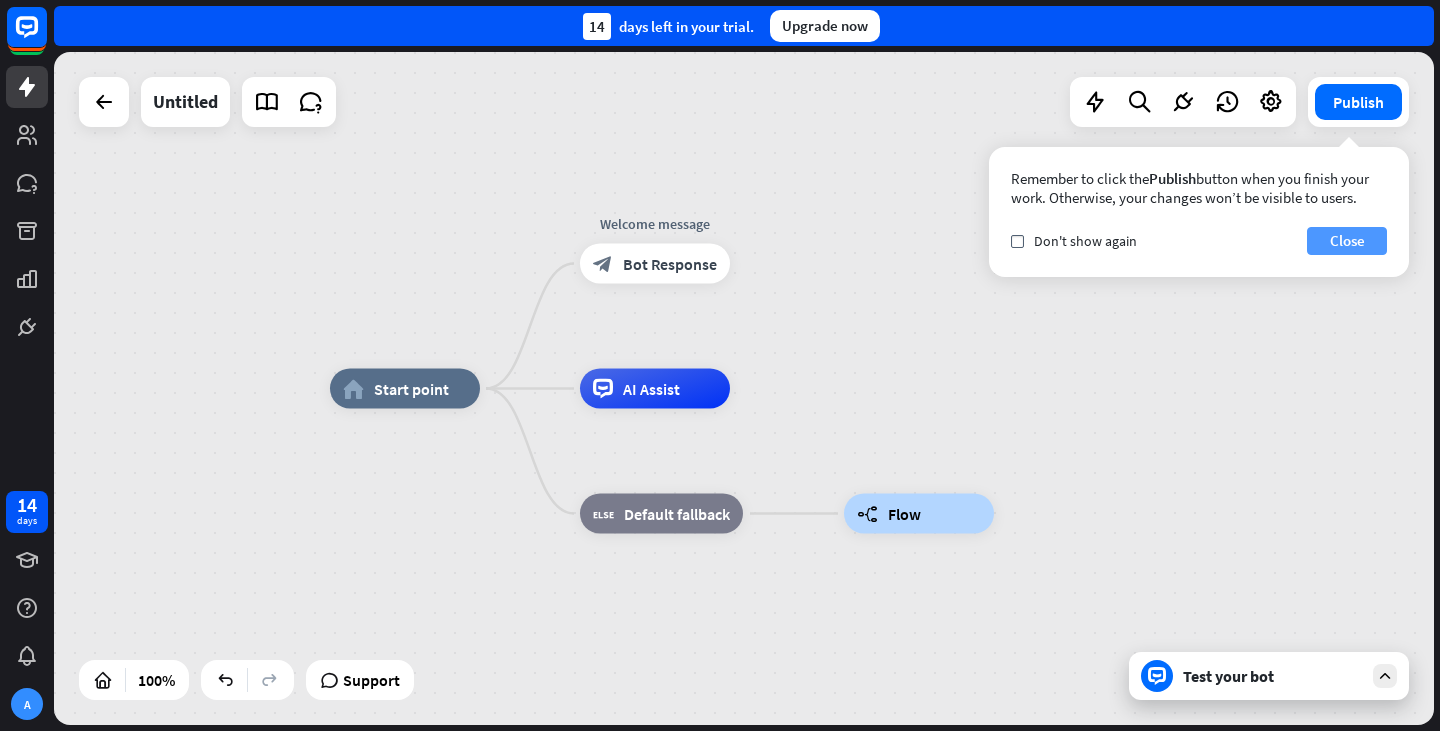 click on "Close" at bounding box center (1347, 241) 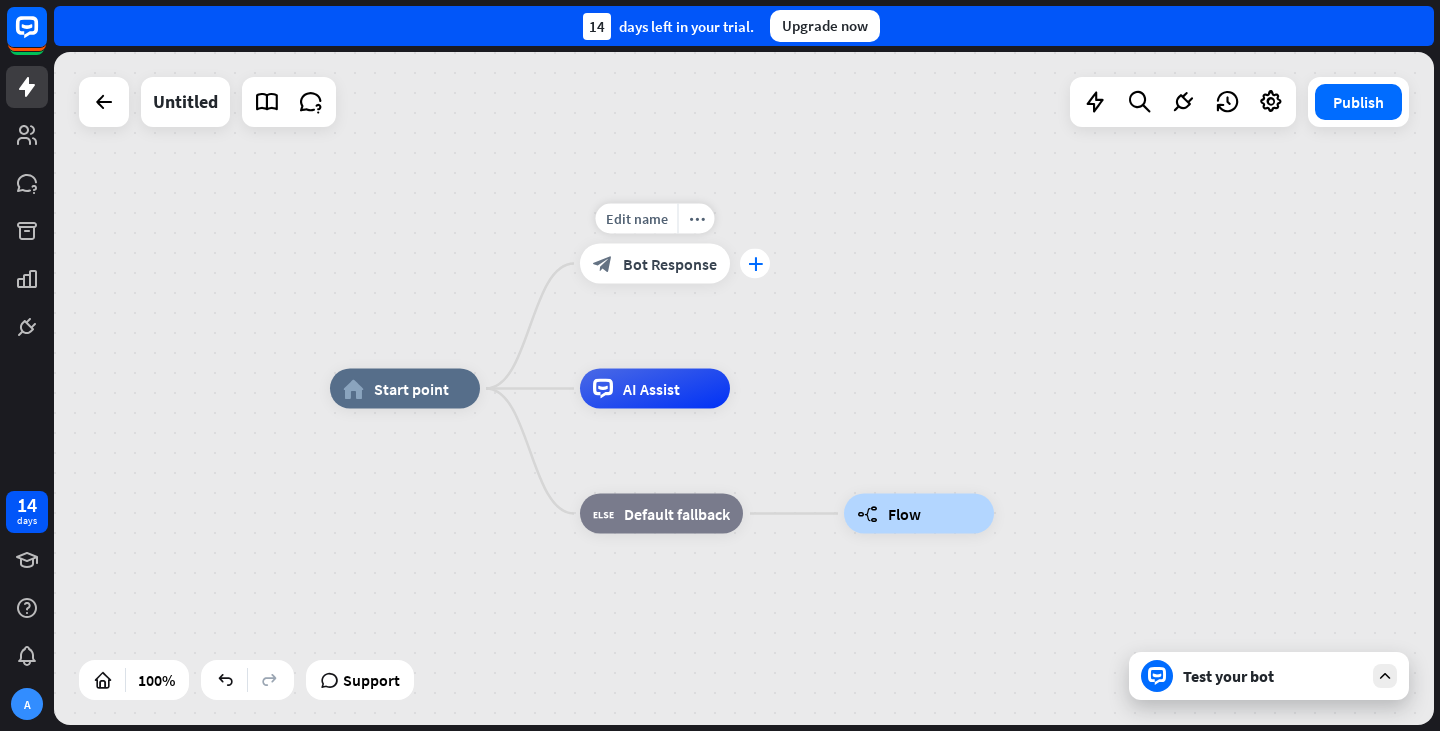click on "plus" at bounding box center [755, 264] 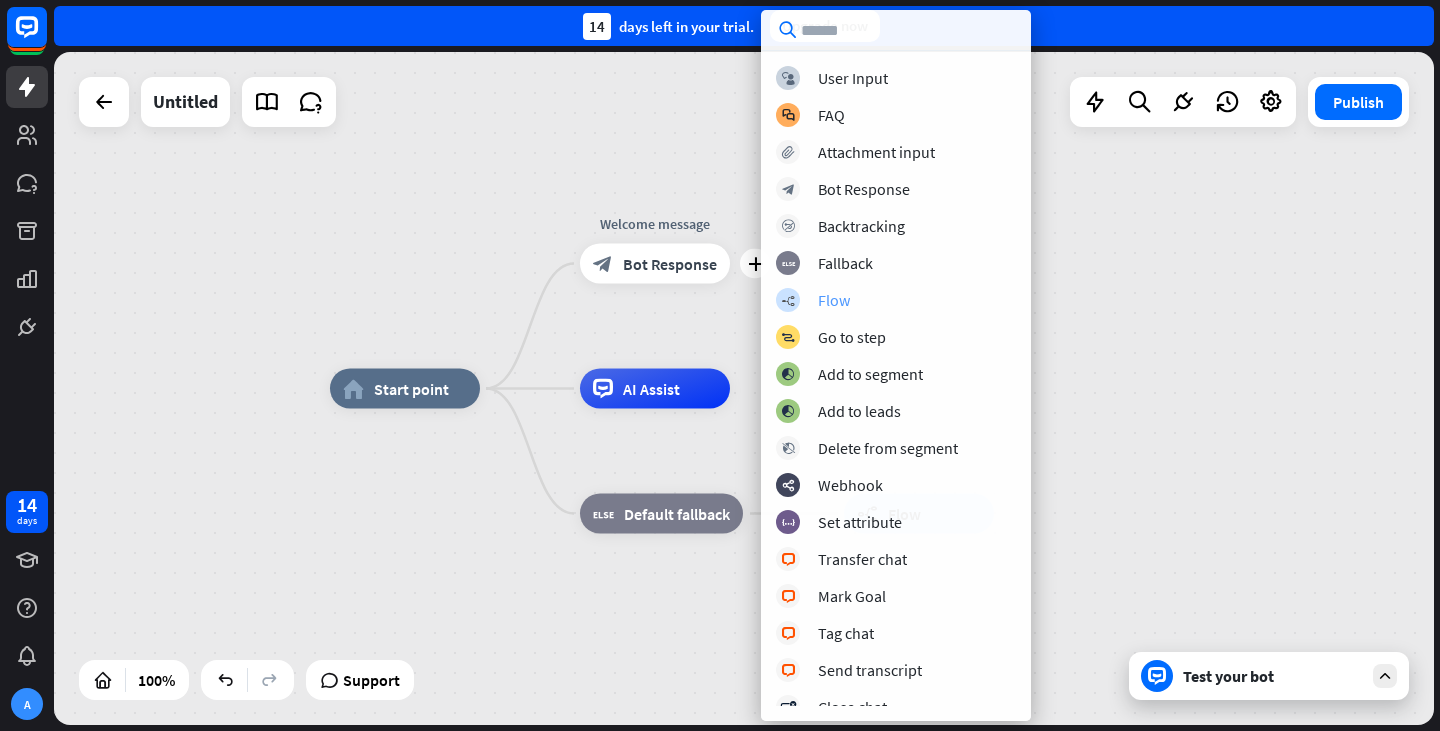scroll, scrollTop: 65, scrollLeft: 0, axis: vertical 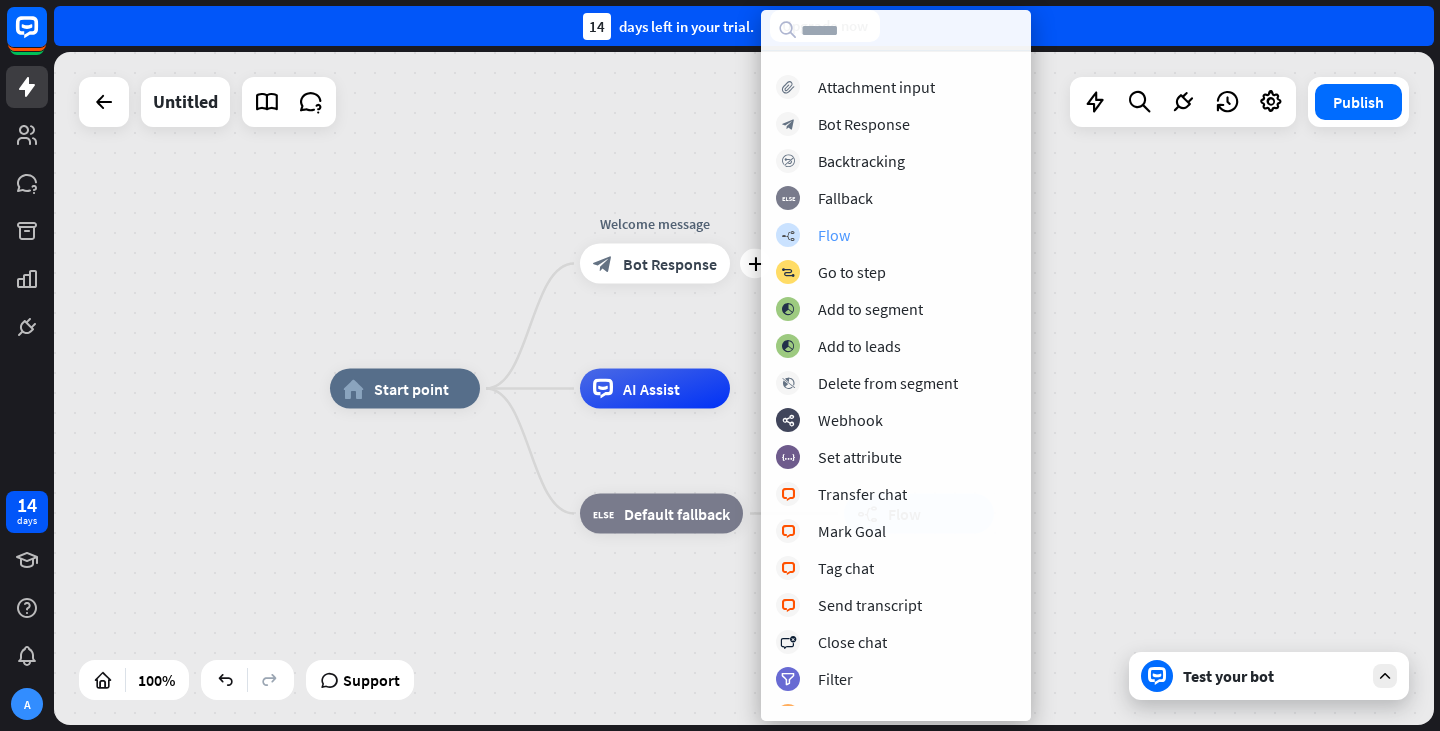 click on "builder_tree
Flow" at bounding box center (896, 235) 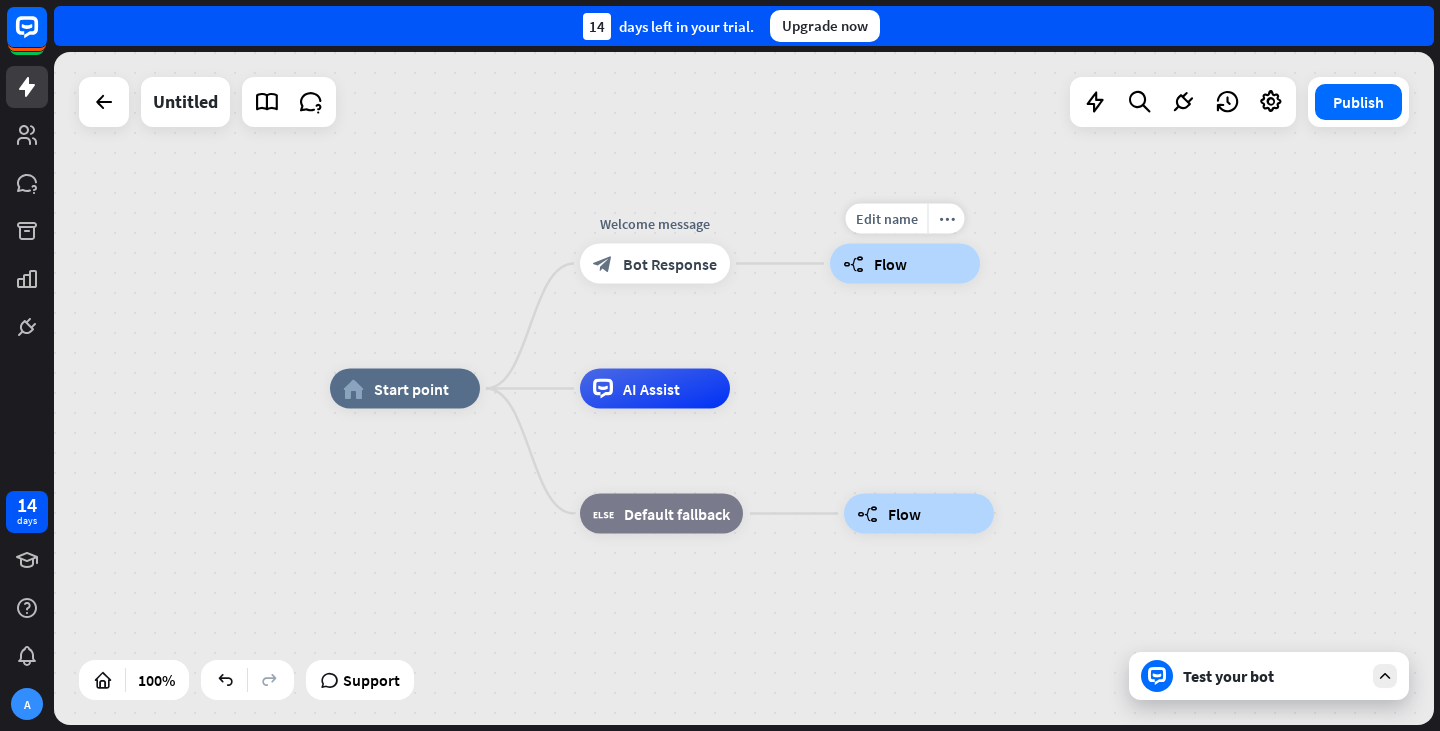click on "Edit name   more_horiz             builder_tree   Flow" at bounding box center [905, 264] 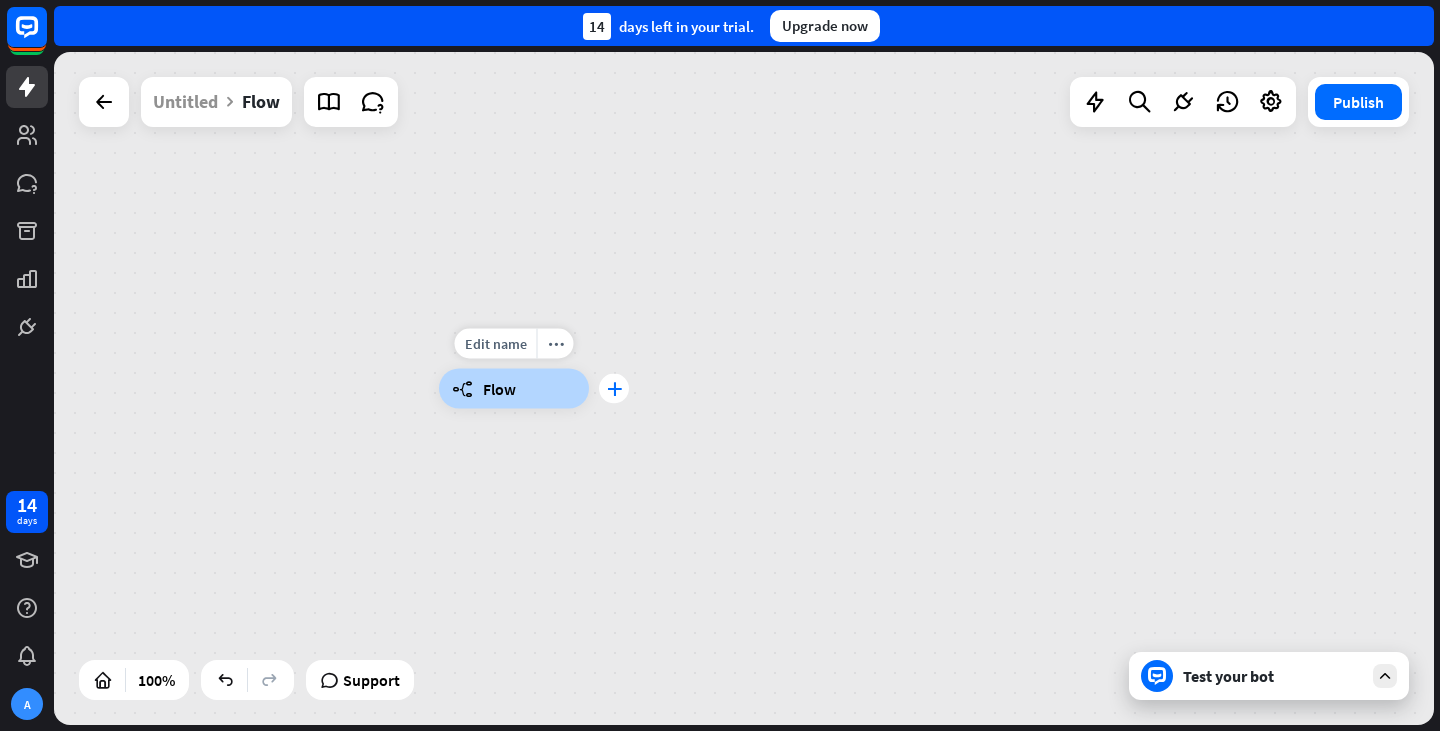 click on "plus" at bounding box center [614, 389] 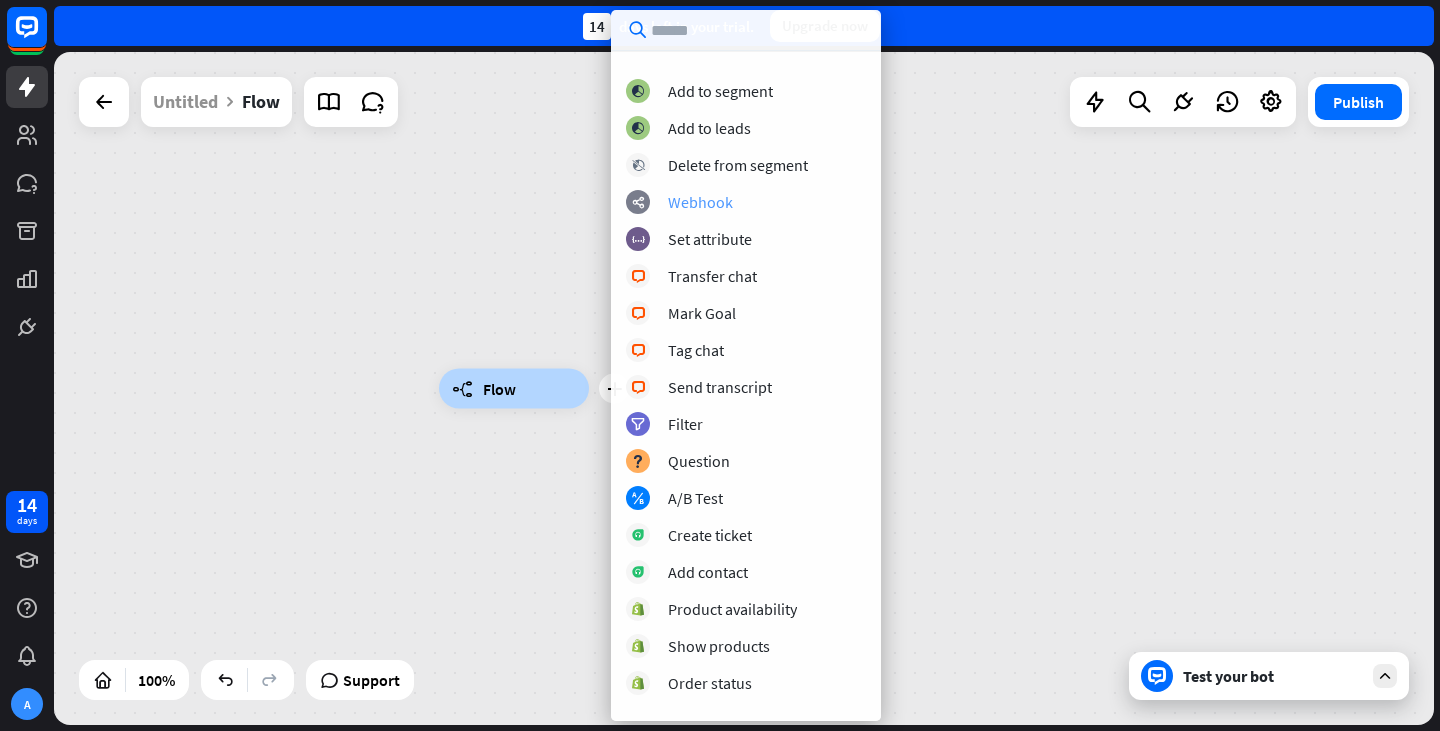 scroll, scrollTop: 272, scrollLeft: 0, axis: vertical 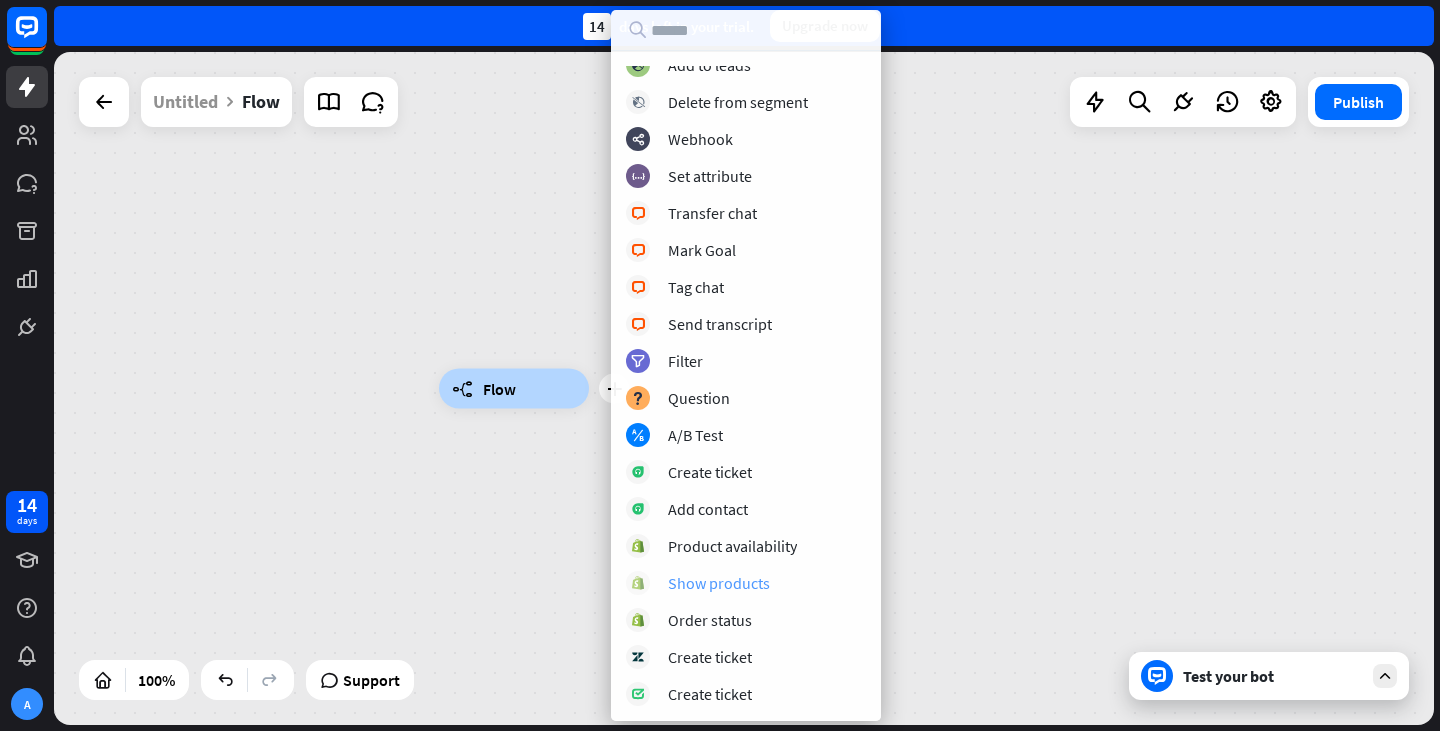 click on "Show products" at bounding box center (719, 583) 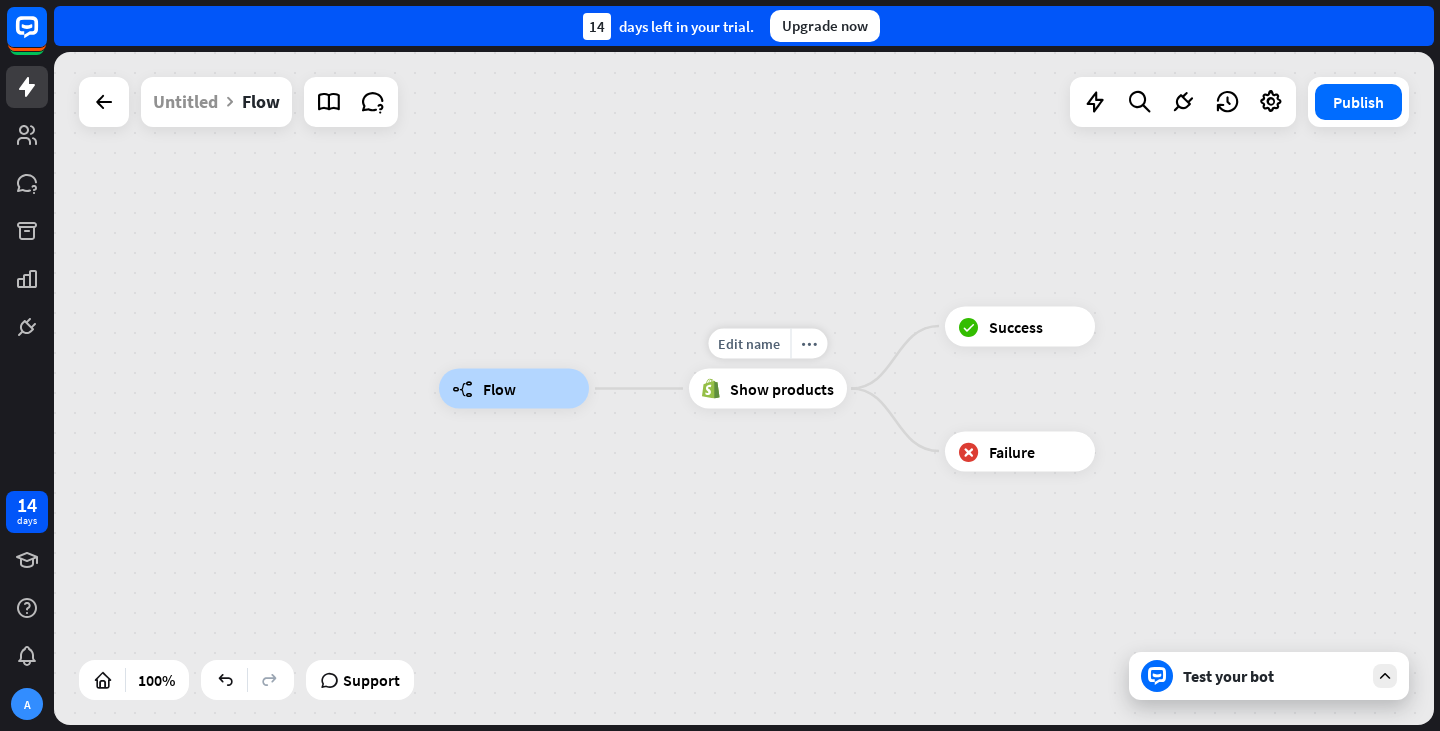 click on "Show products" at bounding box center [768, 389] 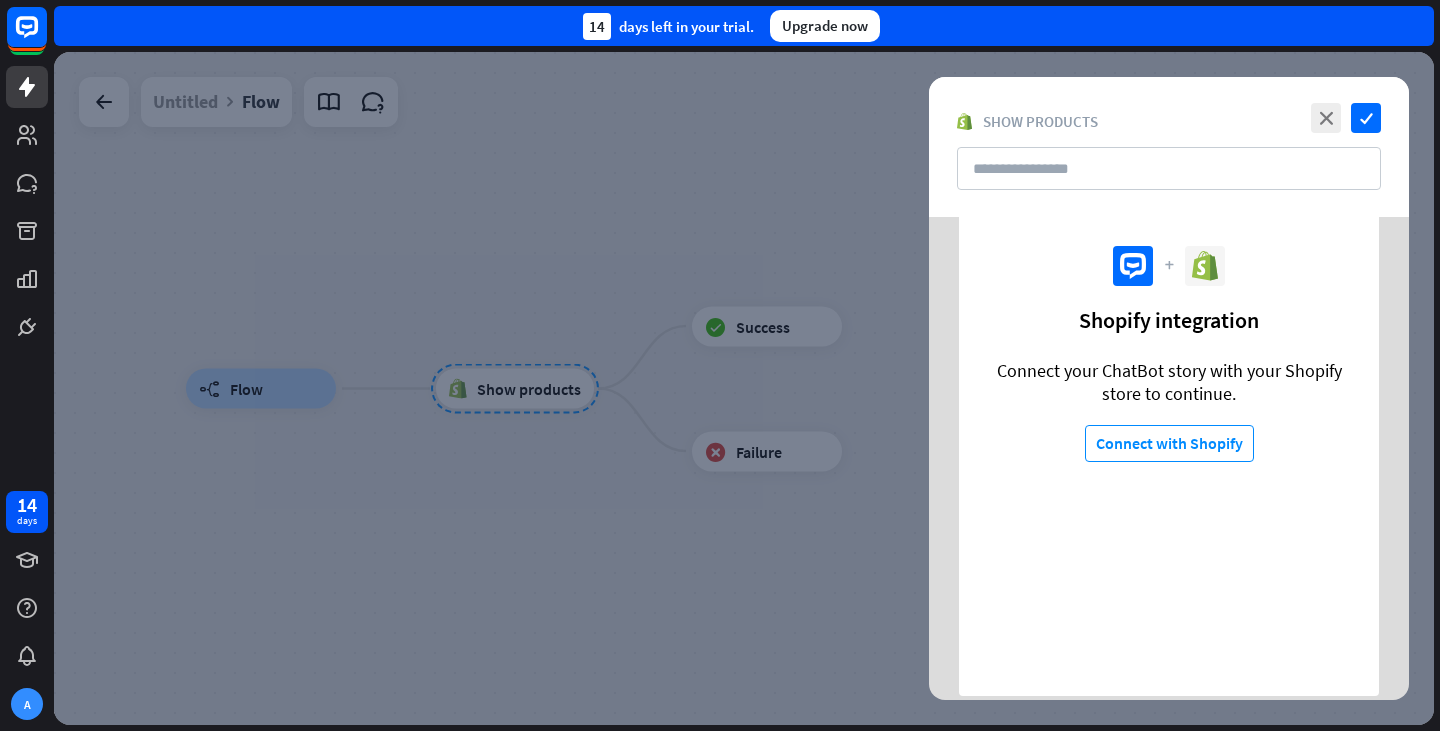 scroll, scrollTop: 97, scrollLeft: 0, axis: vertical 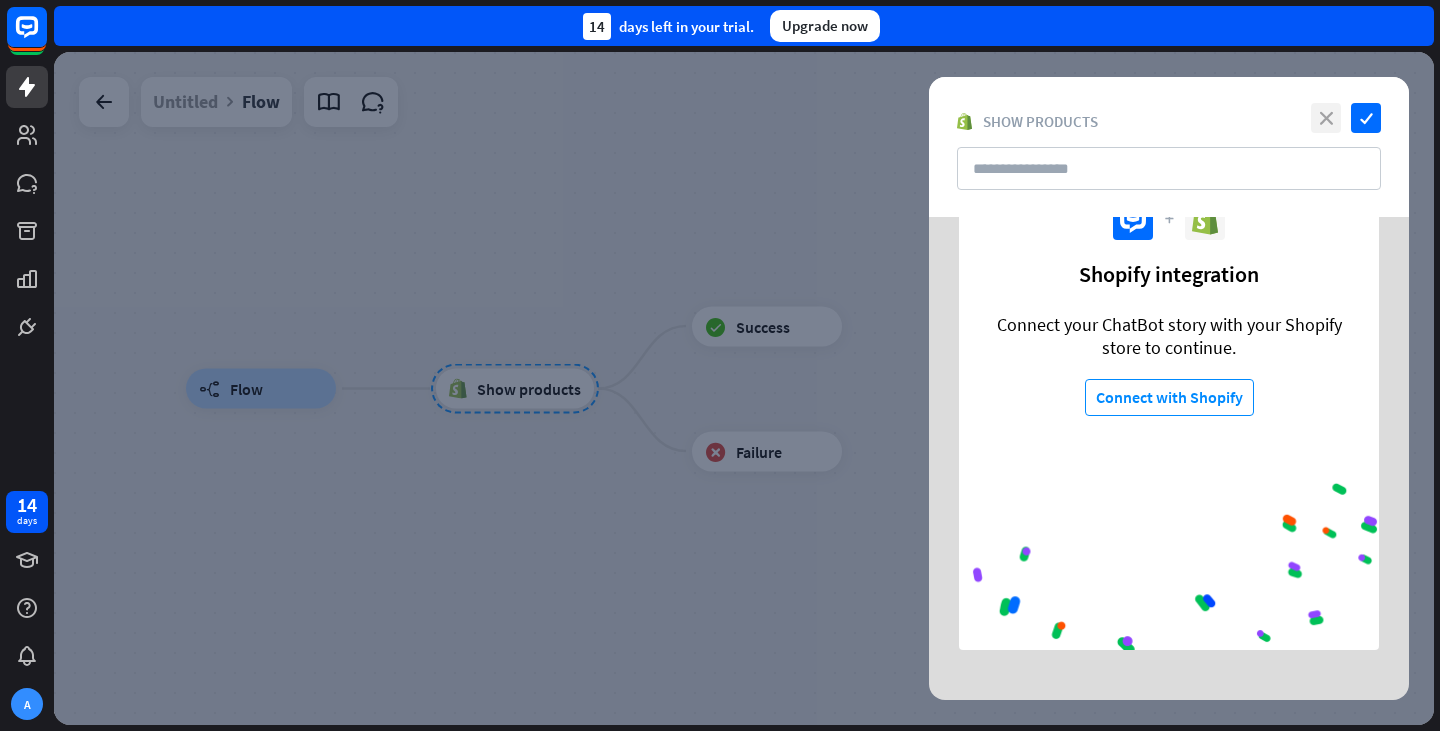 click on "close" at bounding box center [1326, 118] 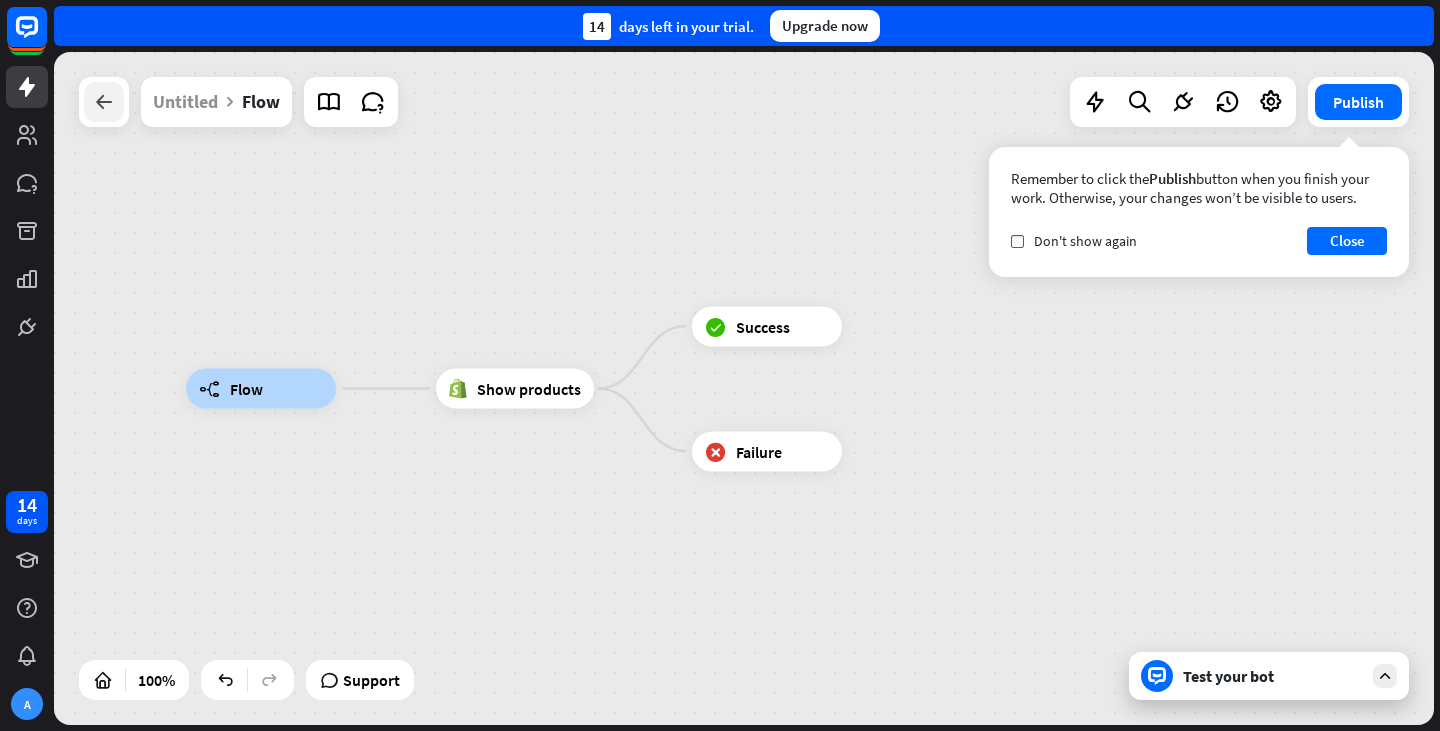click at bounding box center [104, 102] 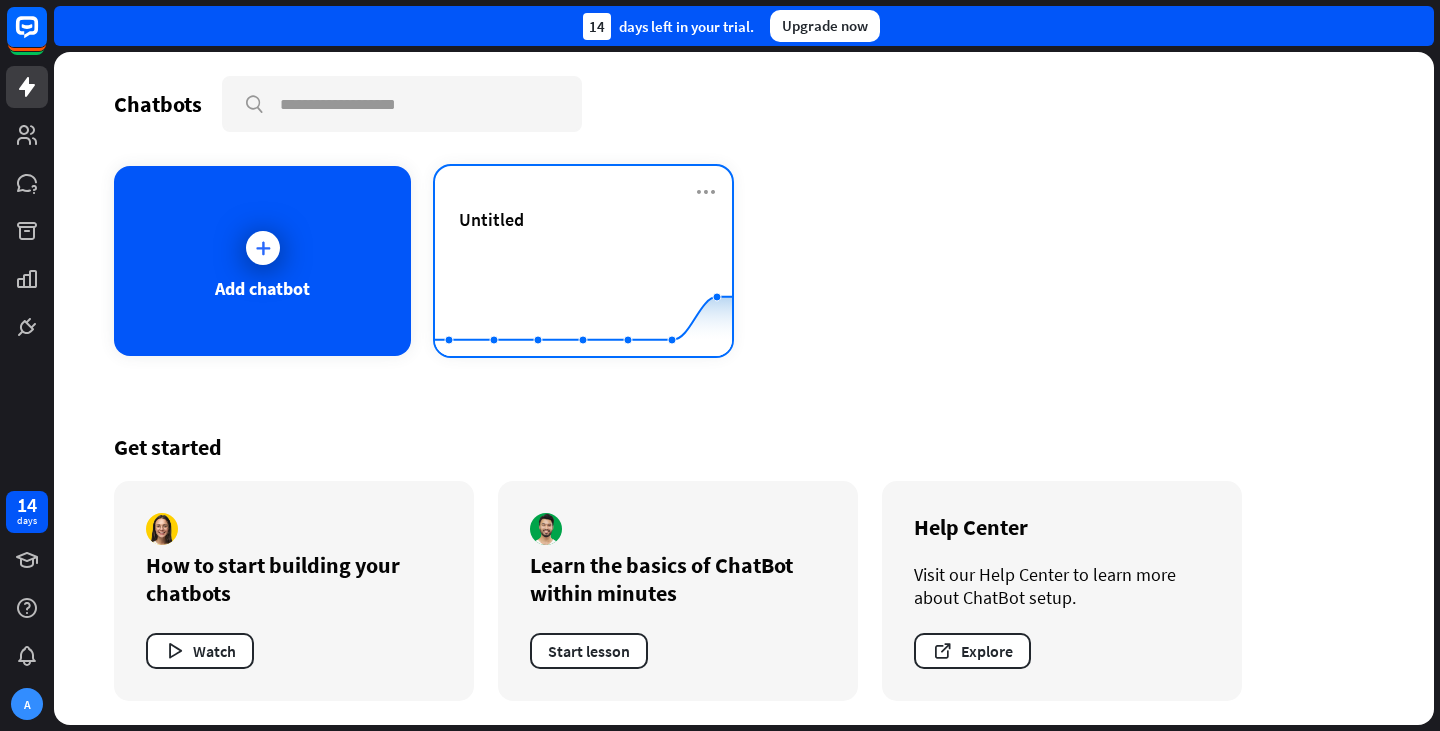 click on "Untitled" at bounding box center (583, 243) 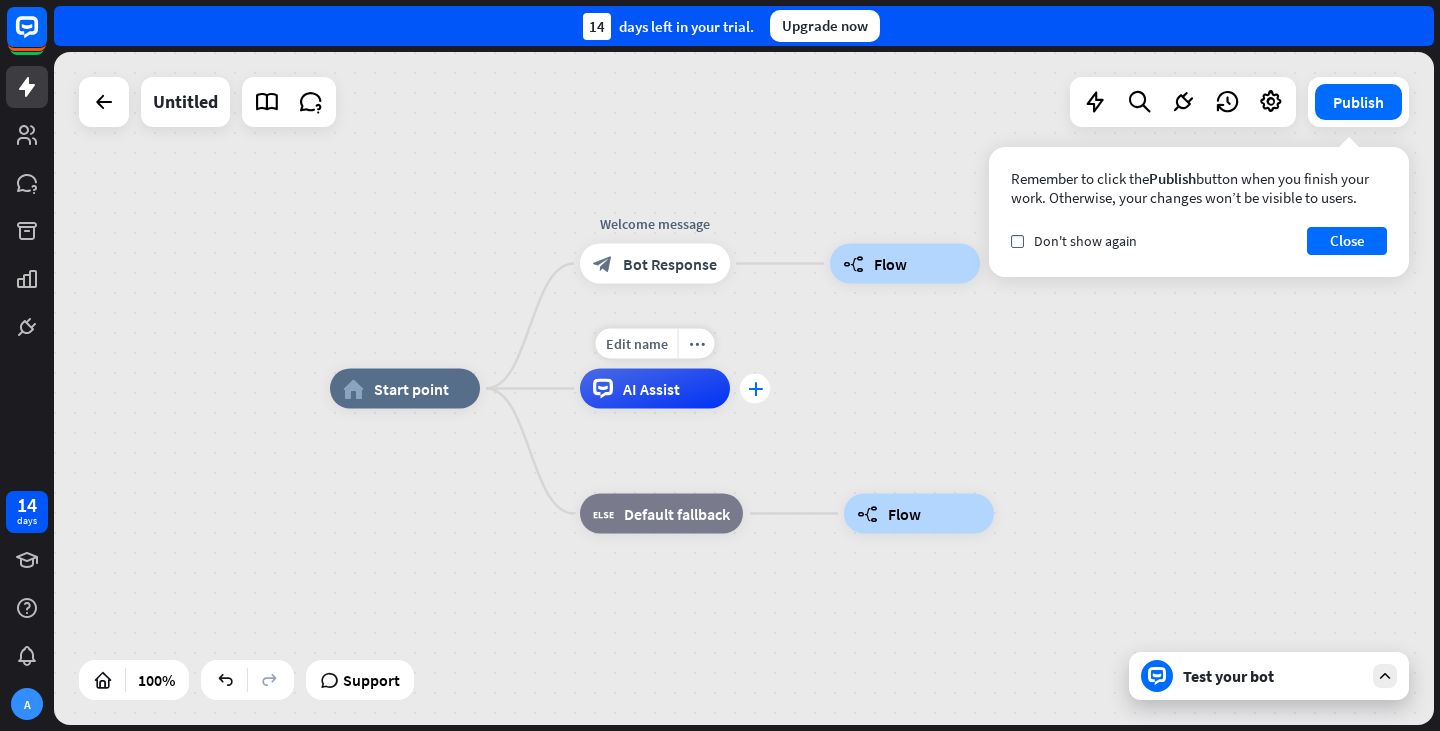 click on "plus" at bounding box center [755, 389] 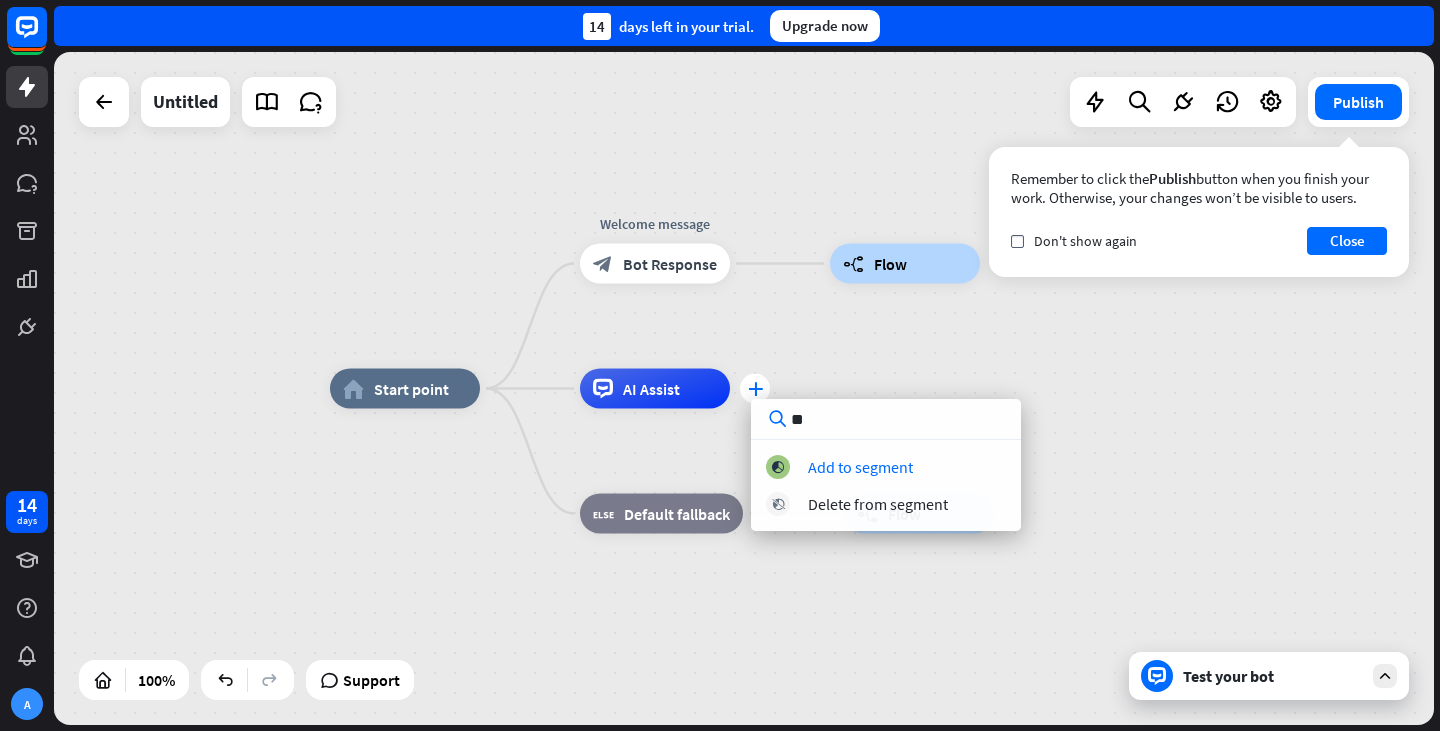 type on "*" 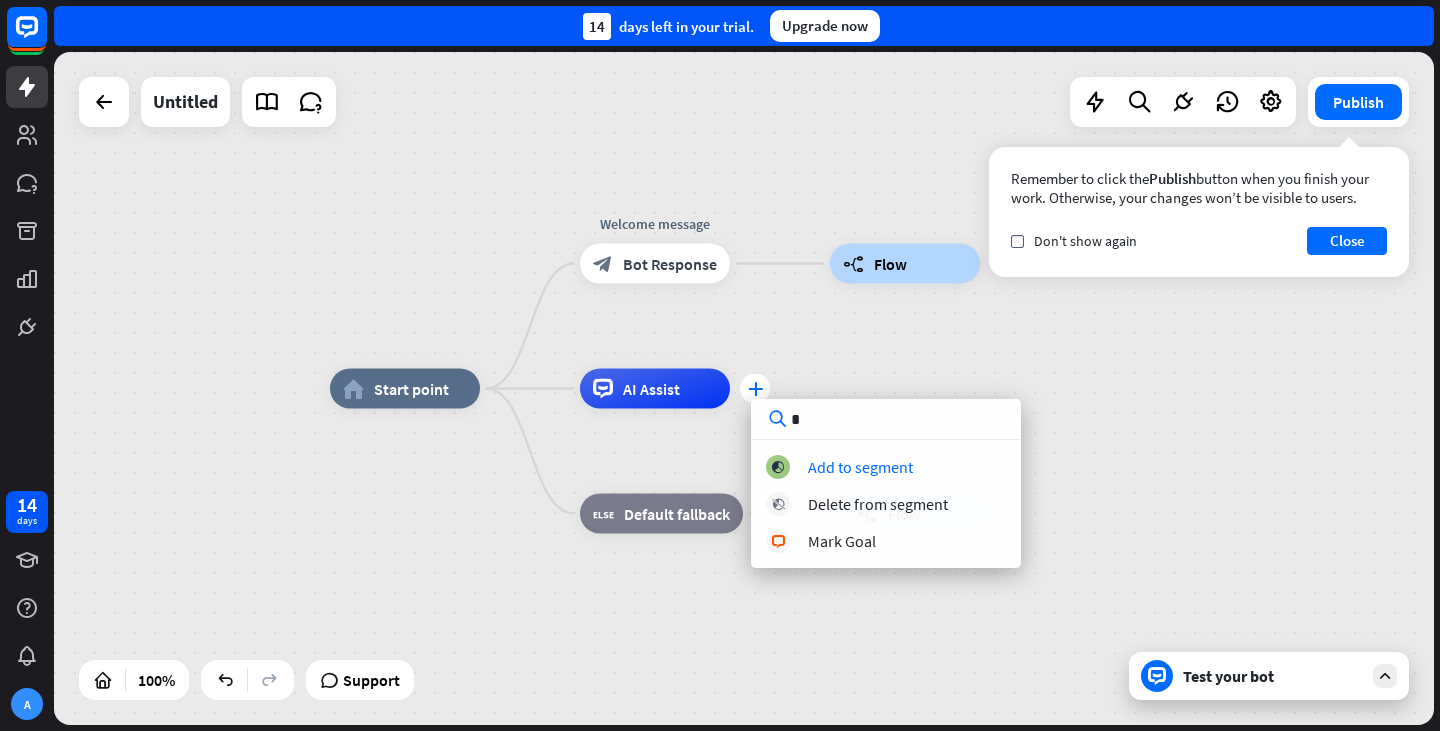 type 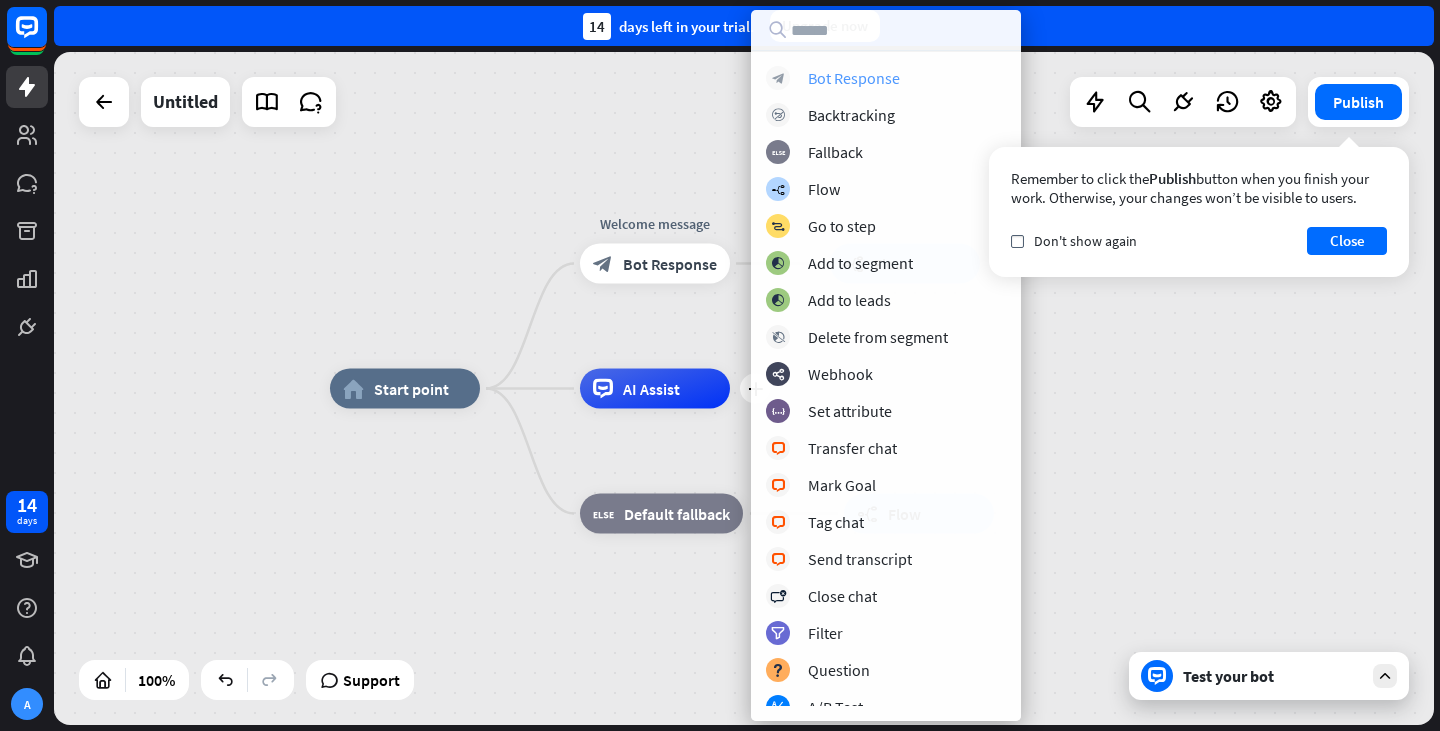 click on "block_bot_response
Bot Response" at bounding box center (886, 78) 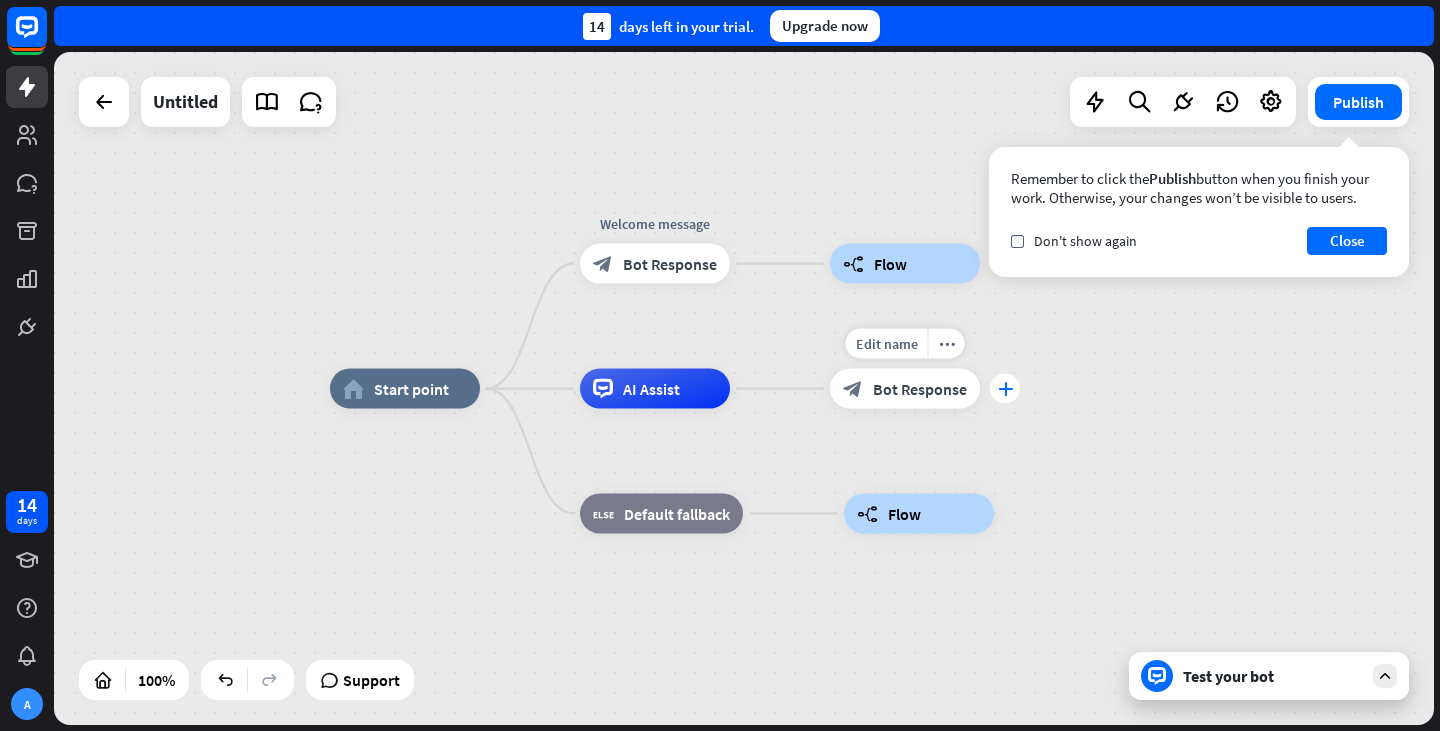 click on "plus" at bounding box center [1005, 389] 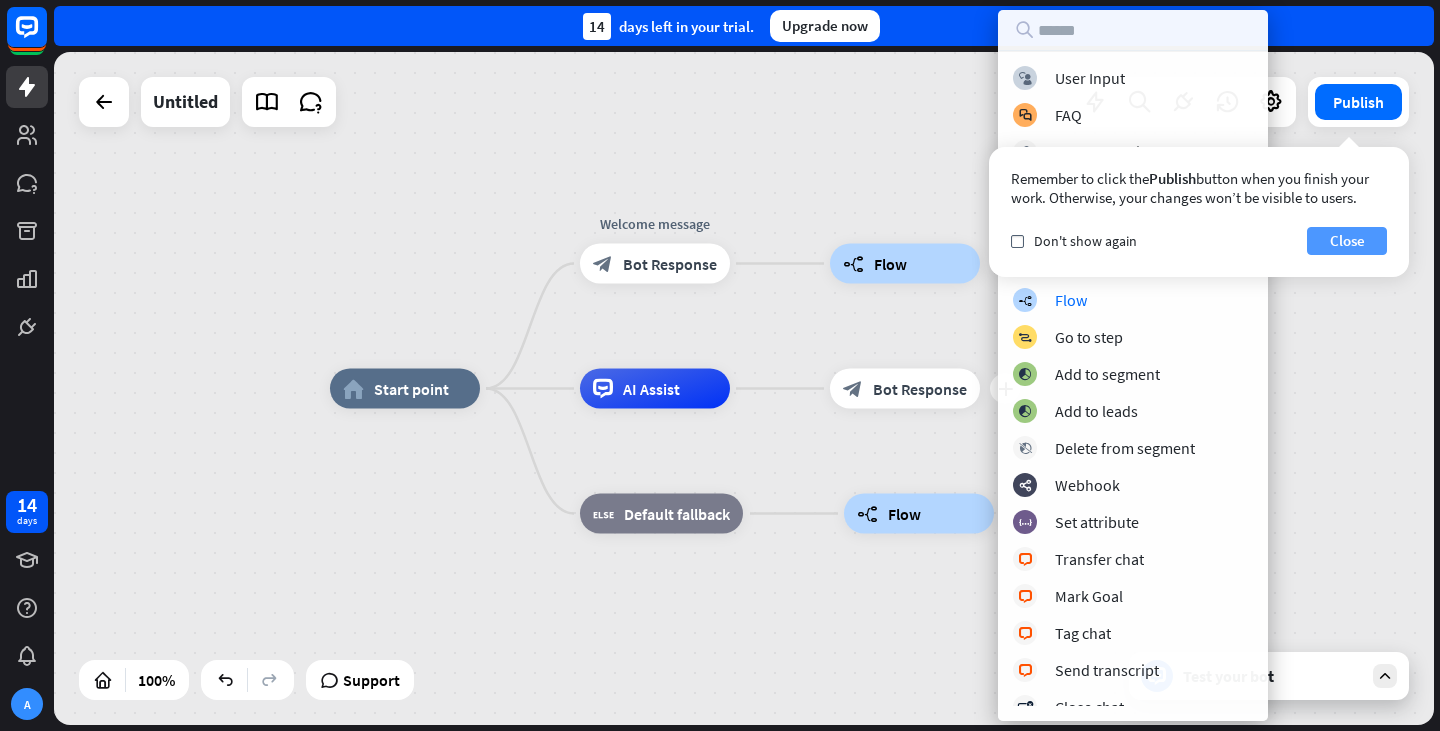 click on "Close" at bounding box center [1347, 241] 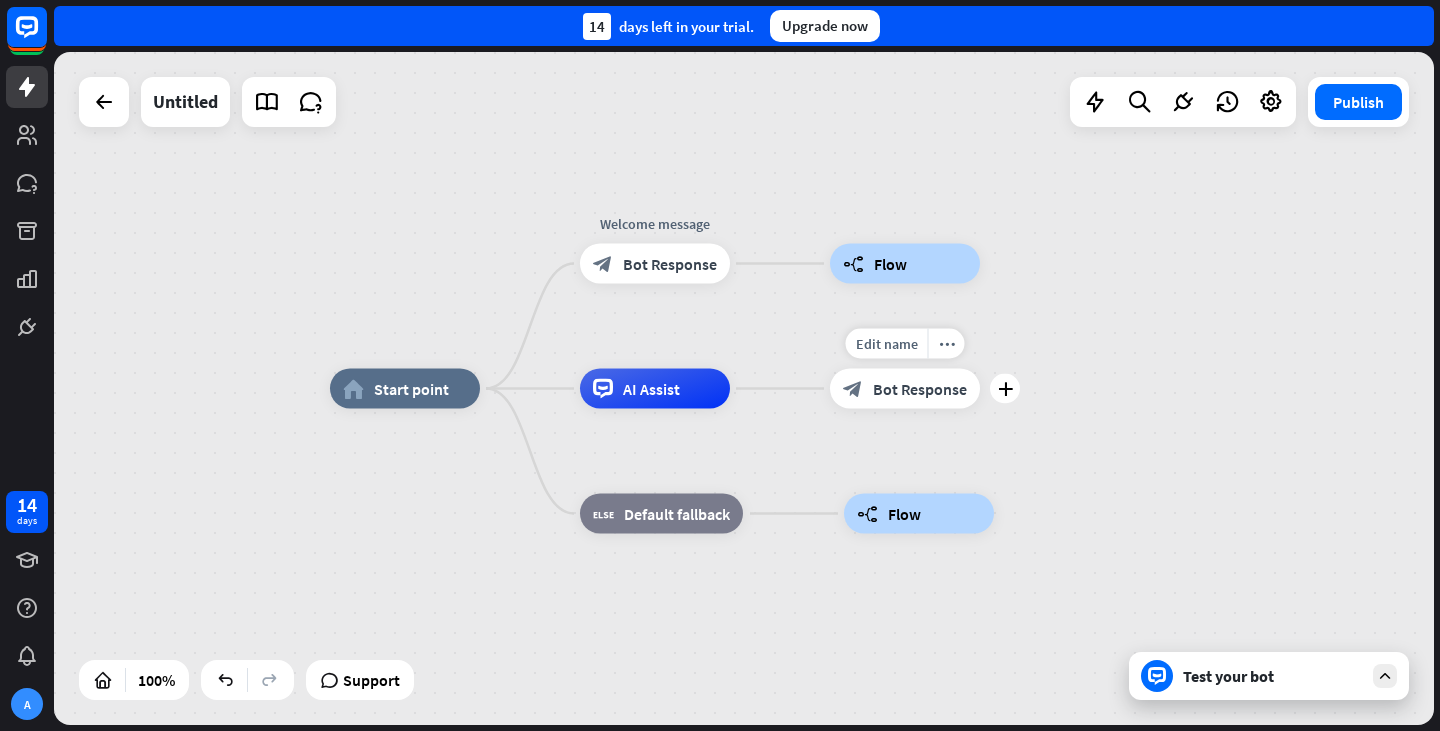 click on "Bot Response" at bounding box center [920, 389] 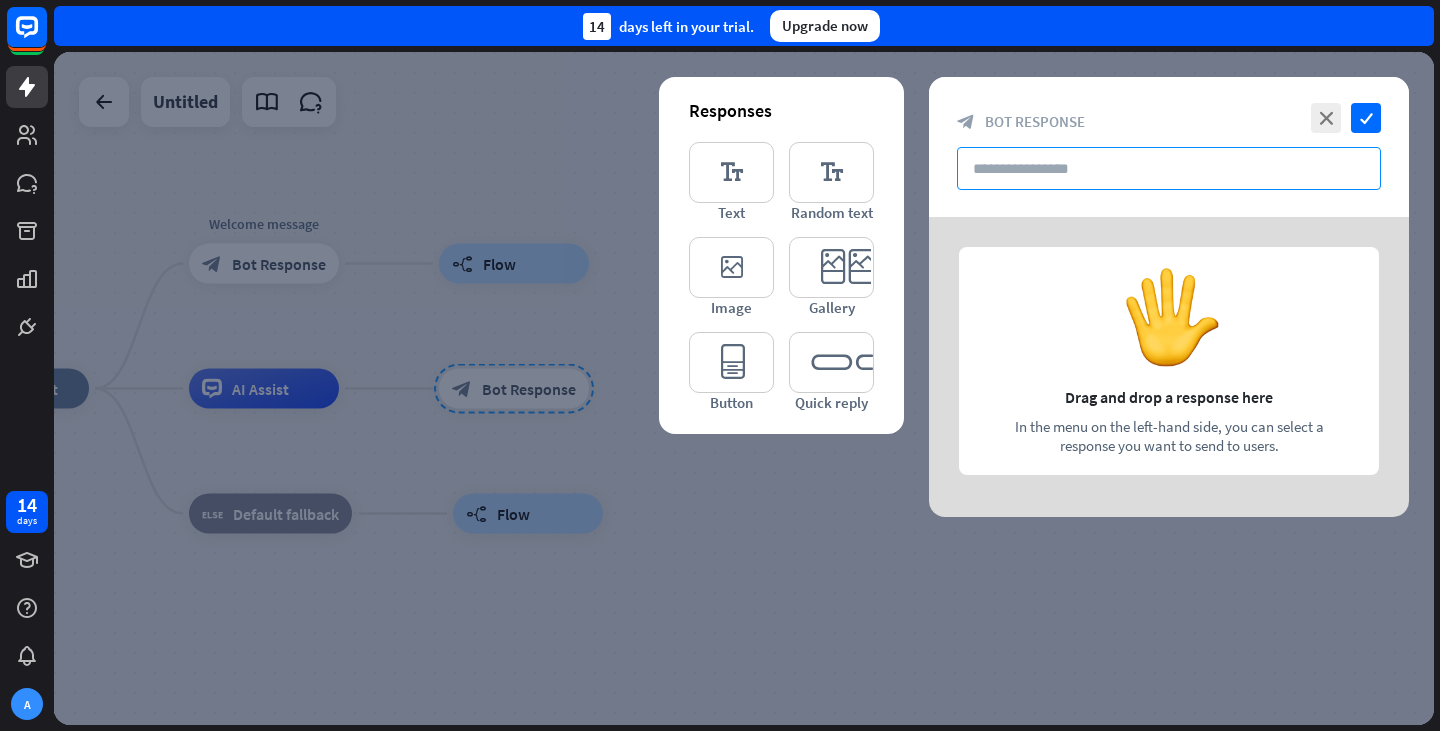 click at bounding box center [1169, 168] 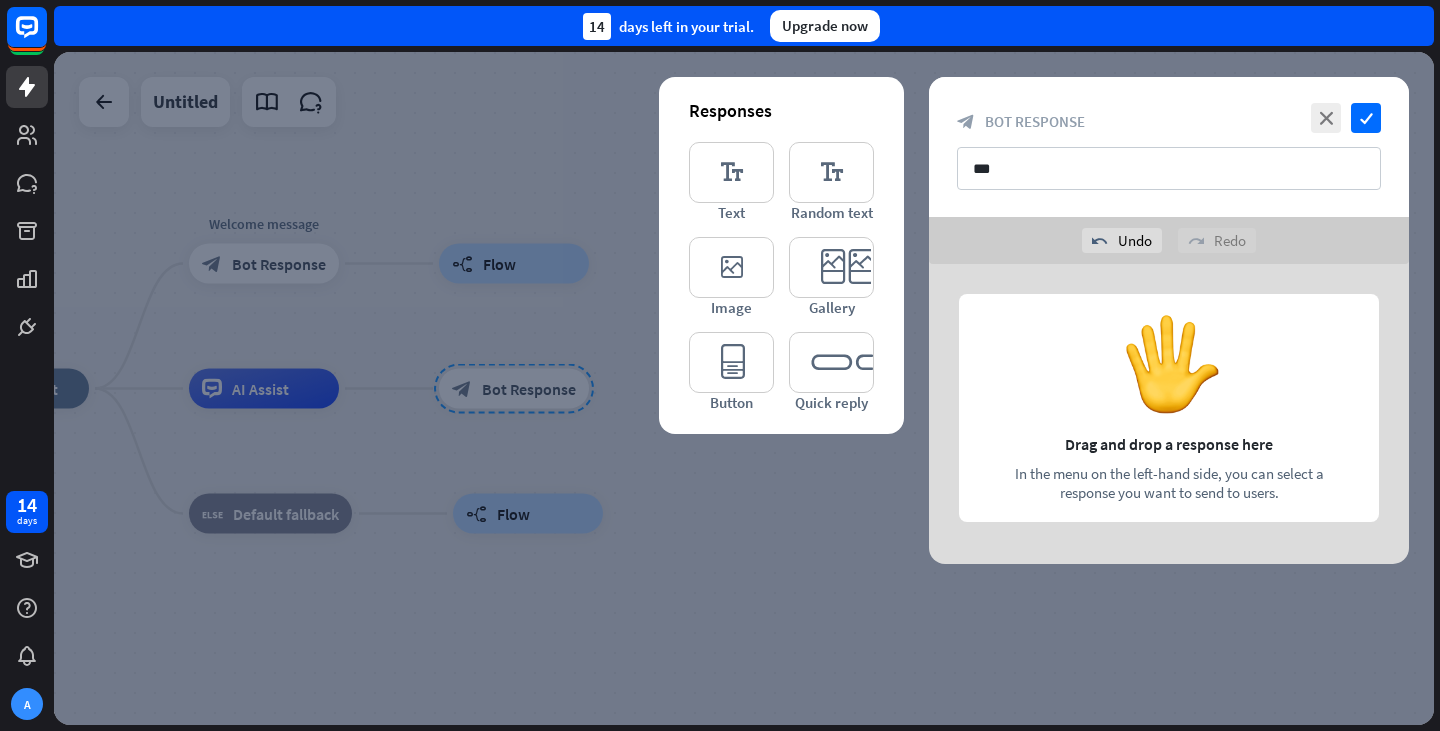 click at bounding box center (1169, 414) 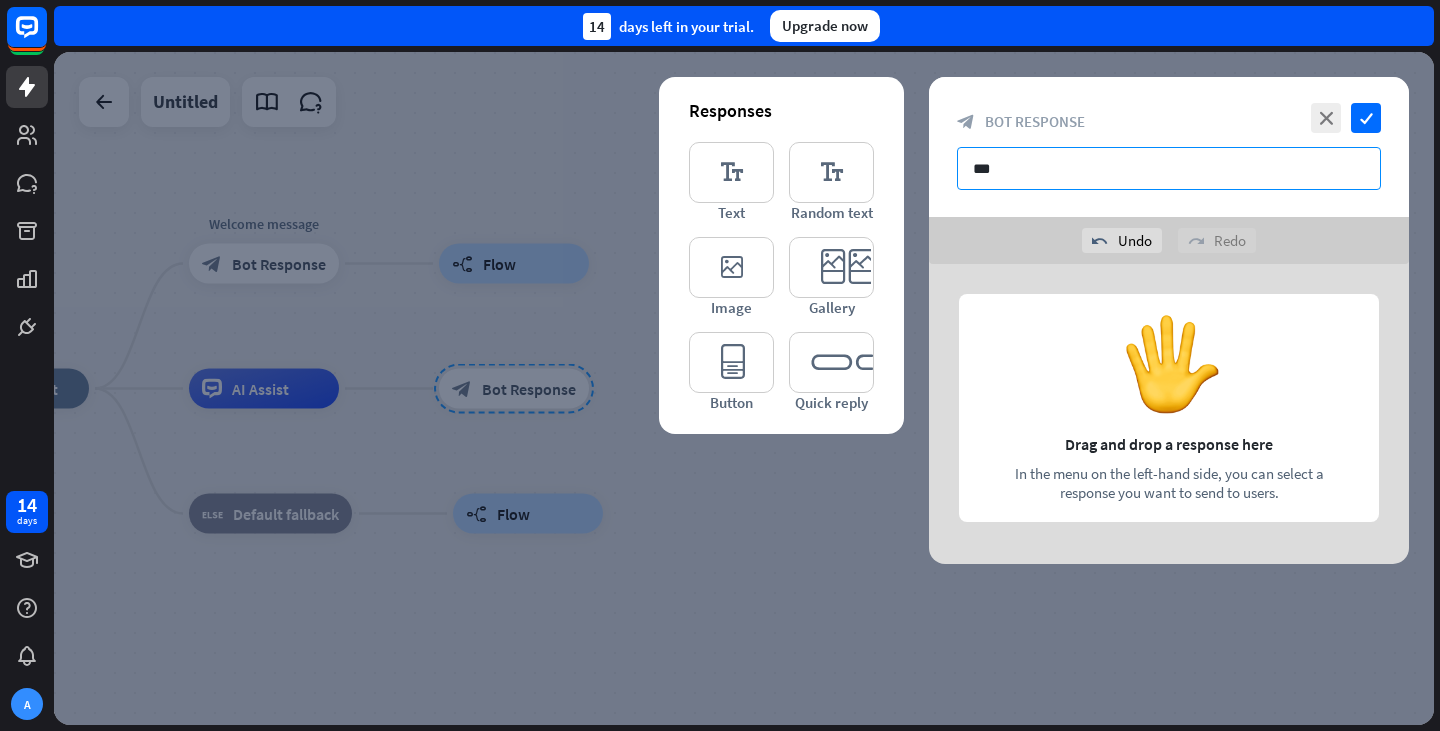 click on "***" at bounding box center [1169, 168] 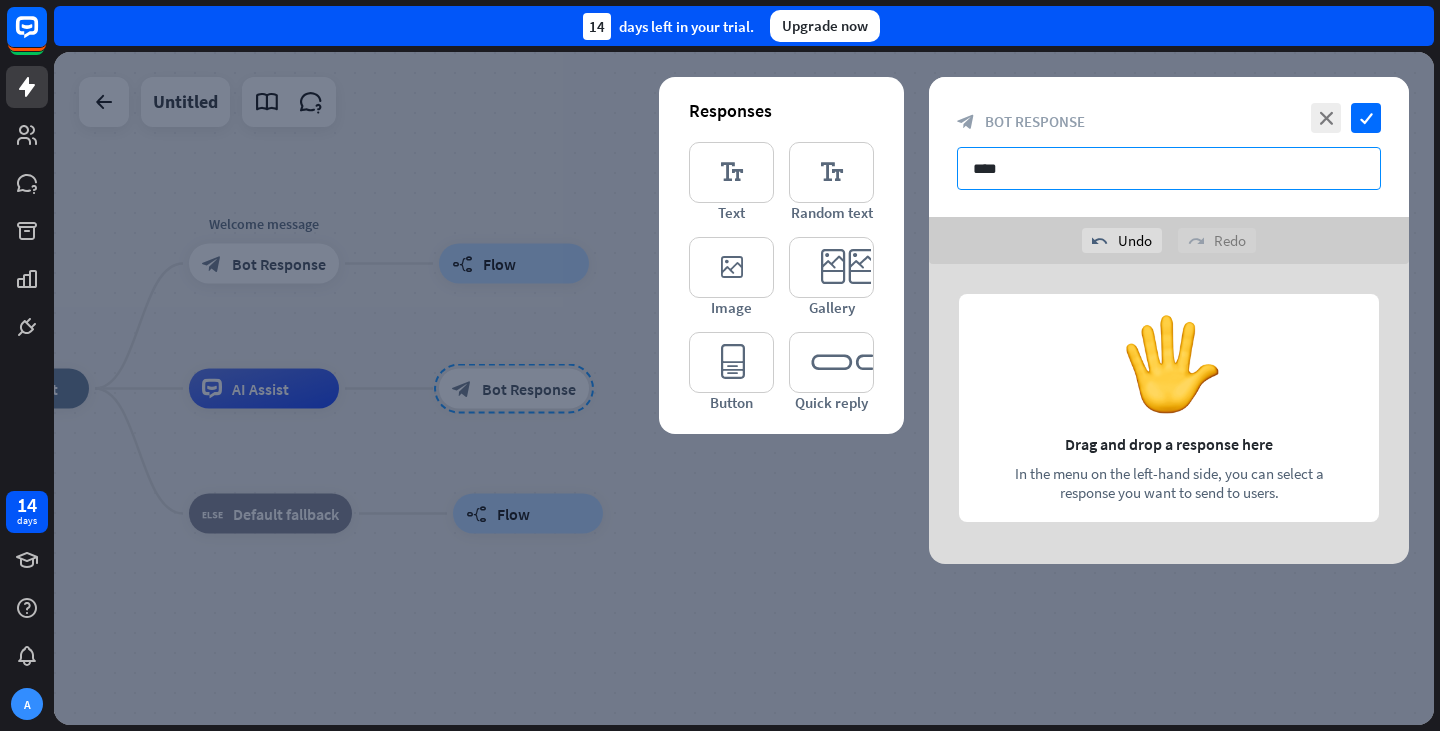 type on "***" 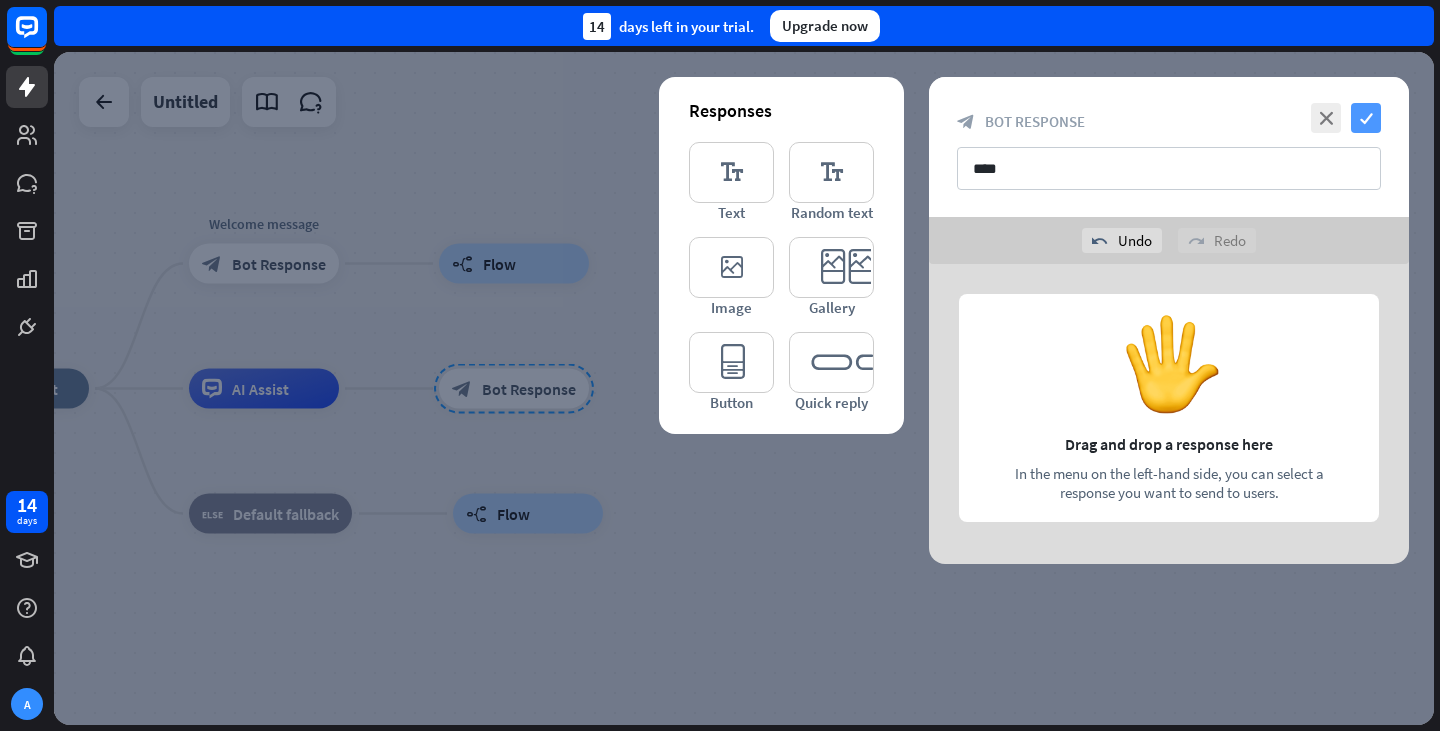 click on "check" at bounding box center (1366, 118) 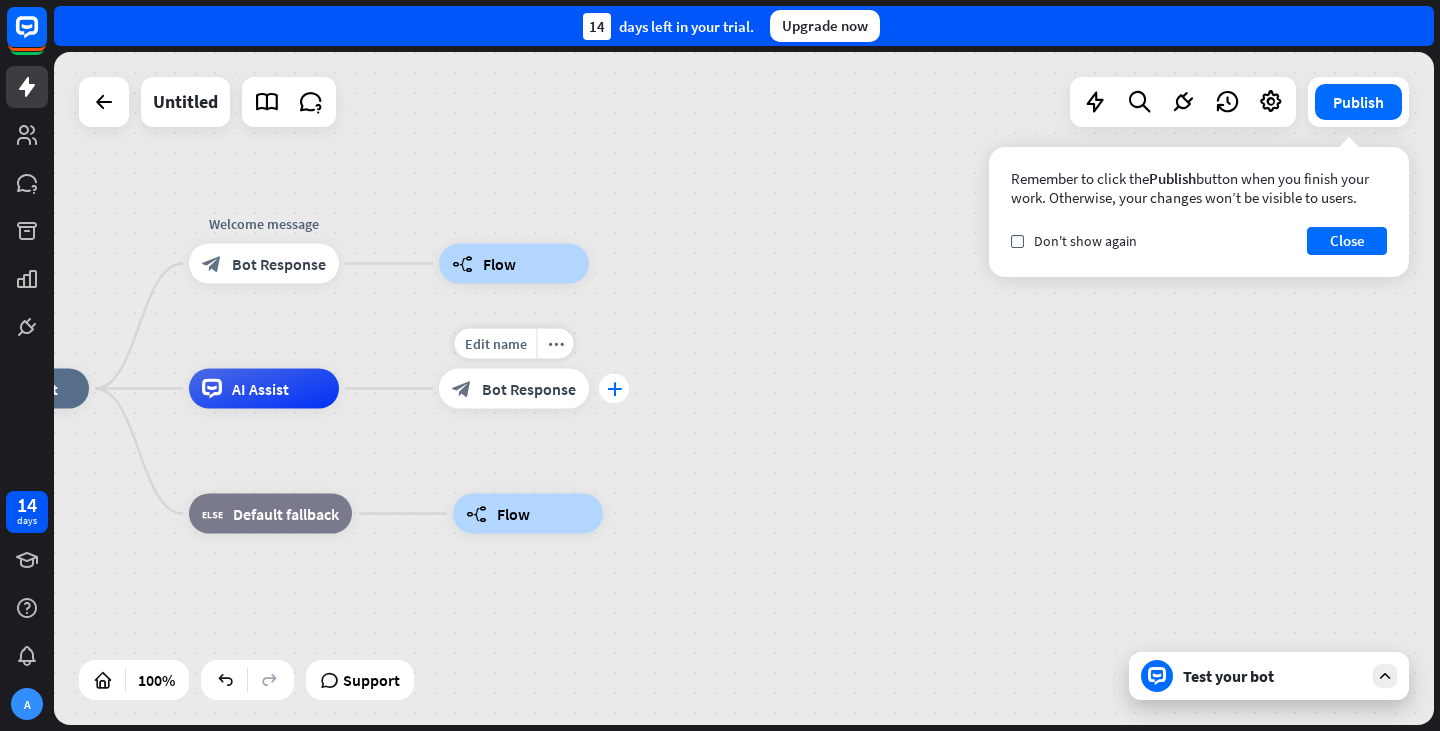 click on "plus" at bounding box center (614, 389) 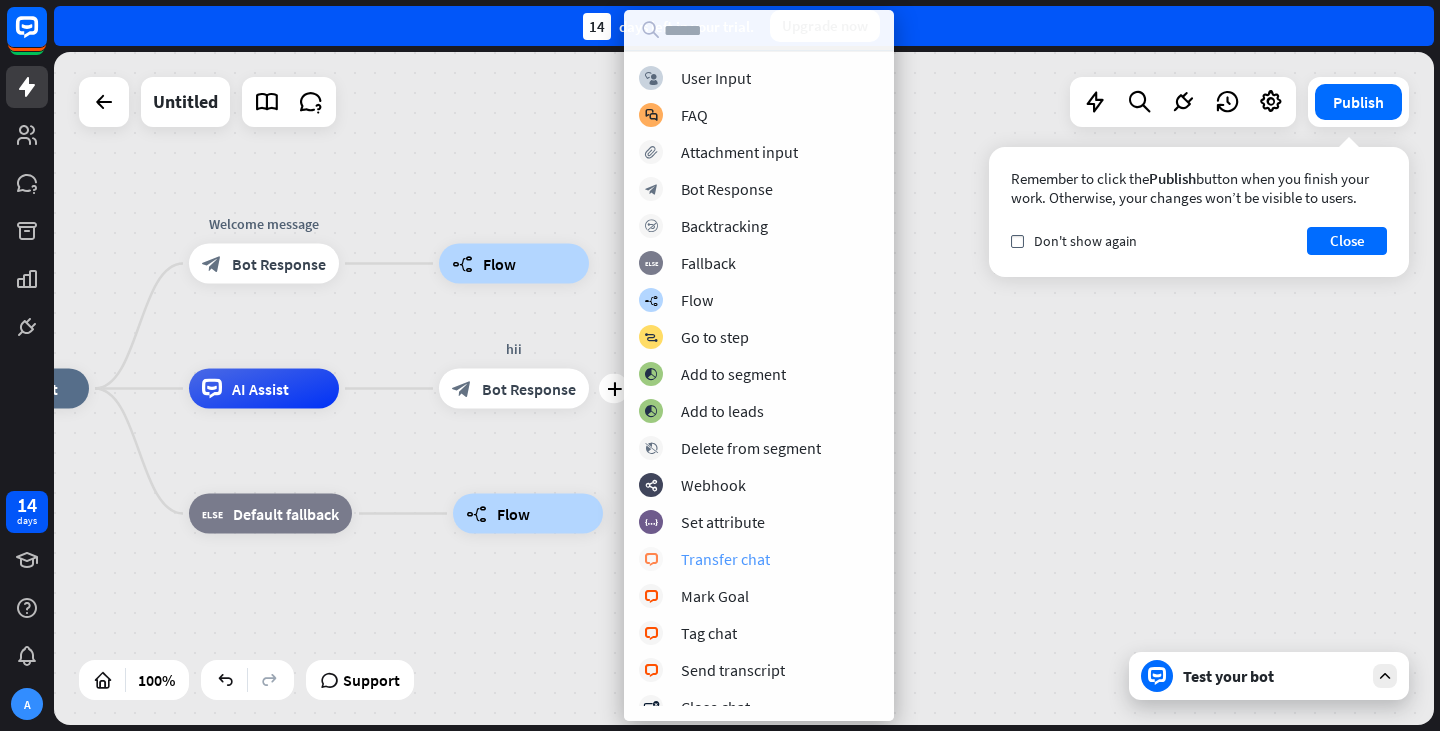 click on "block_livechat
Transfer chat" at bounding box center [759, 559] 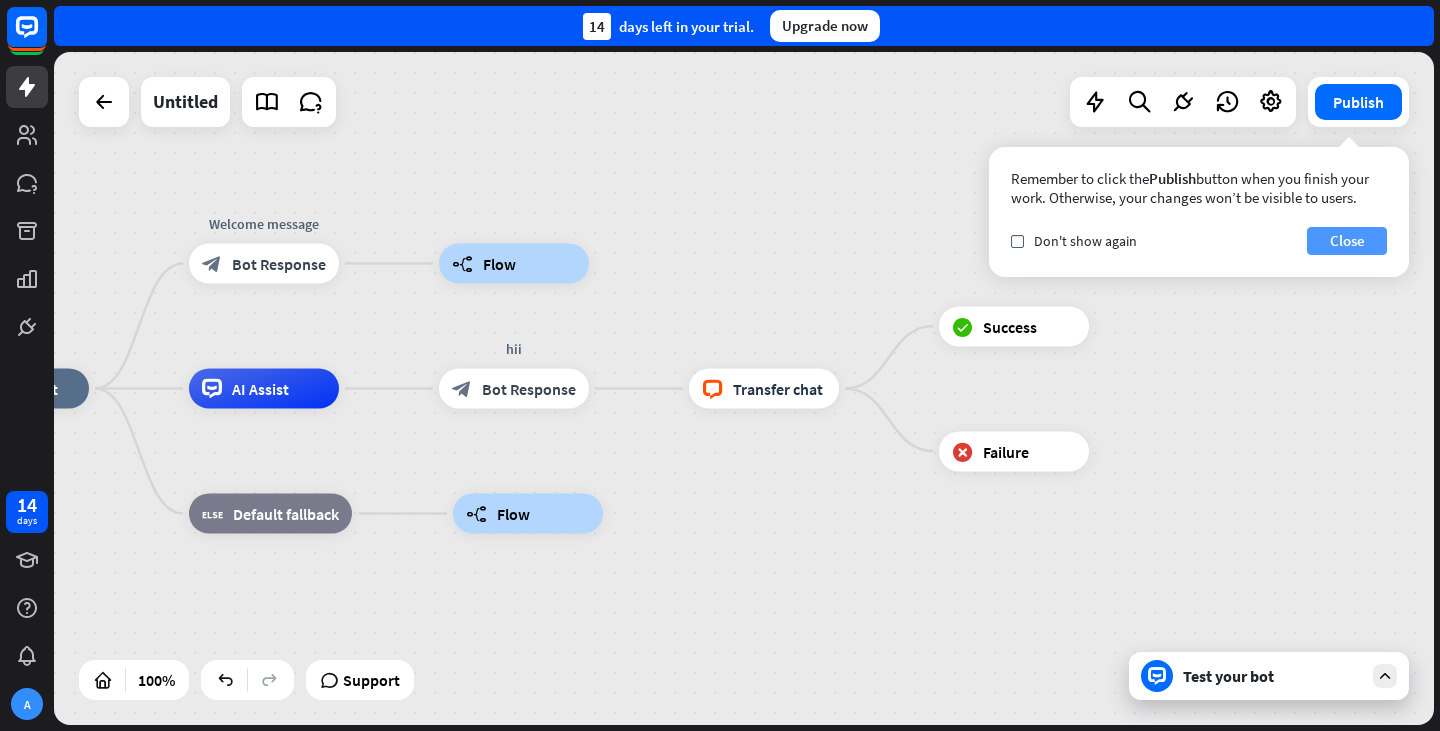 click on "Close" at bounding box center (1347, 241) 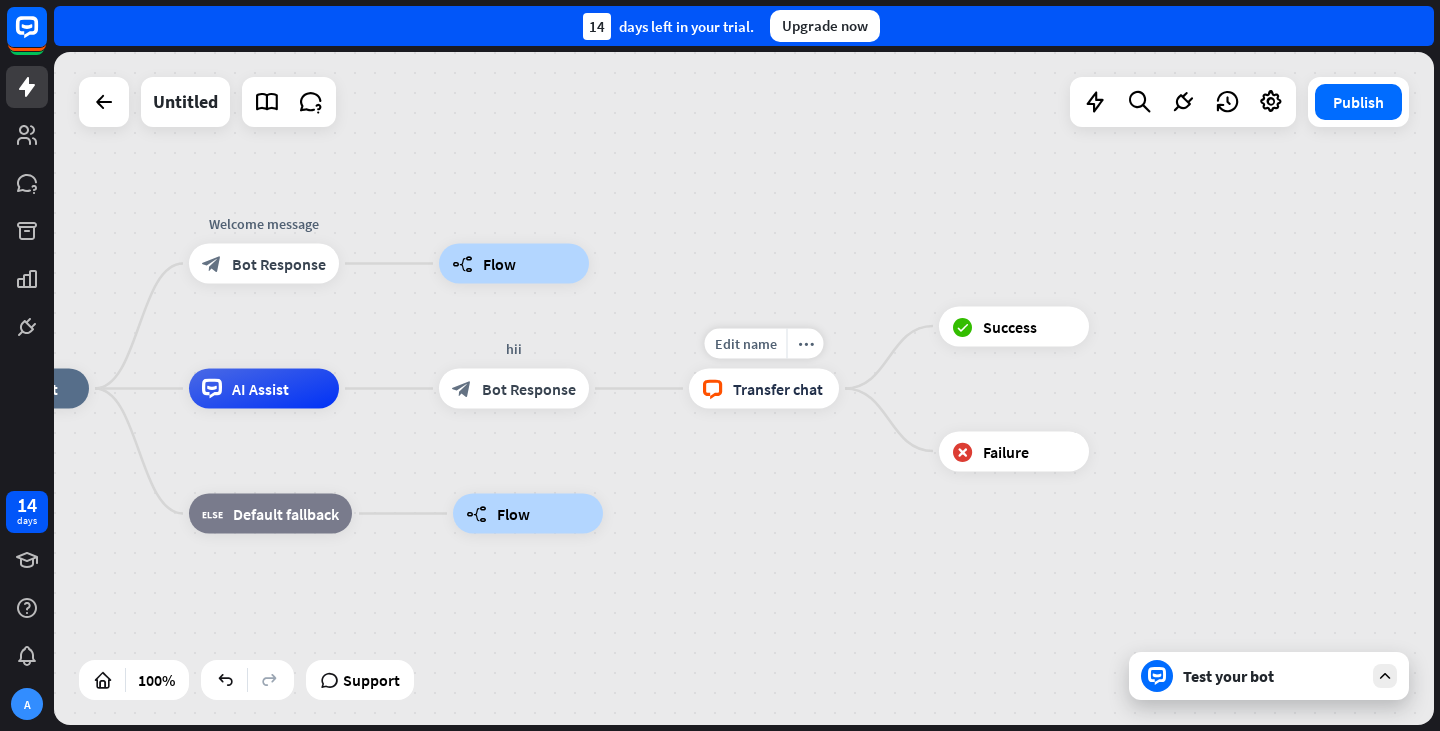 click on "Transfer chat" at bounding box center [778, 389] 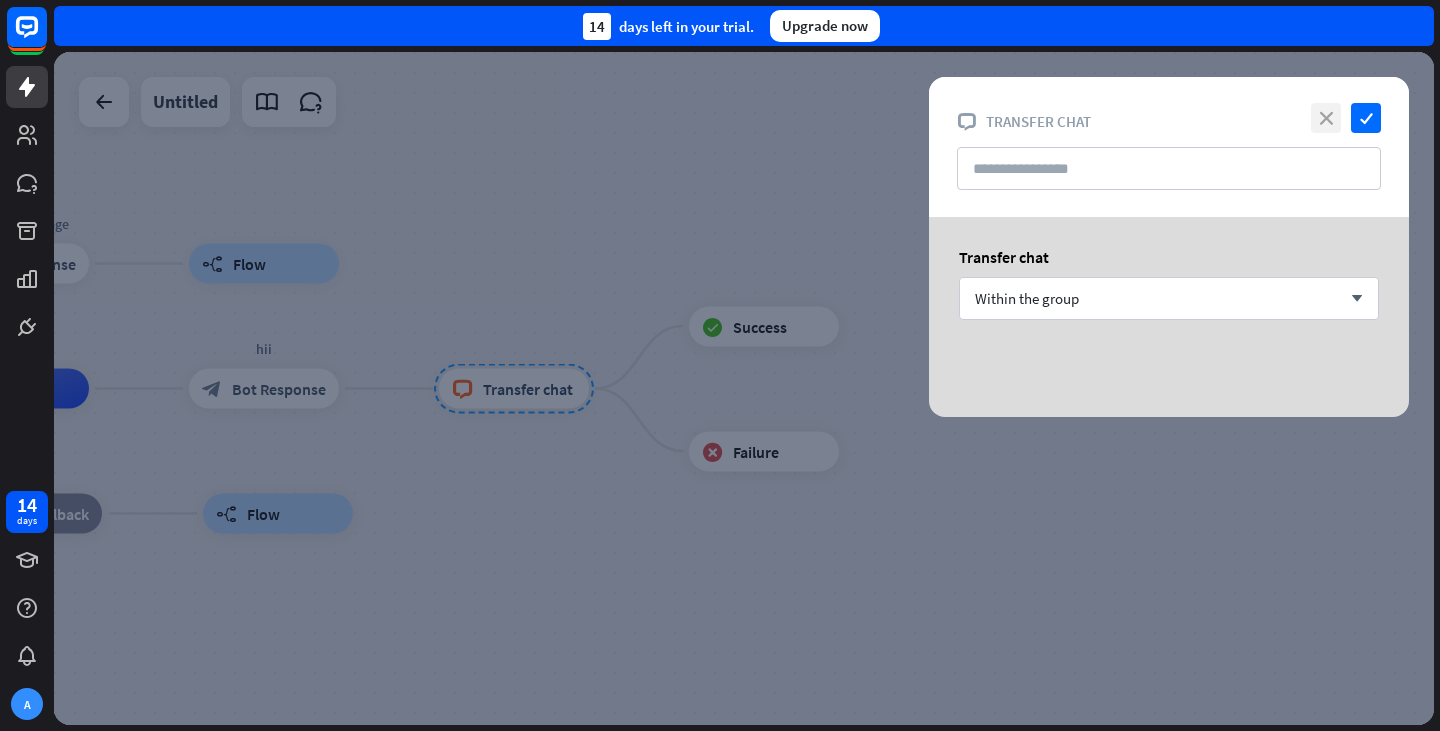 click on "close" at bounding box center [1326, 118] 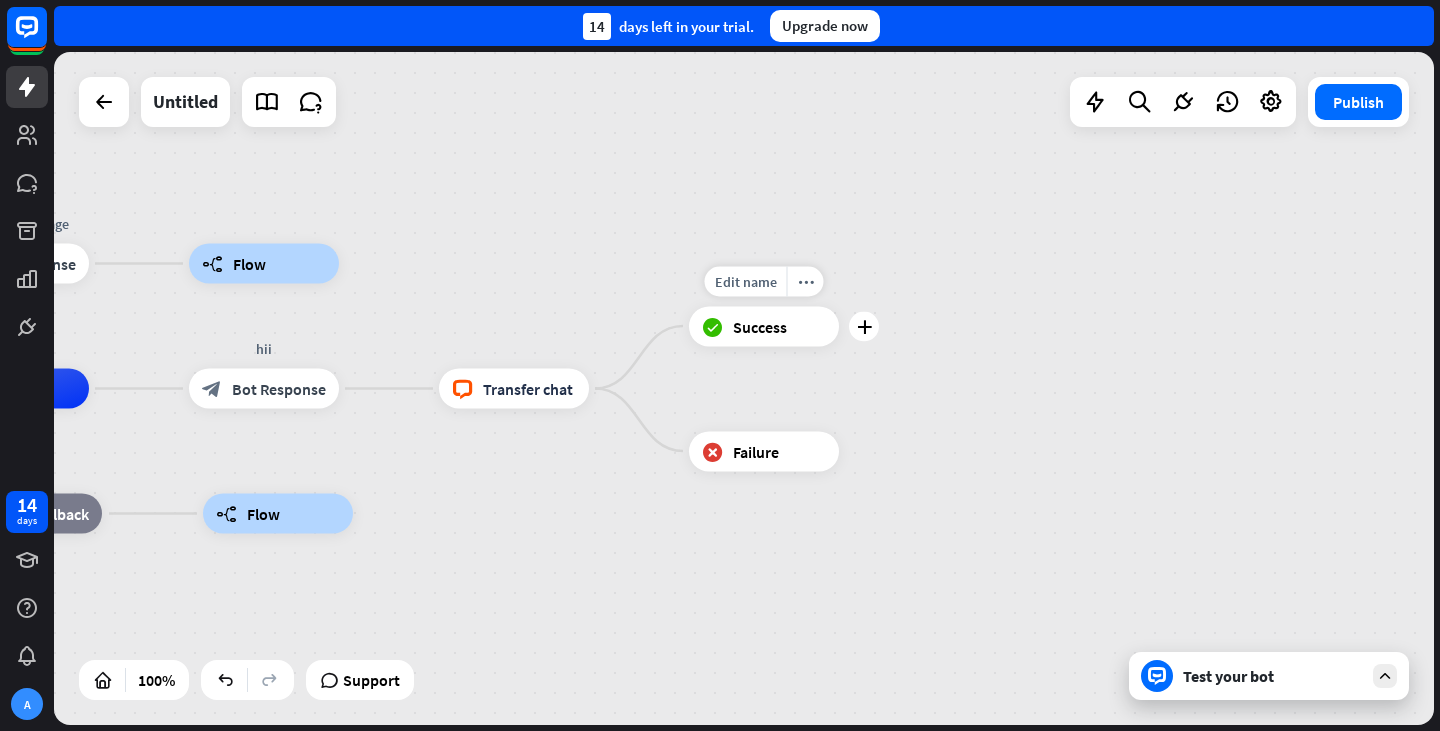 click on "Success" at bounding box center [760, 326] 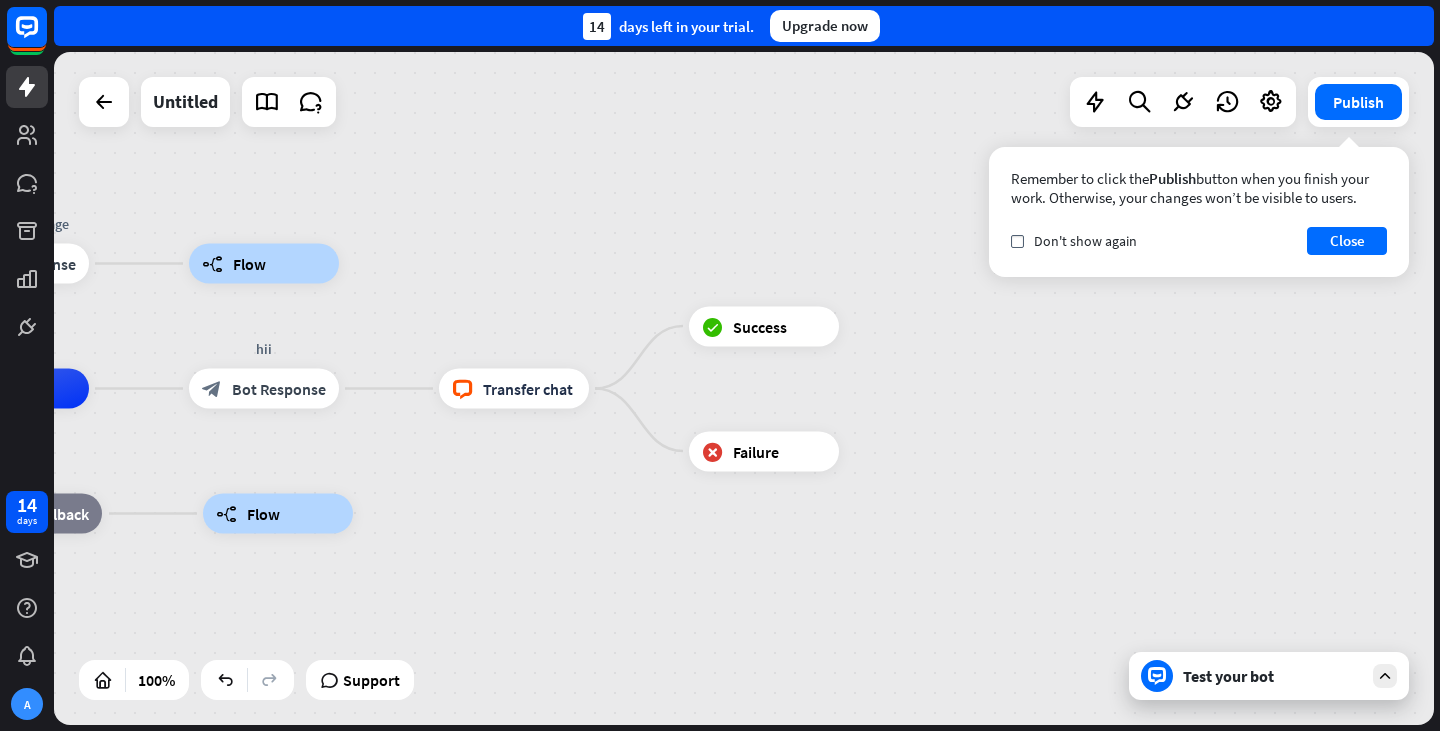 click on "home_2   Start point                 Welcome message   block_bot_response   Bot Response                   builder_tree   Flow                     AI Assist                 hii   block_bot_response   Bot Response                   block_livechat   Transfer chat                   block_success   Success                   block_failure   Failure                   block_fallback   Default fallback                   builder_tree   Flow" at bounding box center [744, 388] 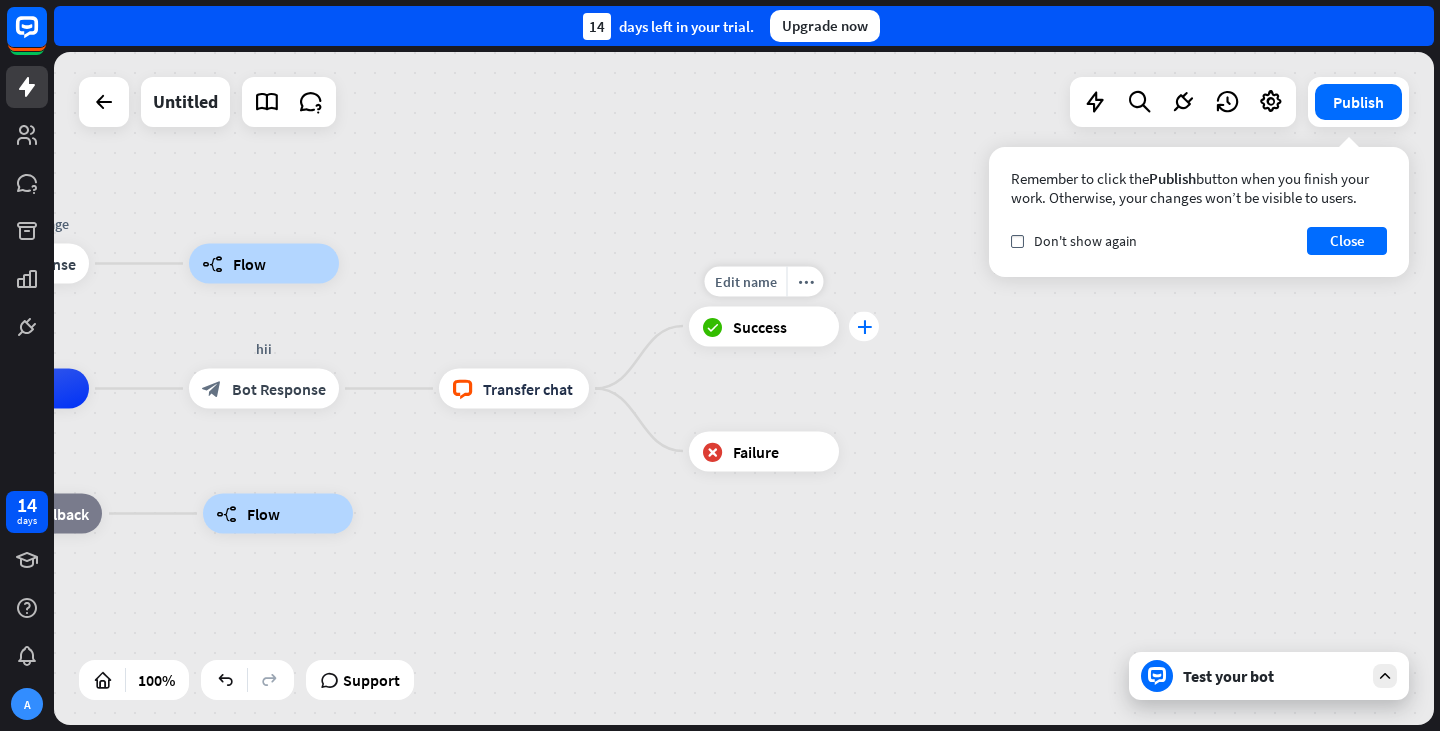 click on "plus" at bounding box center (864, 326) 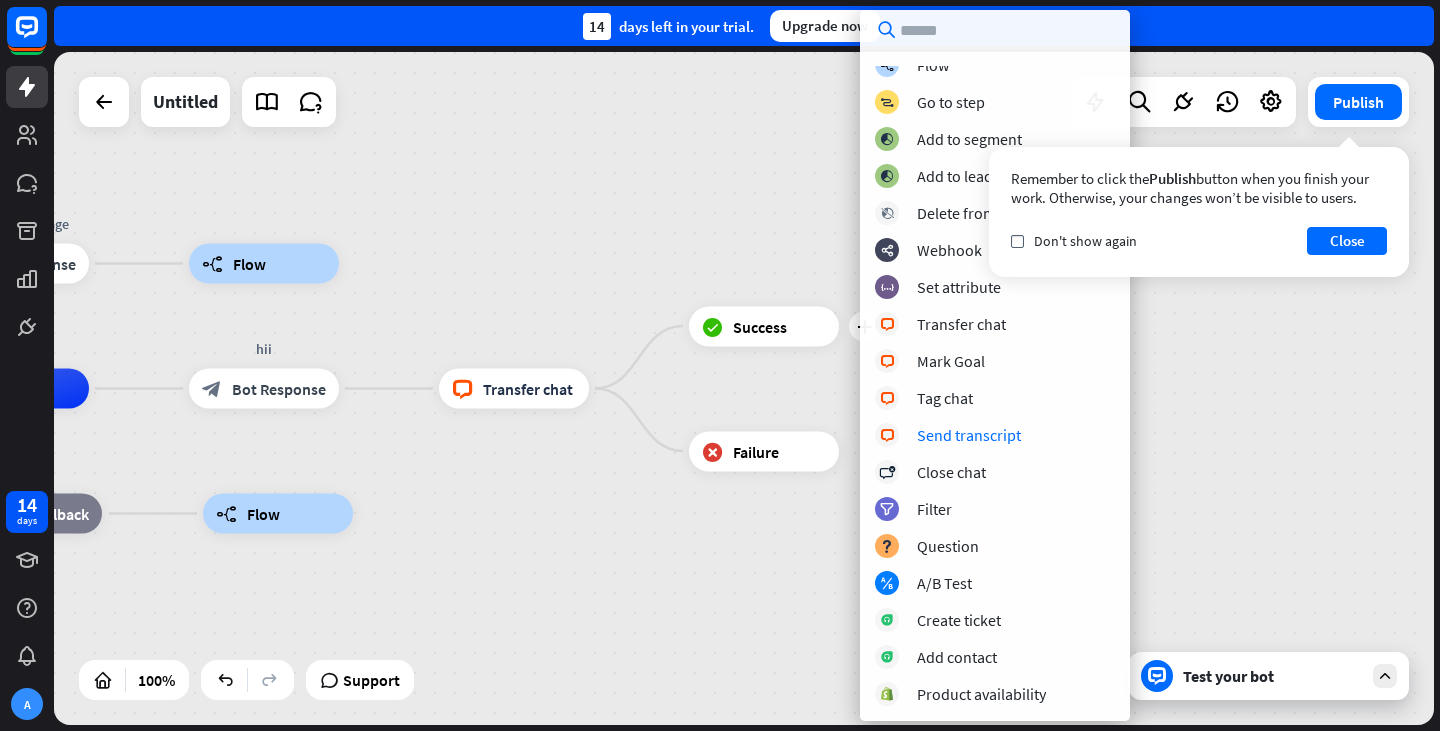 scroll, scrollTop: 122, scrollLeft: 0, axis: vertical 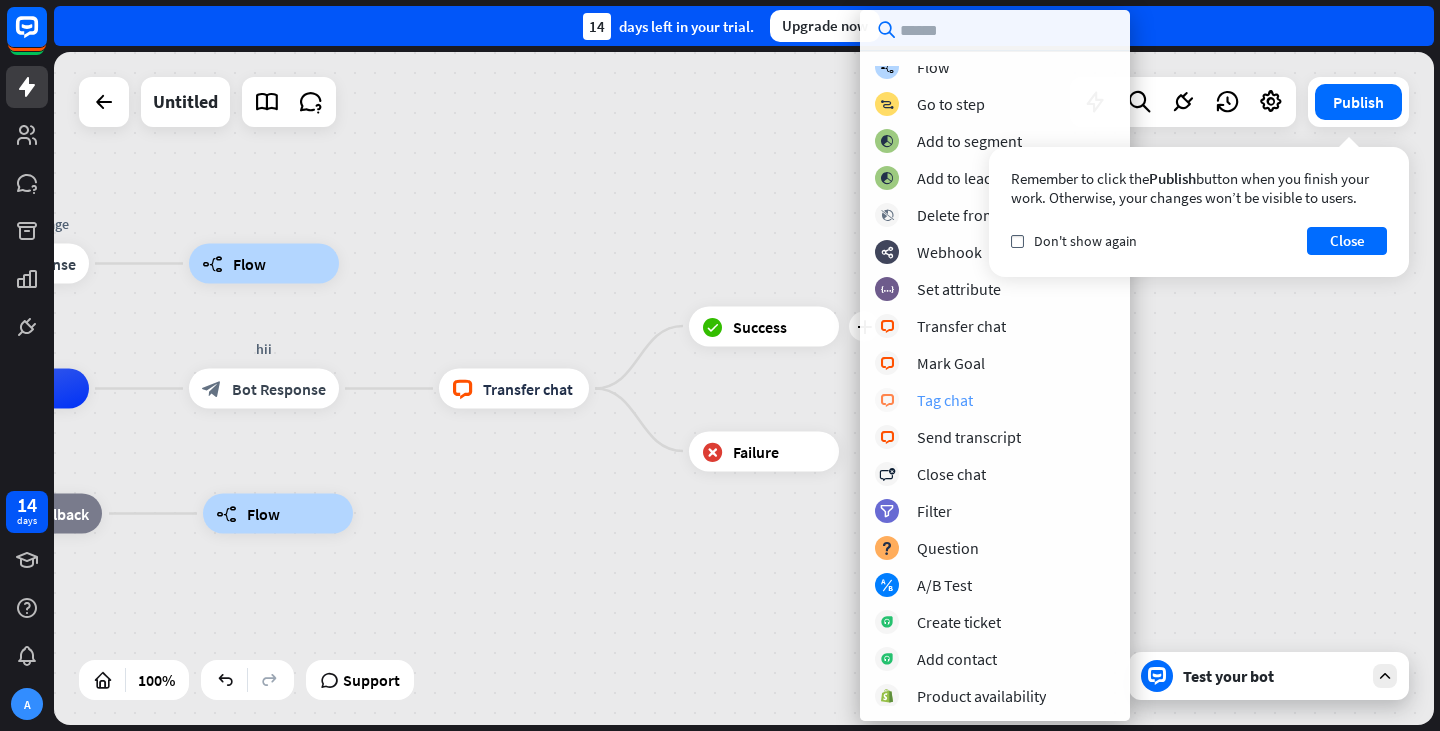click on "block_livechat
Tag chat" at bounding box center [995, 400] 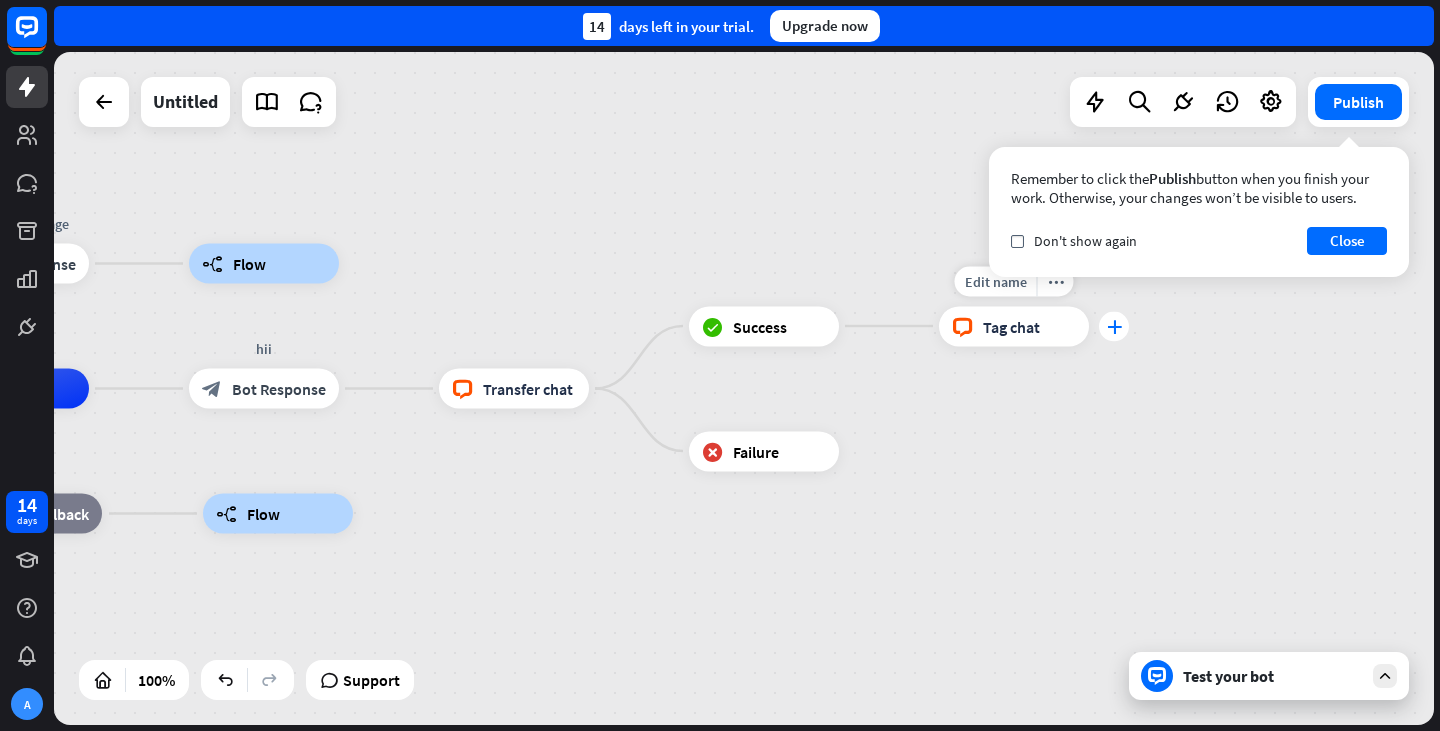 click on "plus" at bounding box center (1114, 326) 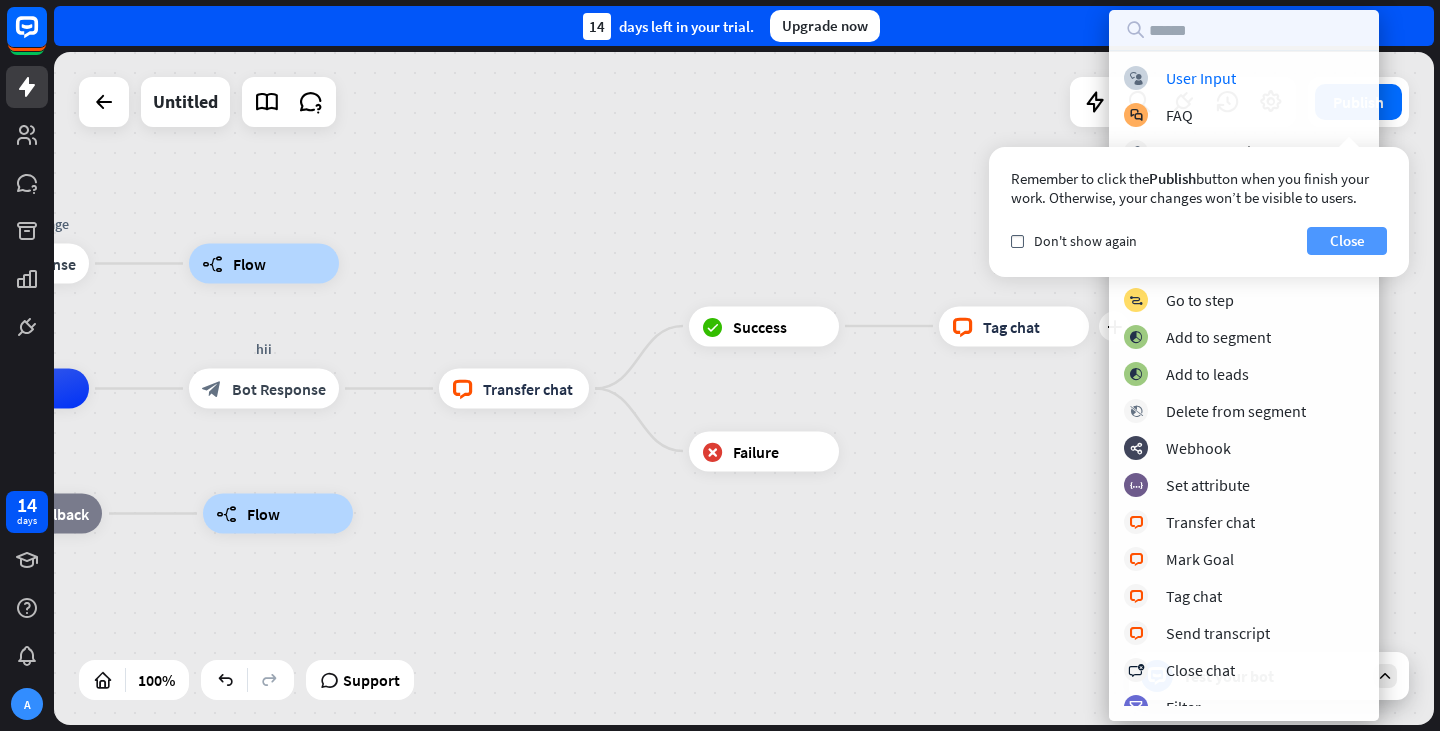 click on "Close" at bounding box center [1347, 241] 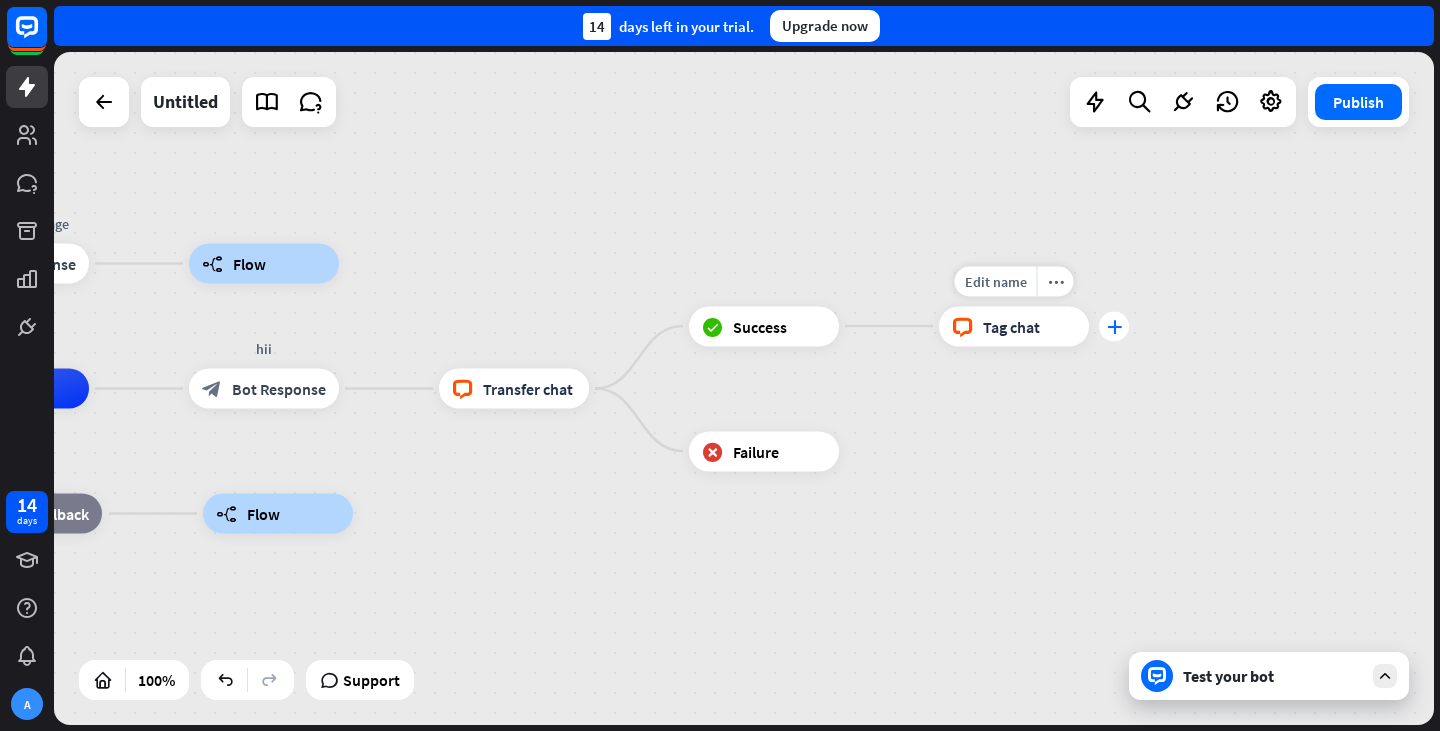 click on "plus" at bounding box center (1114, 326) 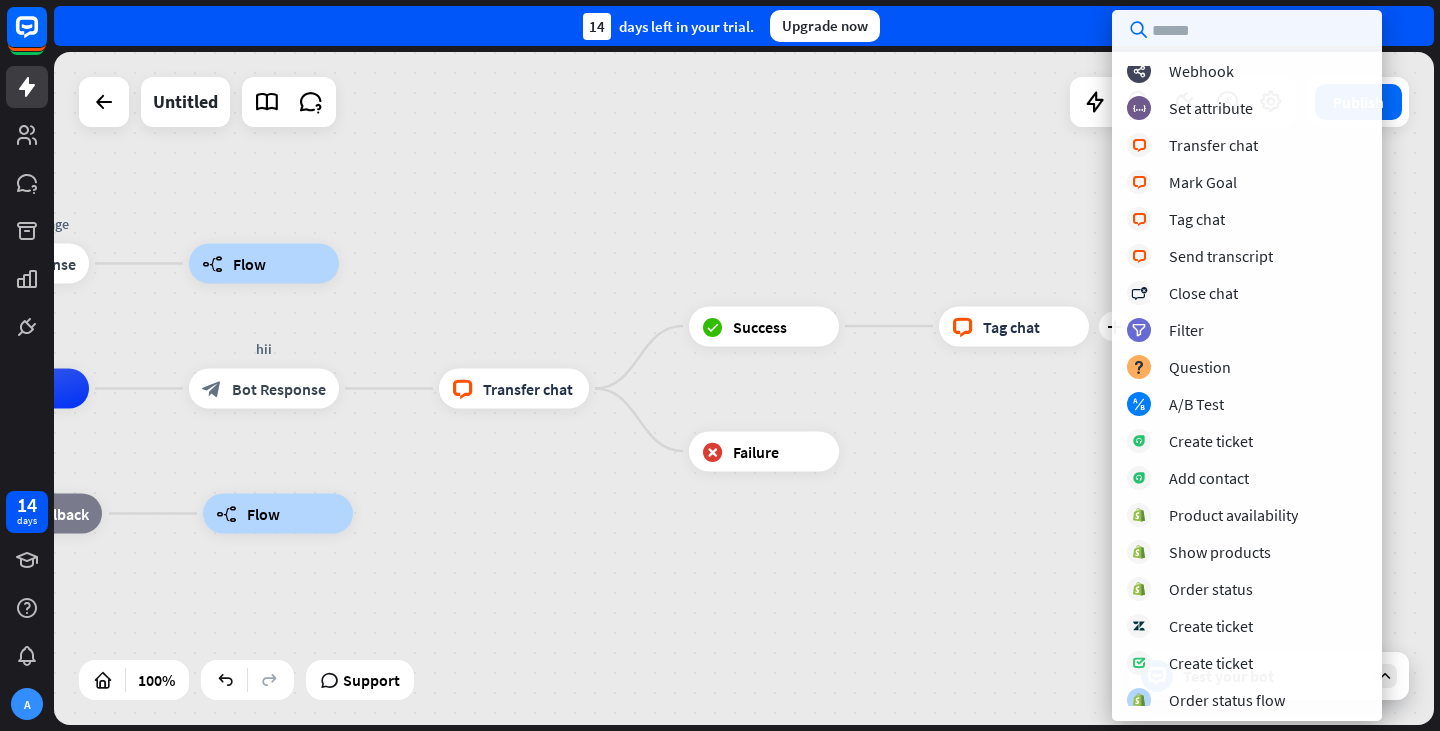 scroll, scrollTop: 379, scrollLeft: 0, axis: vertical 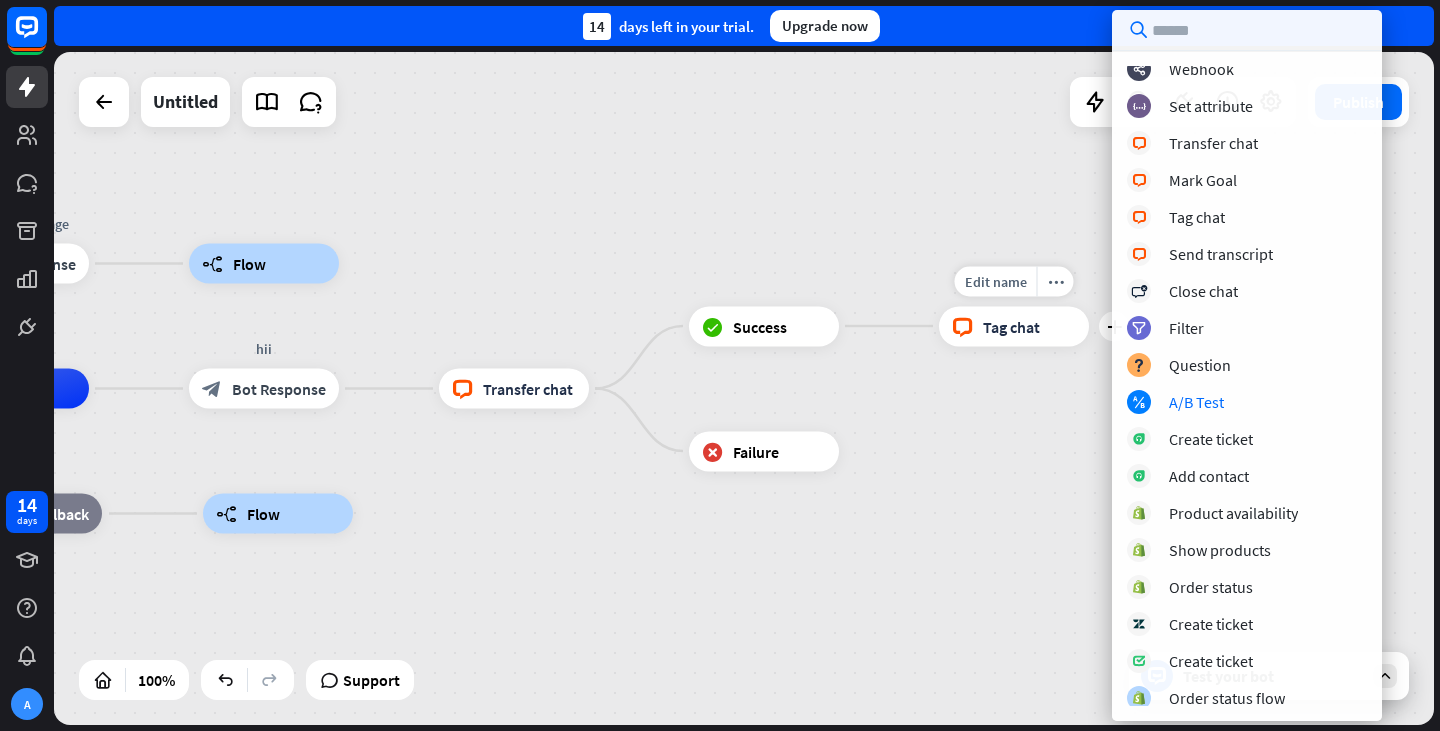 click on "Tag chat" at bounding box center [1011, 326] 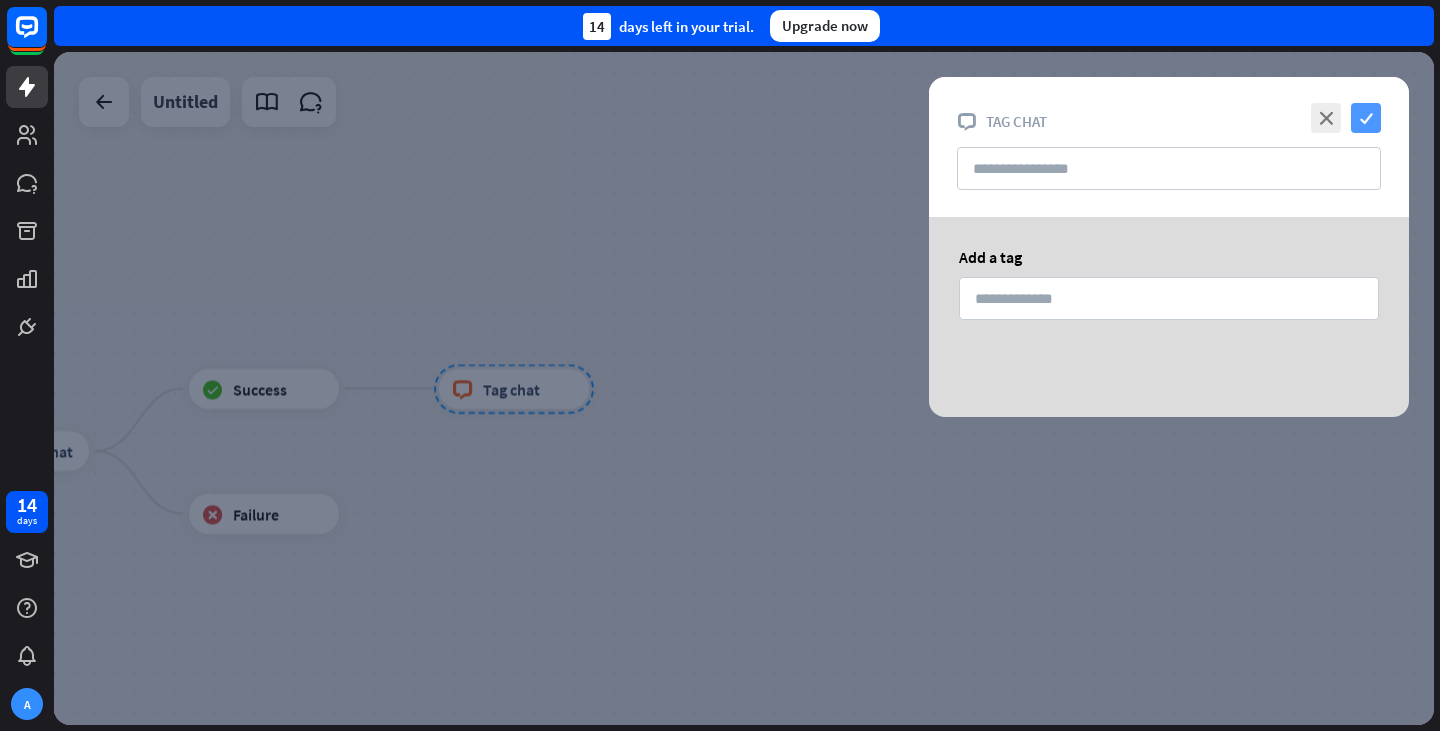 click on "check" at bounding box center [1366, 118] 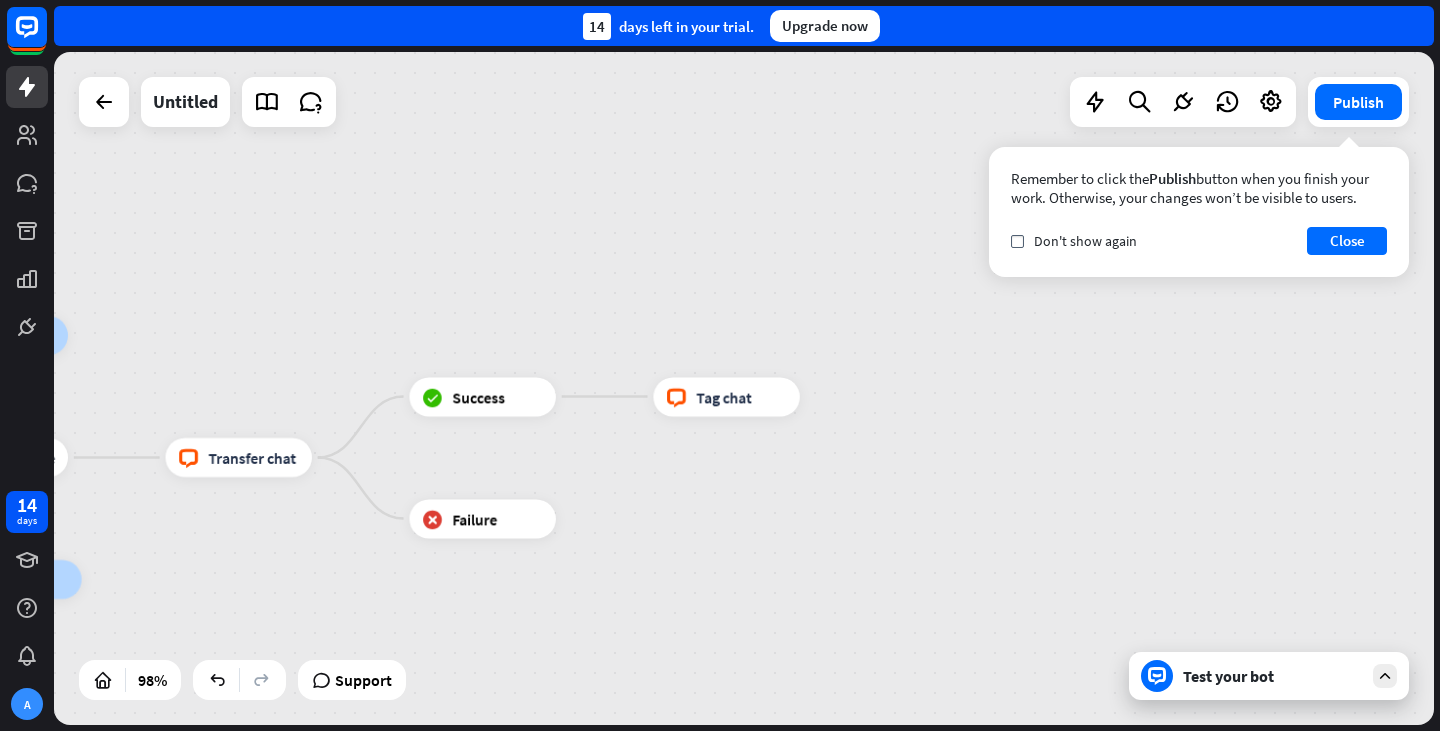 drag, startPoint x: 432, startPoint y: 559, endPoint x: 786, endPoint y: 513, distance: 356.9762 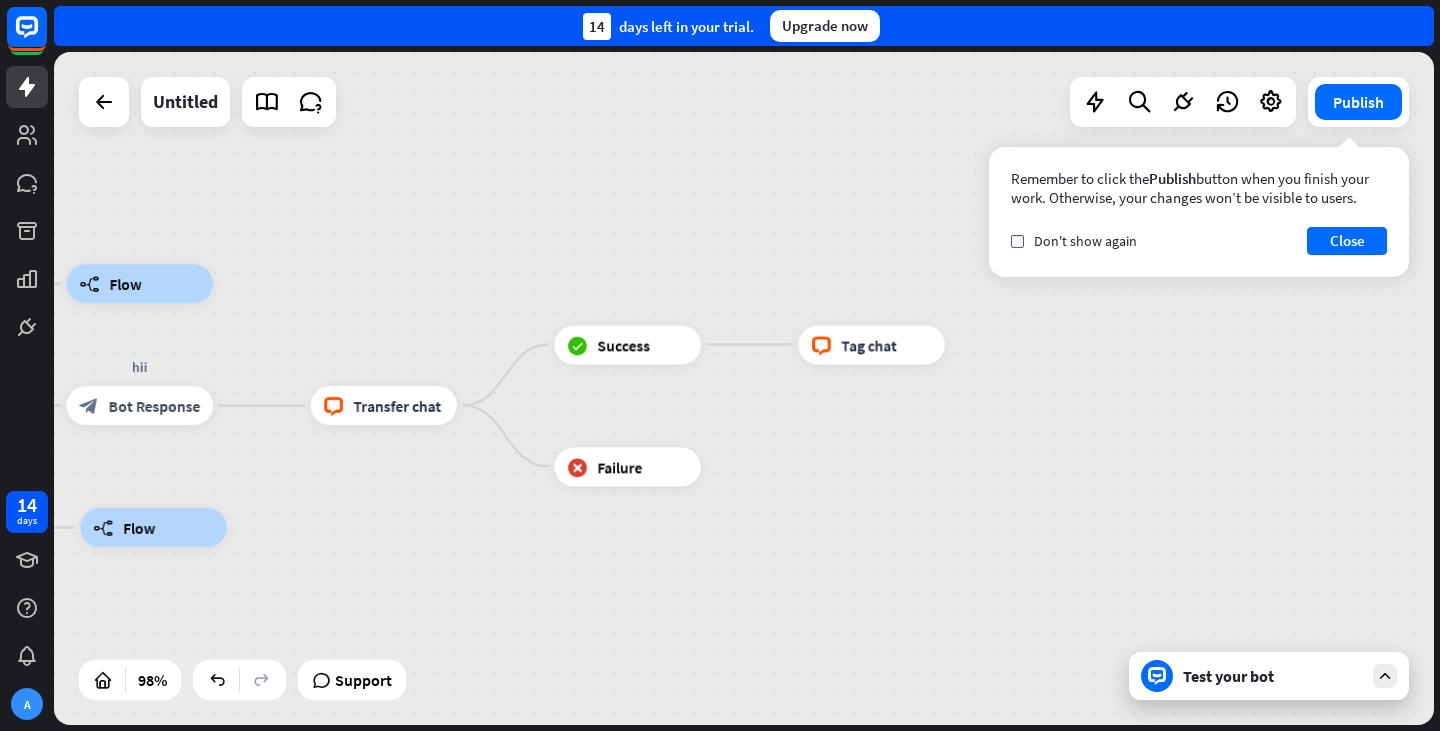 click on "home_2   Start point                 Welcome message   block_bot_response   Bot Response                   builder_tree   Flow                     AI Assist                 hii   block_bot_response   Bot Response                   block_livechat   Transfer chat                   block_success   Success                   block_livechat   Tag chat                   block_failure   Failure                   block_fallback   Default fallback                   builder_tree   Flow" at bounding box center [252, 734] 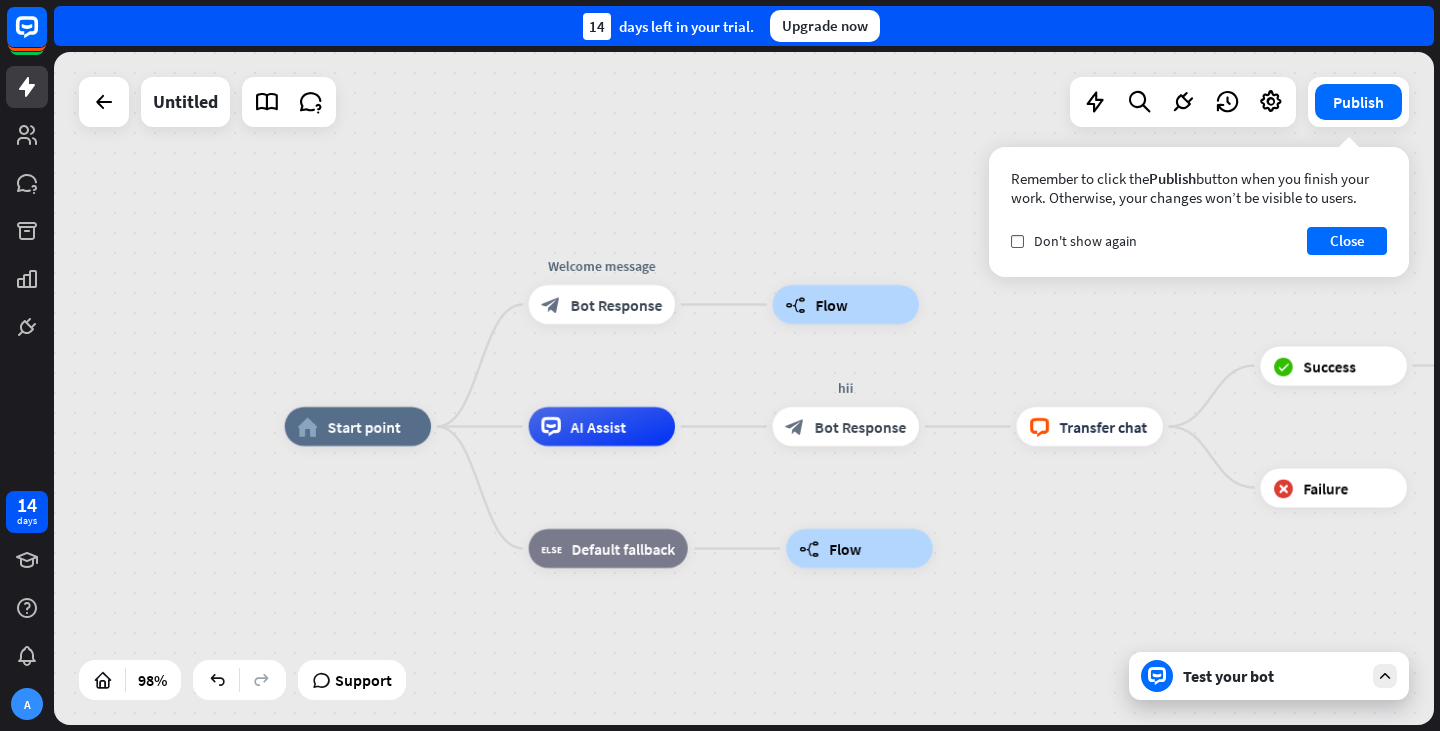 drag, startPoint x: 591, startPoint y: 552, endPoint x: 1295, endPoint y: 574, distance: 704.3437 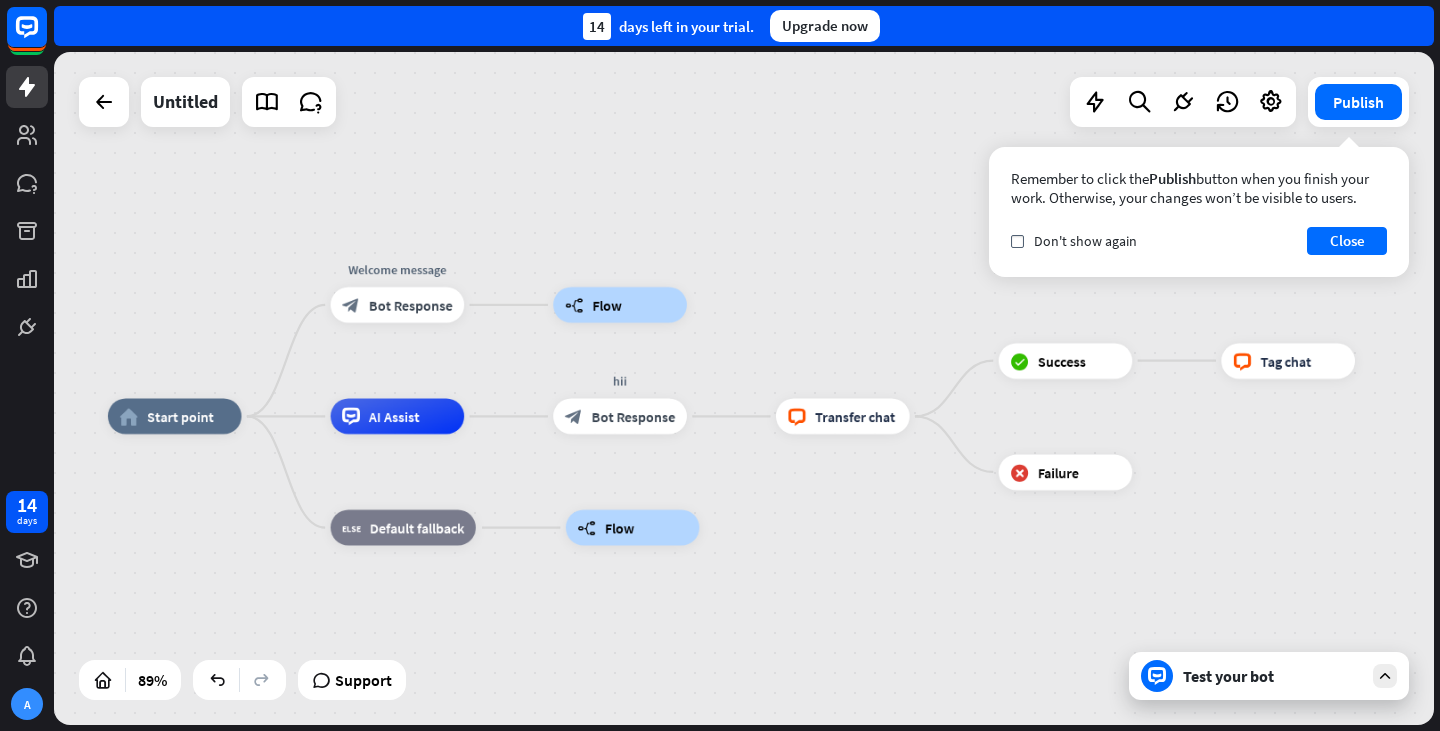 drag, startPoint x: 1130, startPoint y: 558, endPoint x: 868, endPoint y: 561, distance: 262.01718 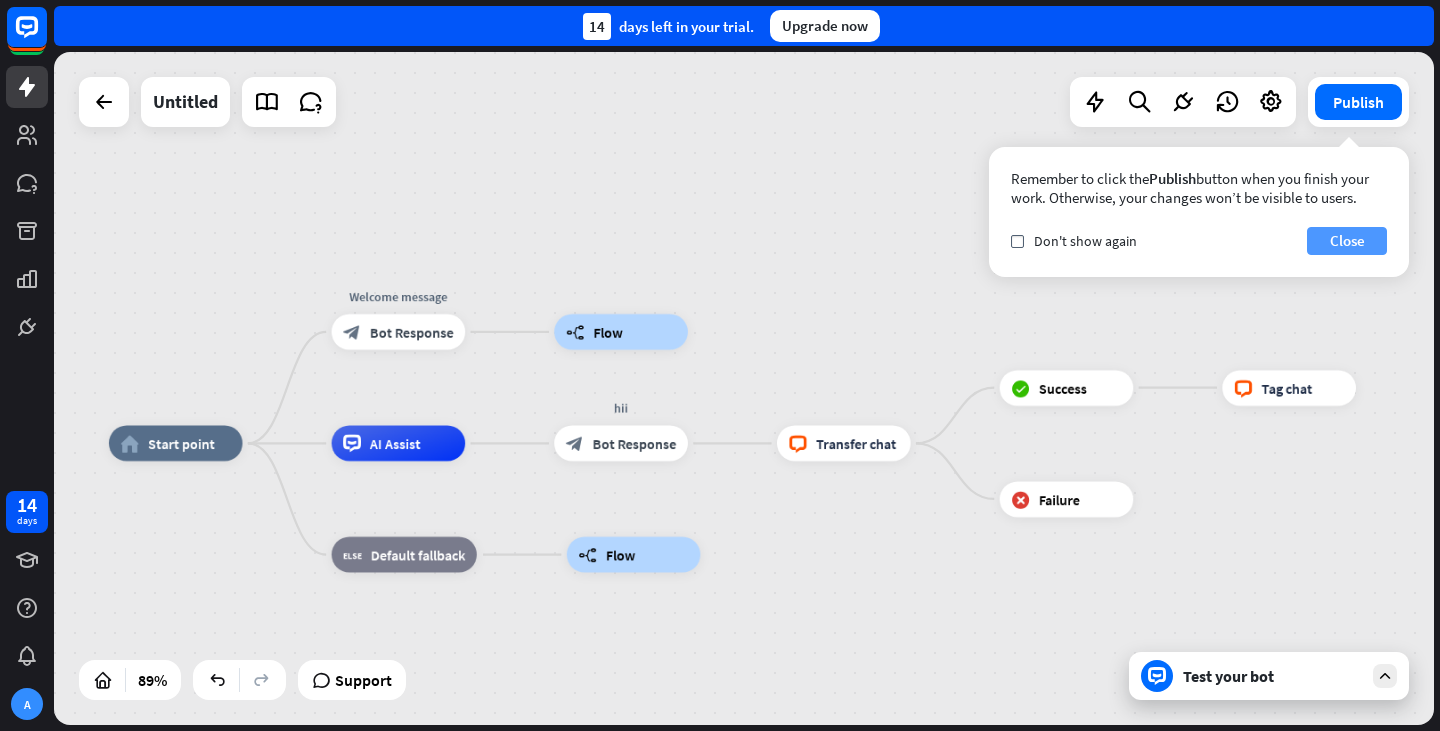 click on "Close" at bounding box center [1347, 241] 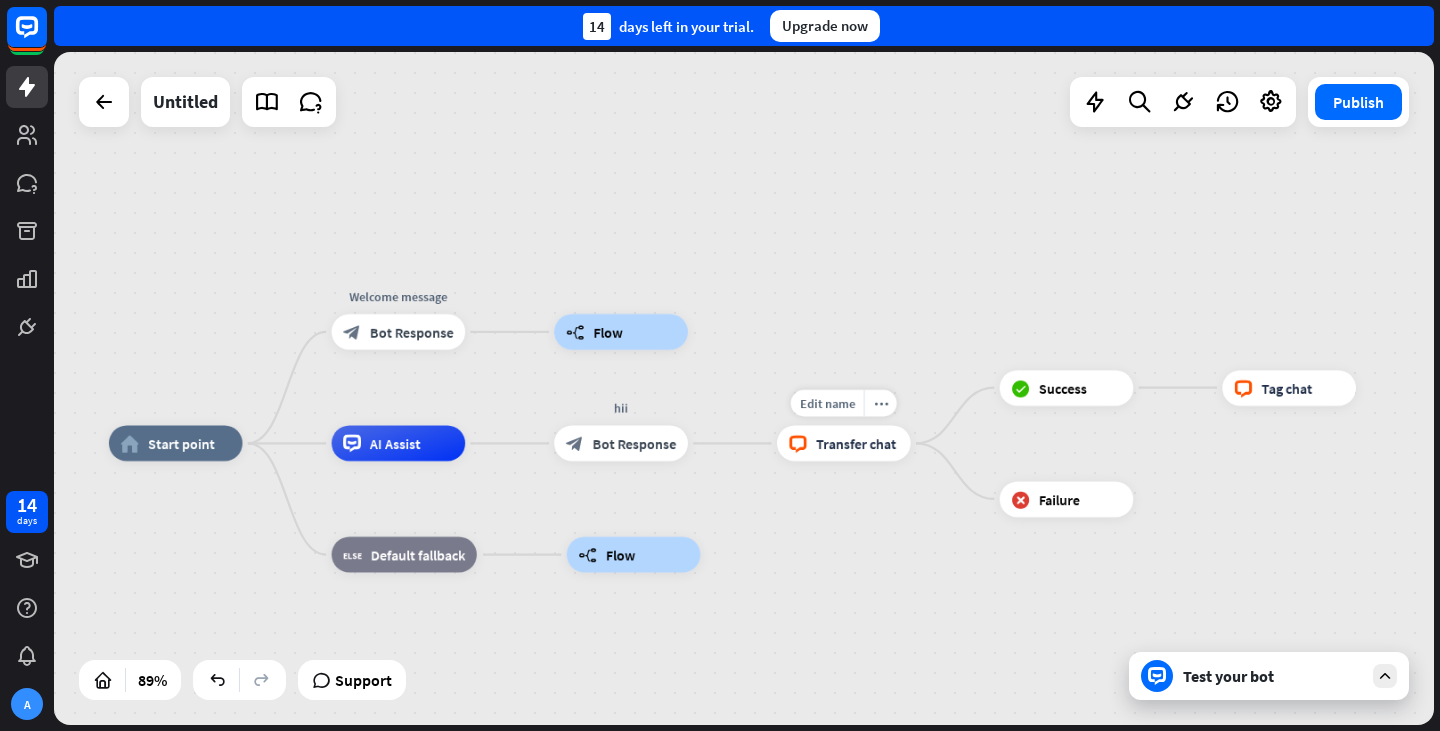 click on "block_livechat   Transfer chat" at bounding box center [844, 443] 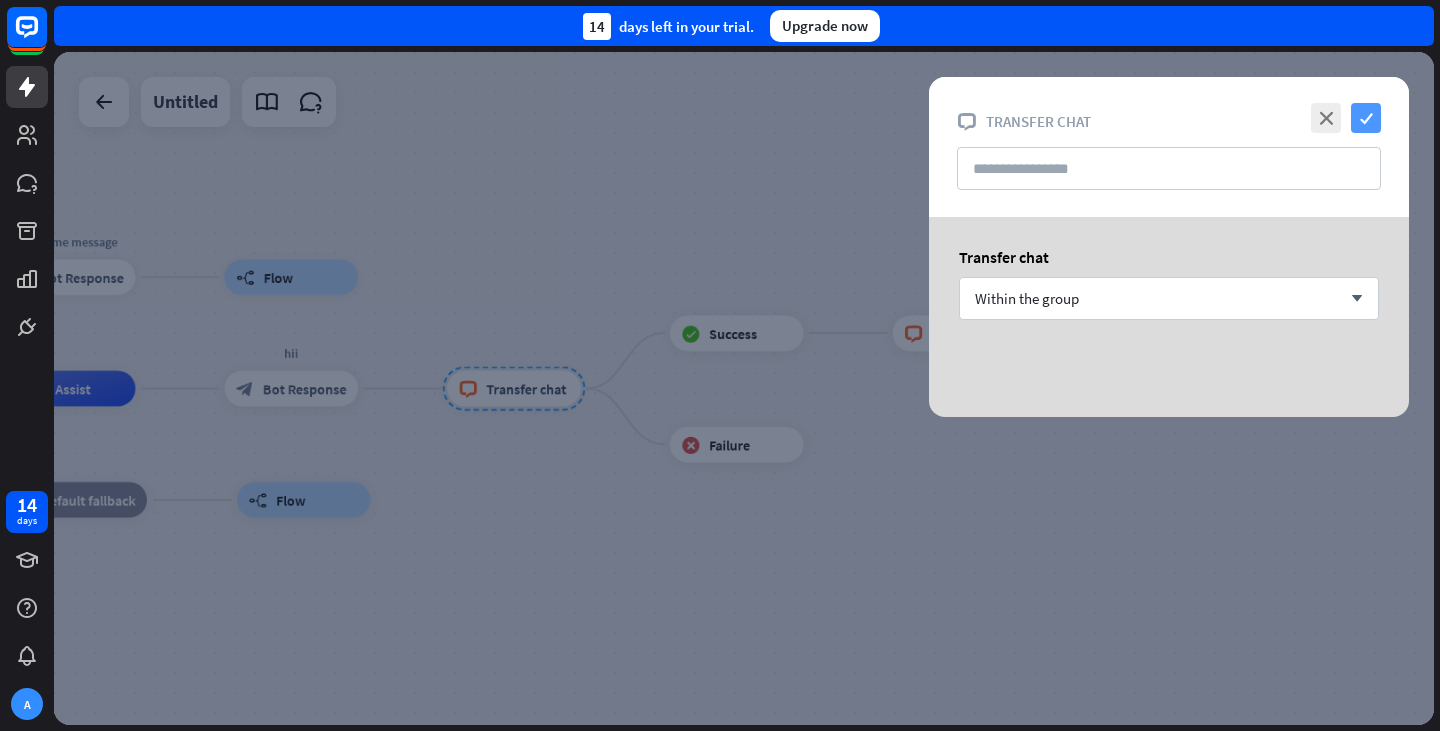 click on "check" at bounding box center [1366, 118] 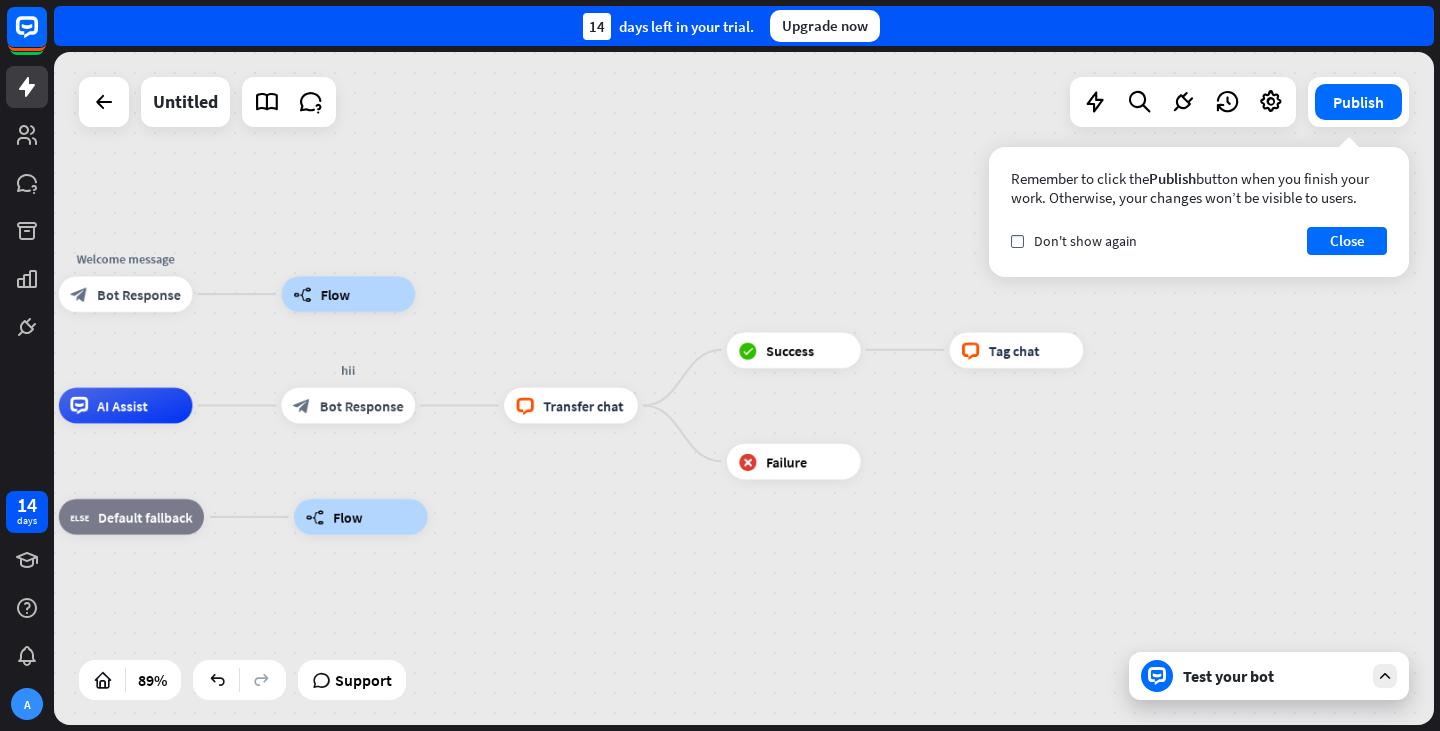 drag, startPoint x: 871, startPoint y: 198, endPoint x: 941, endPoint y: 206, distance: 70.45566 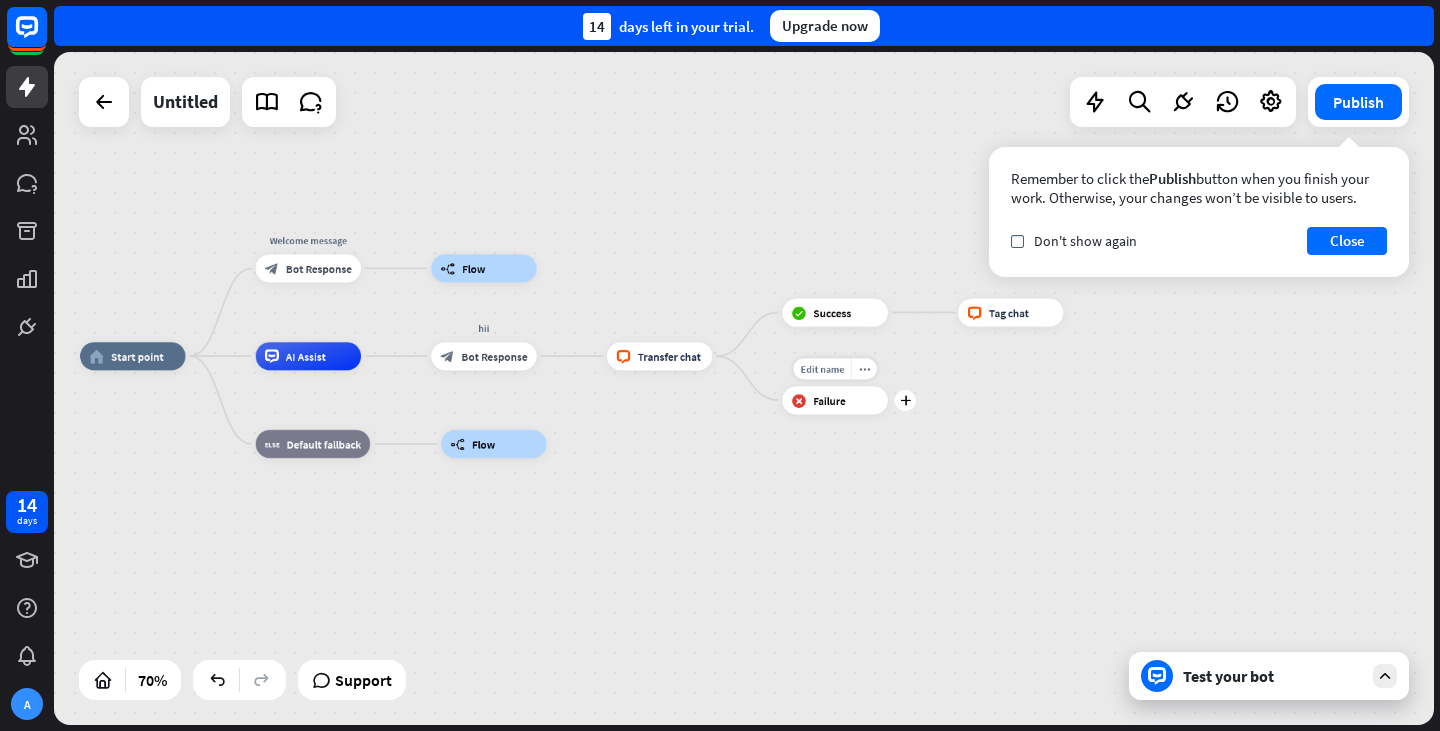 drag, startPoint x: 790, startPoint y: 301, endPoint x: 886, endPoint y: 370, distance: 118.224365 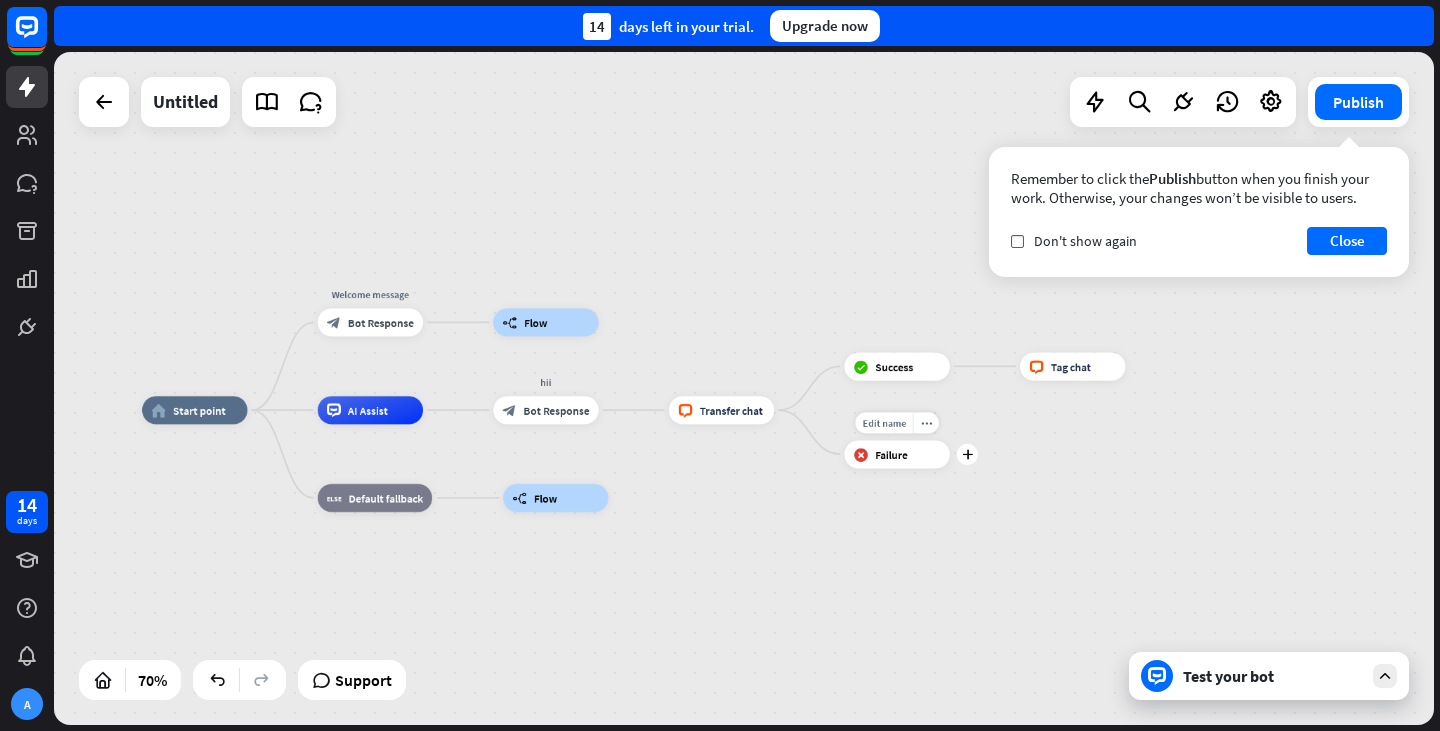 drag, startPoint x: 846, startPoint y: 417, endPoint x: 905, endPoint y: 473, distance: 81.34495 